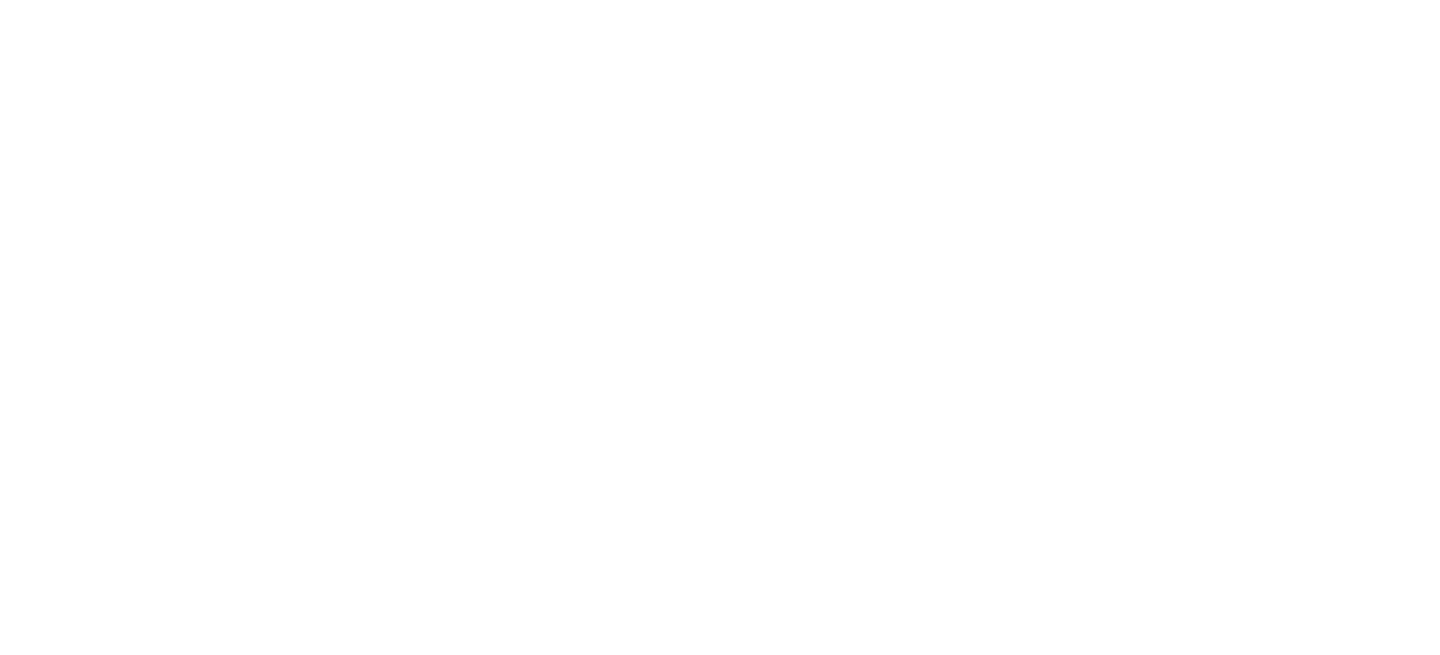 scroll, scrollTop: 0, scrollLeft: 0, axis: both 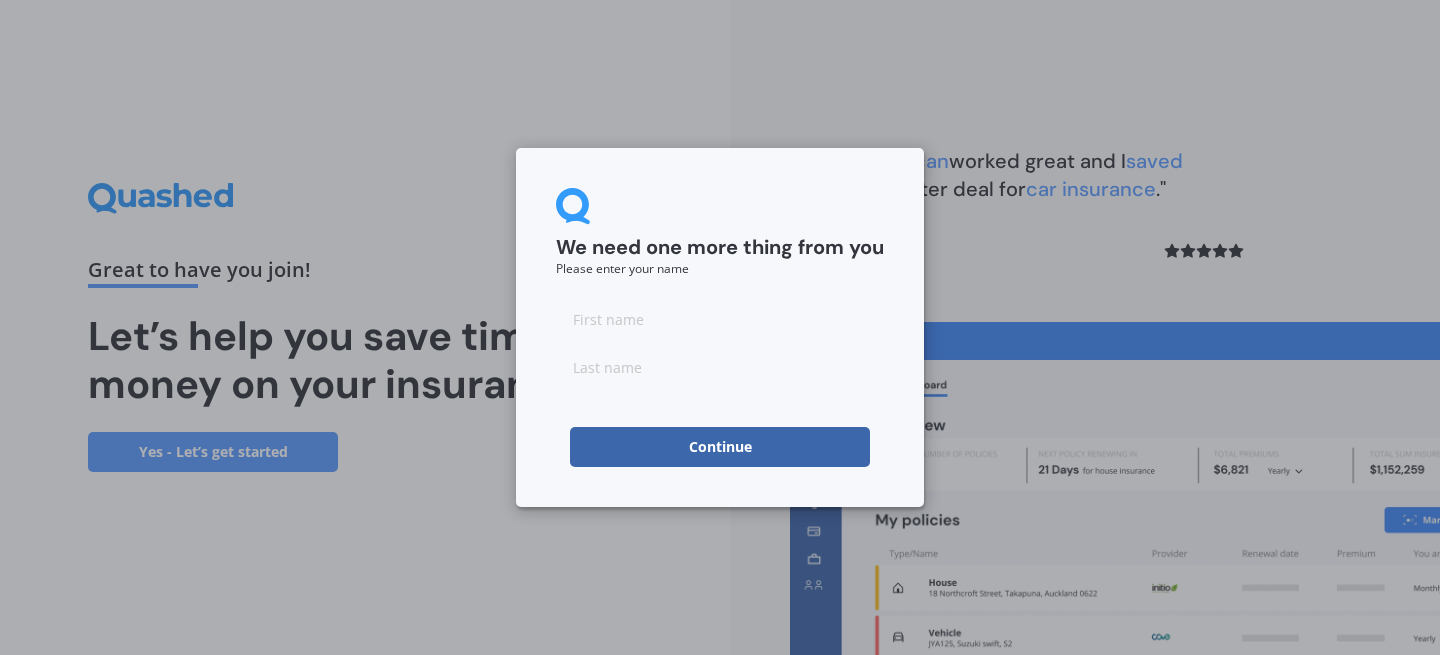click at bounding box center [720, 343] 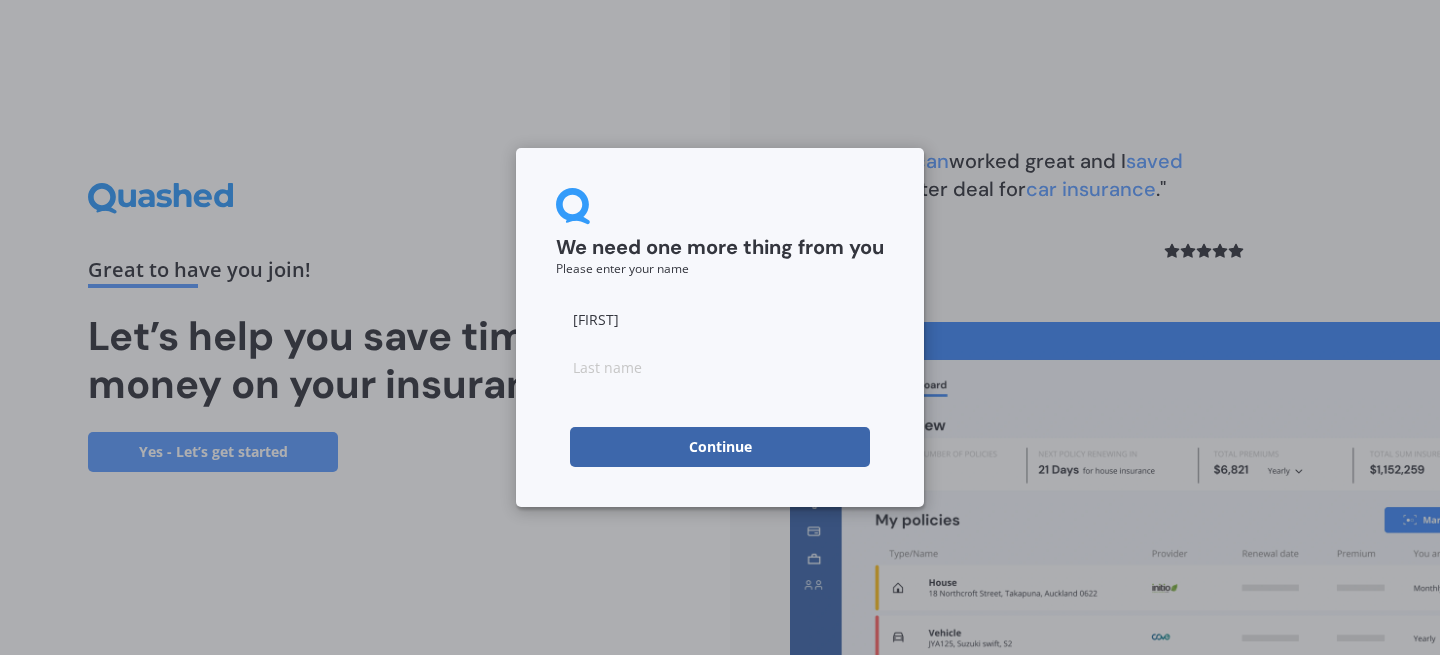 type on "Mika" 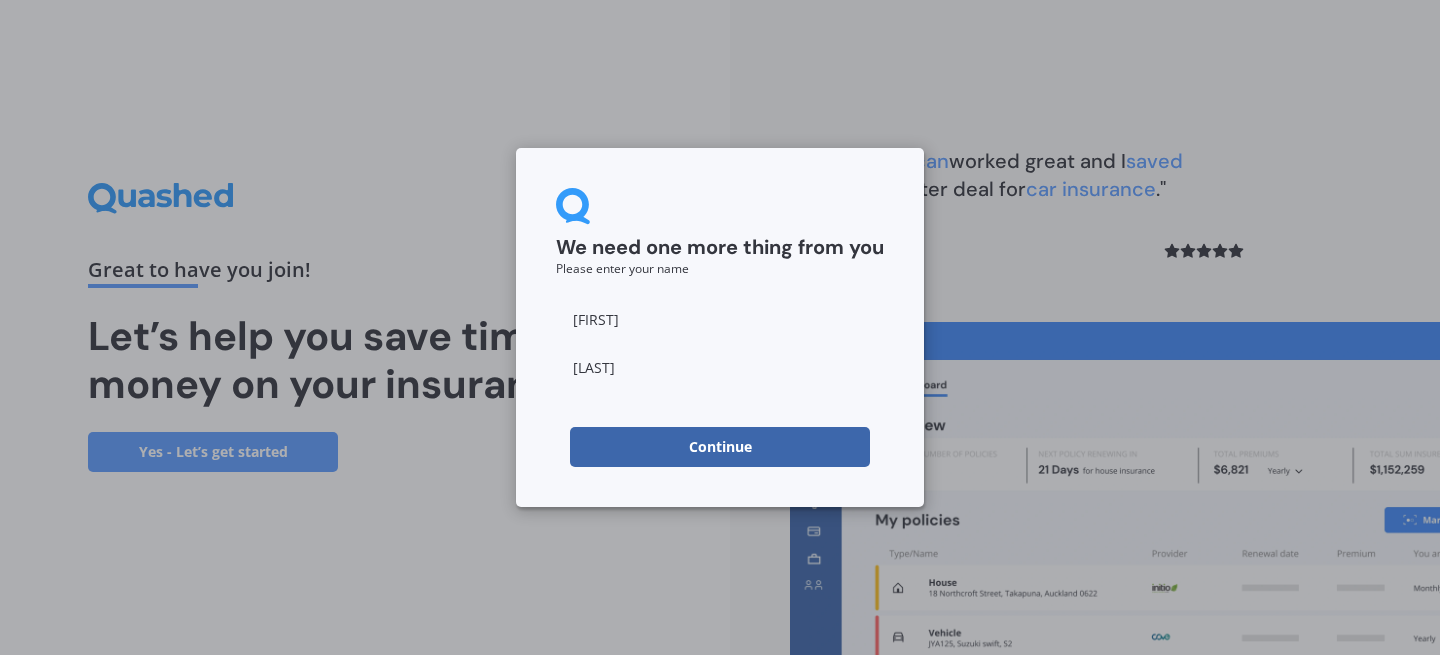 type on "Toba" 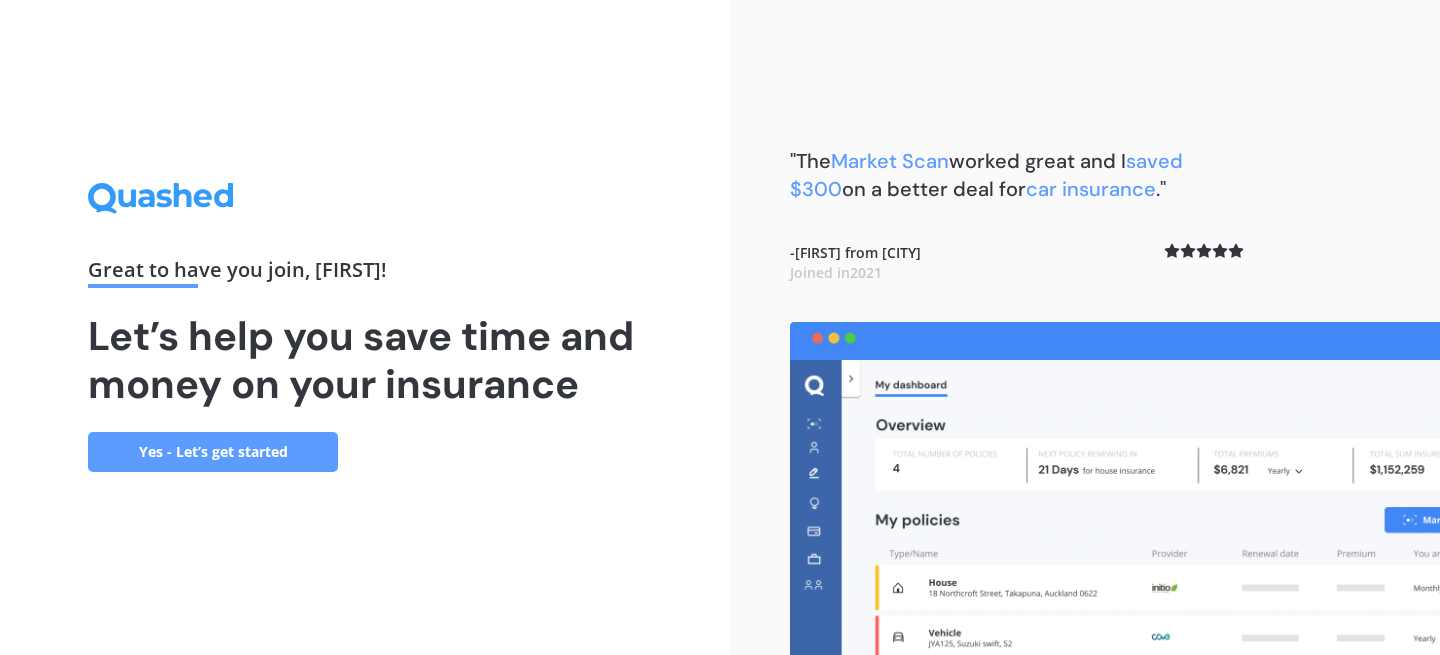 click on "Yes - Let’s get started" at bounding box center [213, 452] 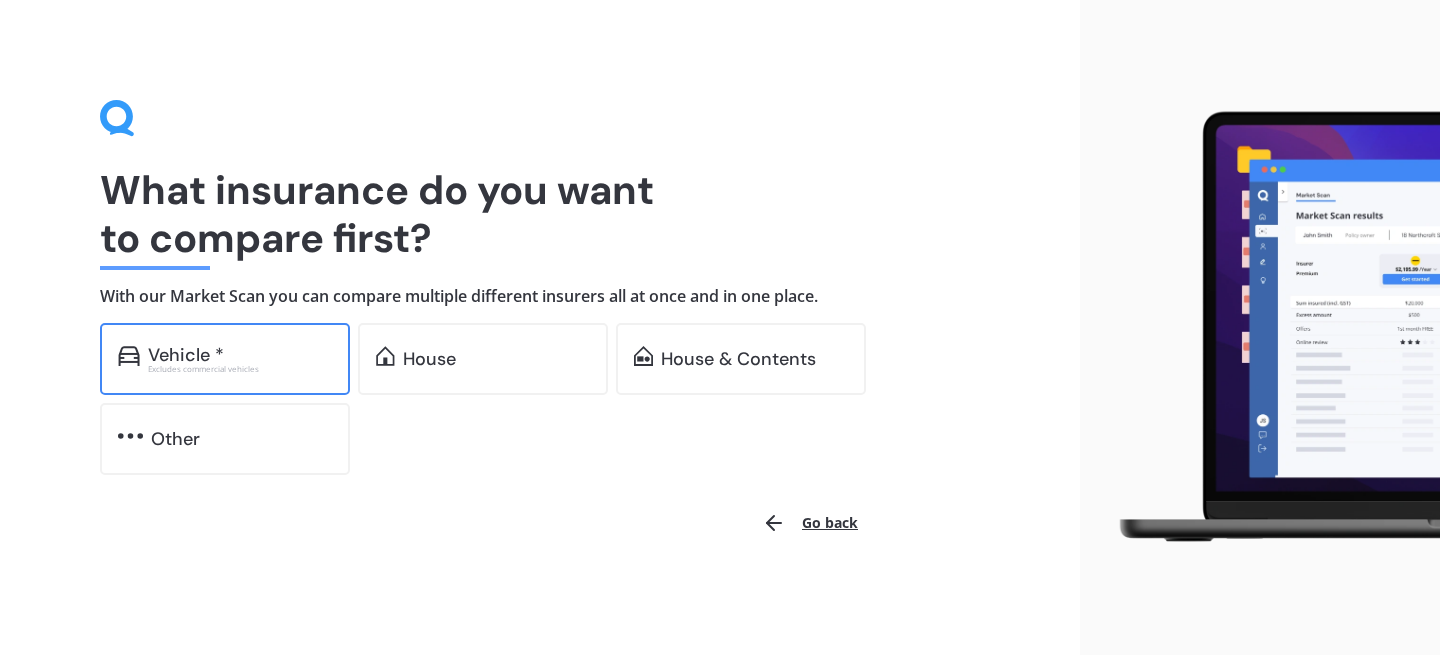 click on "Vehicle *" at bounding box center [240, 355] 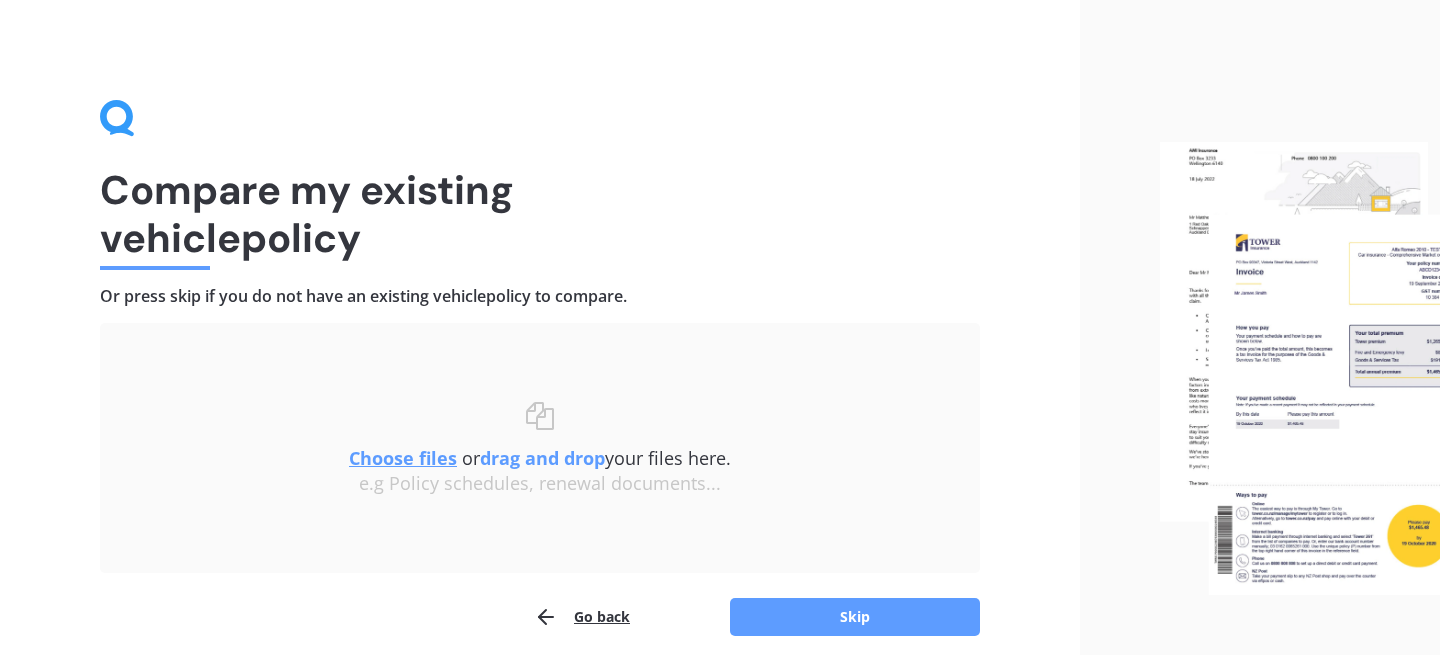 scroll, scrollTop: 81, scrollLeft: 0, axis: vertical 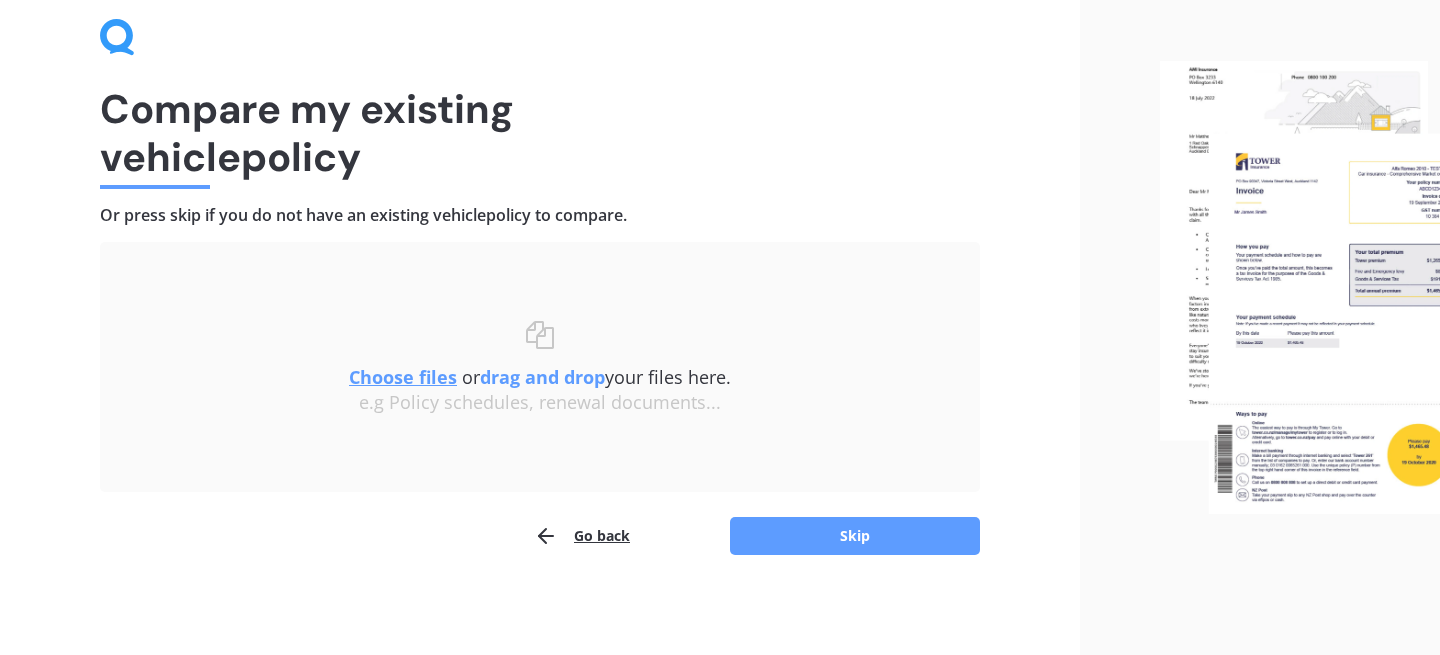 click on "Choose files" at bounding box center [403, 377] 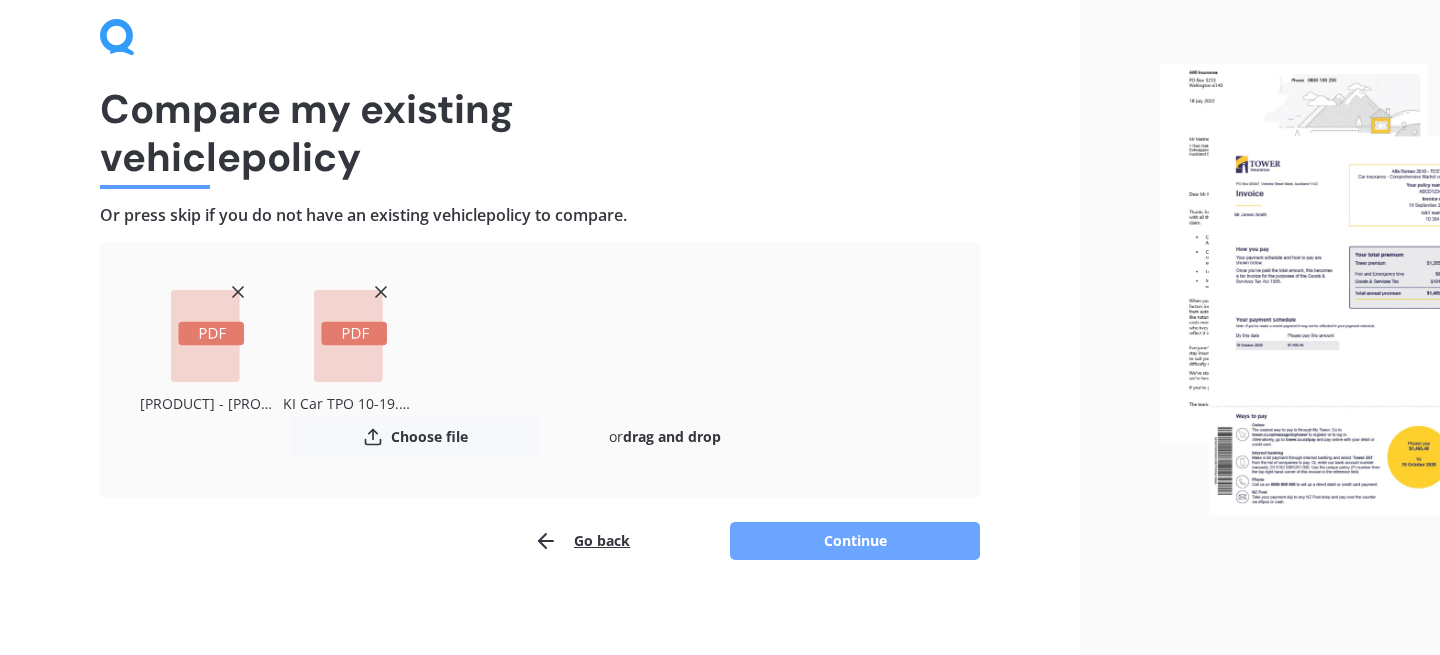 click on "Continue" at bounding box center [855, 541] 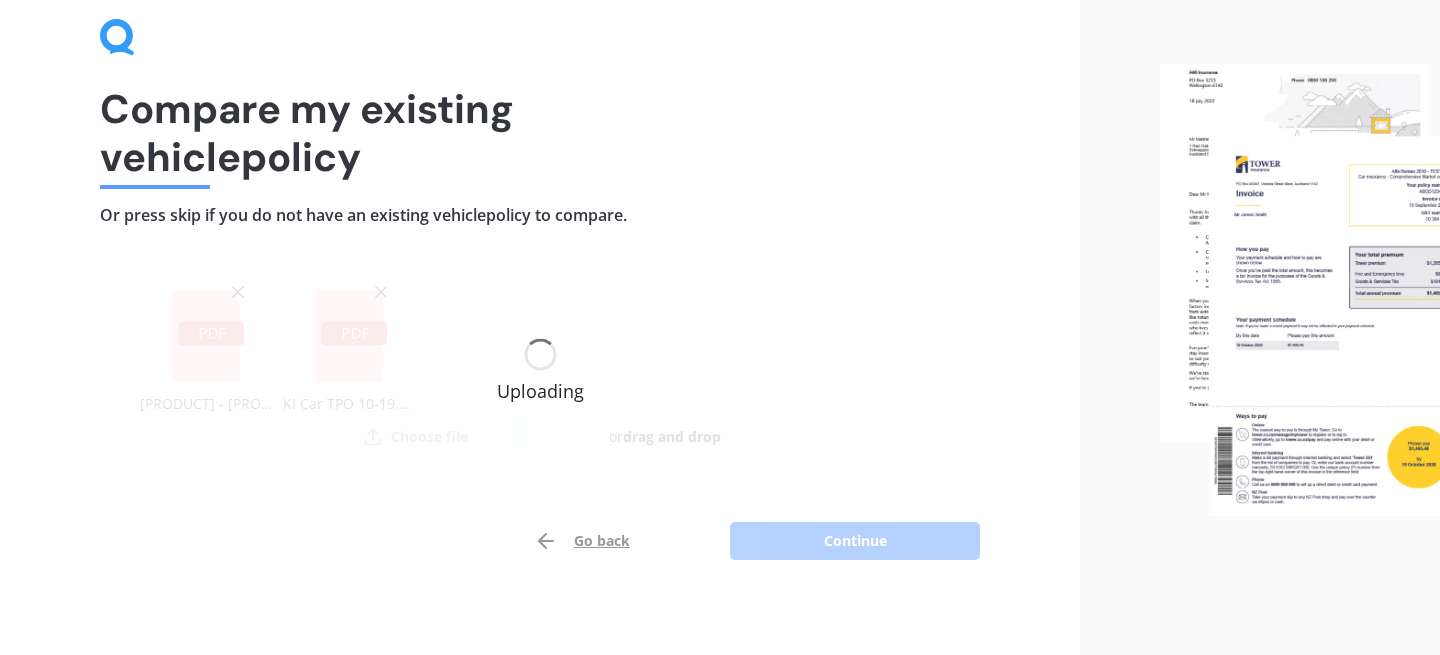 scroll, scrollTop: 0, scrollLeft: 0, axis: both 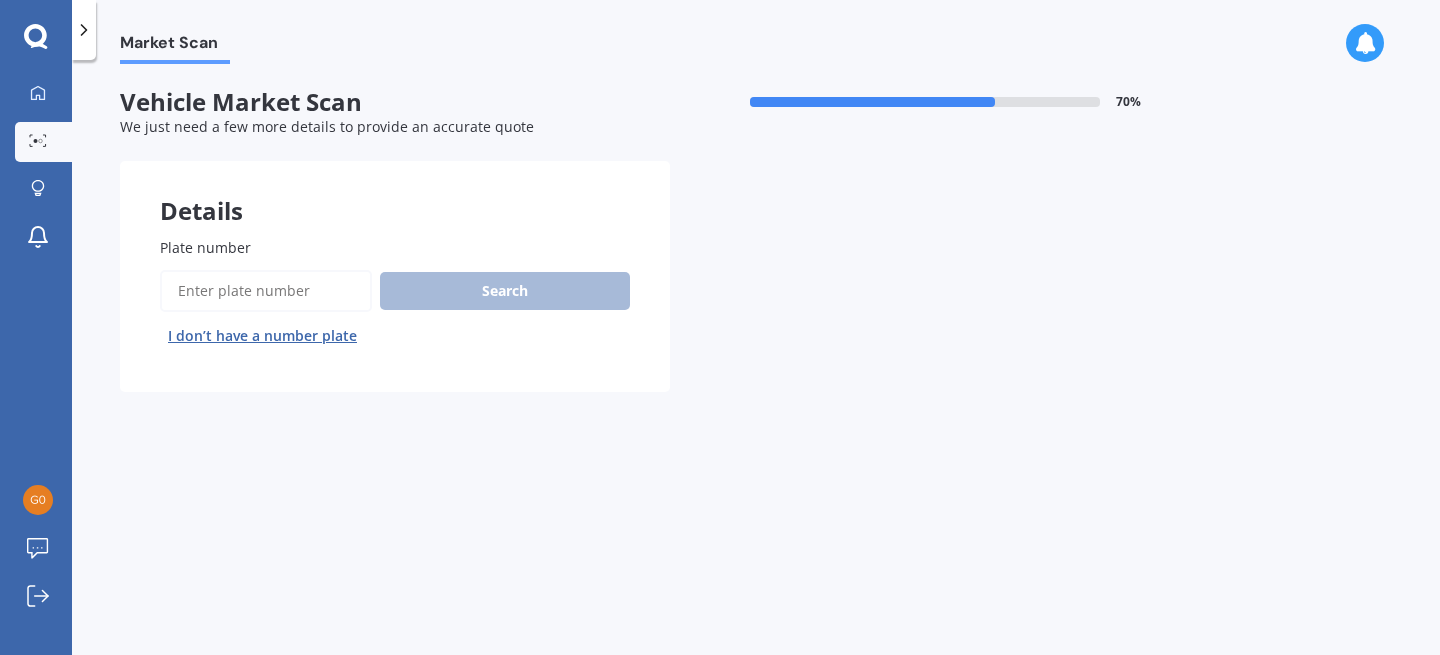 click on "Plate number" at bounding box center (266, 291) 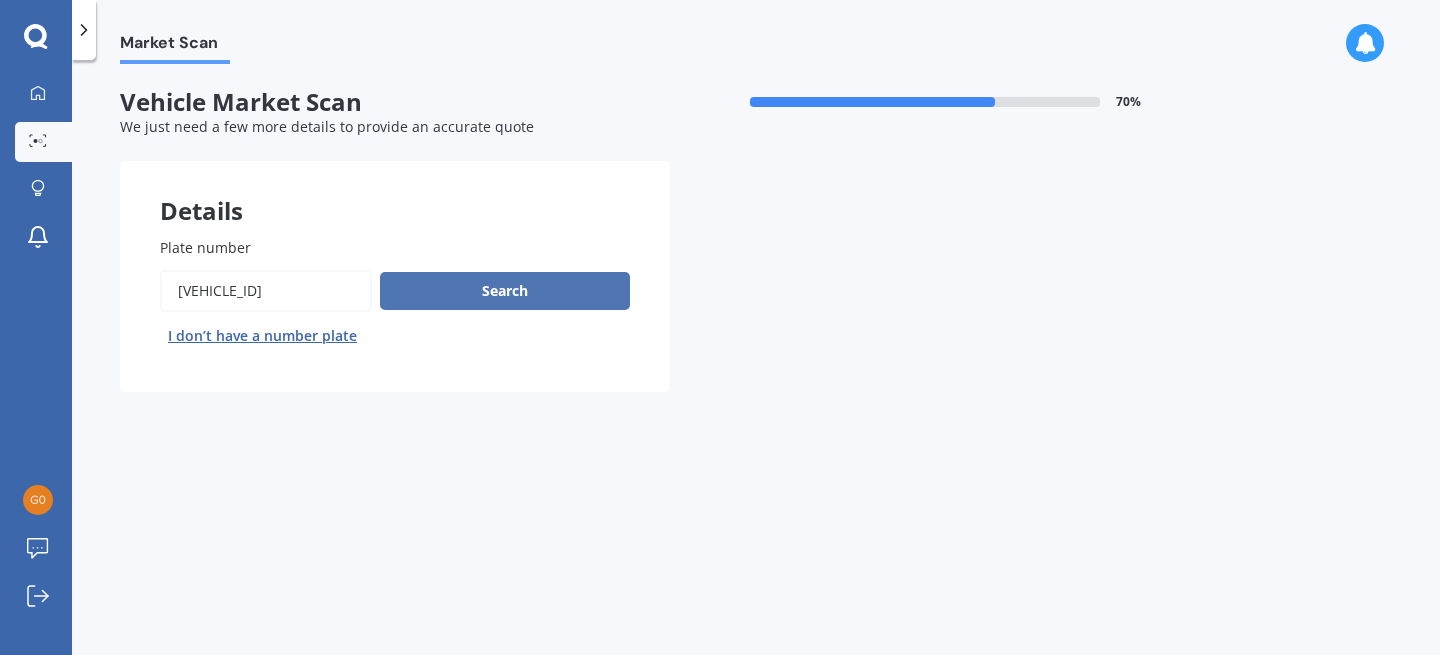 type on "JKP545" 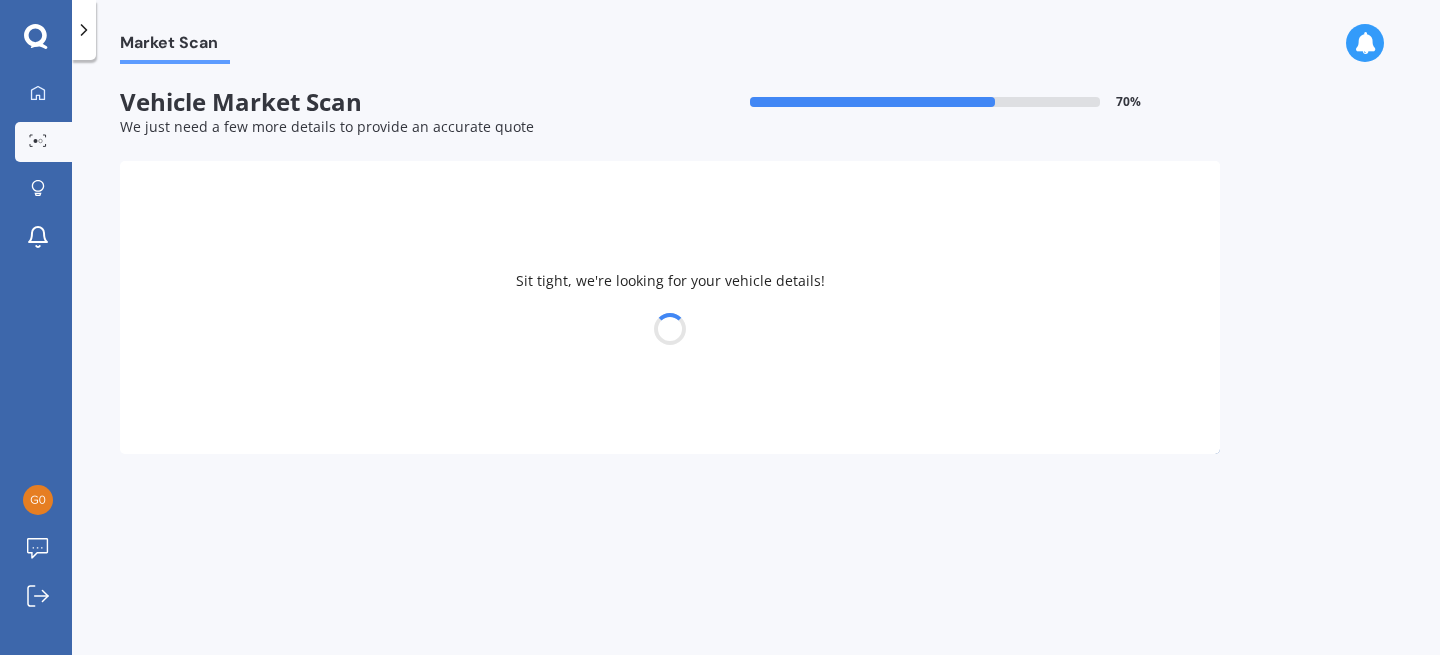 select on "BMW" 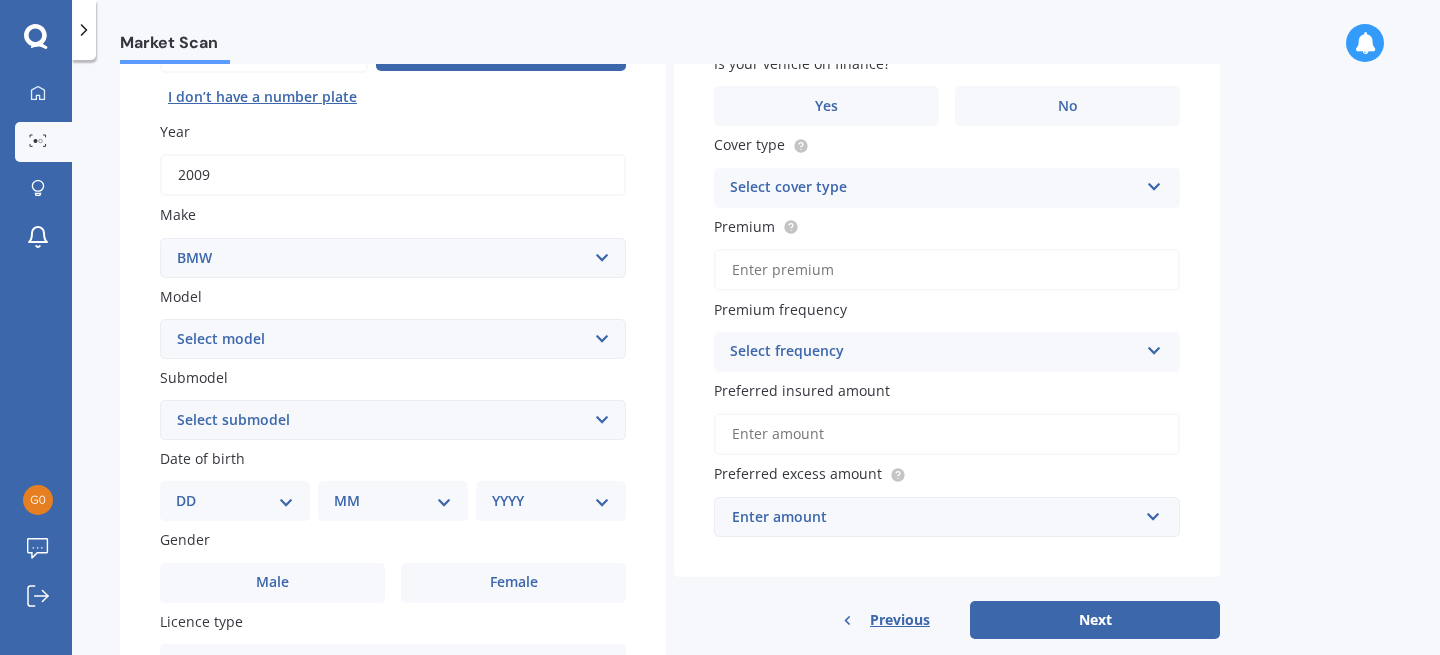 scroll, scrollTop: 306, scrollLeft: 0, axis: vertical 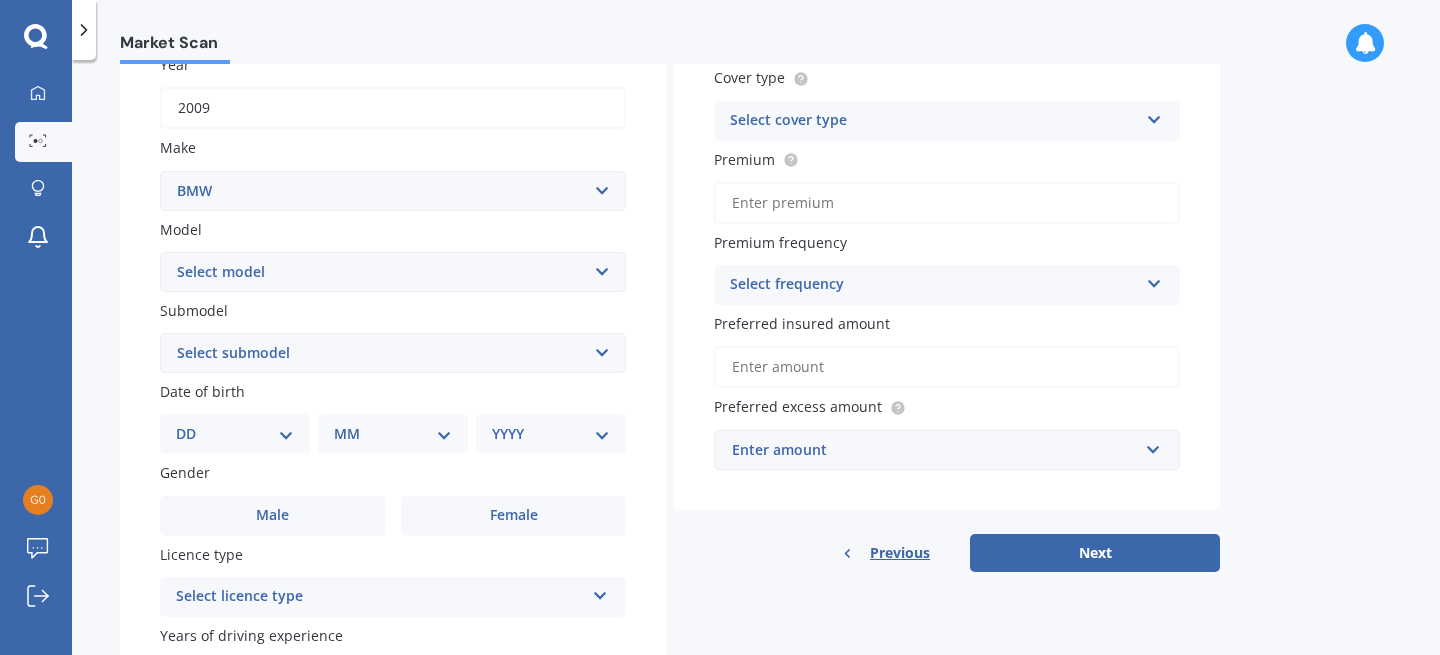 click on "Select model 116 116I 118 118D 120 130 218D 220I 225 250 316 318 320 320 i 323 325 328 330 335 335D 335i 340 420 428 430 435 518 520 523 523D 525 528 530 535 540 545 550 630 633 635 640D 640i 645i 650 728 730 733 735 740 745 750 760 840 850 i3 i3s i8 Ioniq iR iX IX3 M M135i M235 M240 M3 M340 M4 M4 Series M440i M5 M6 M7 X1 X2 X3 X4 X5 X6 X7 Z3 Z4 Z8" at bounding box center [393, 272] 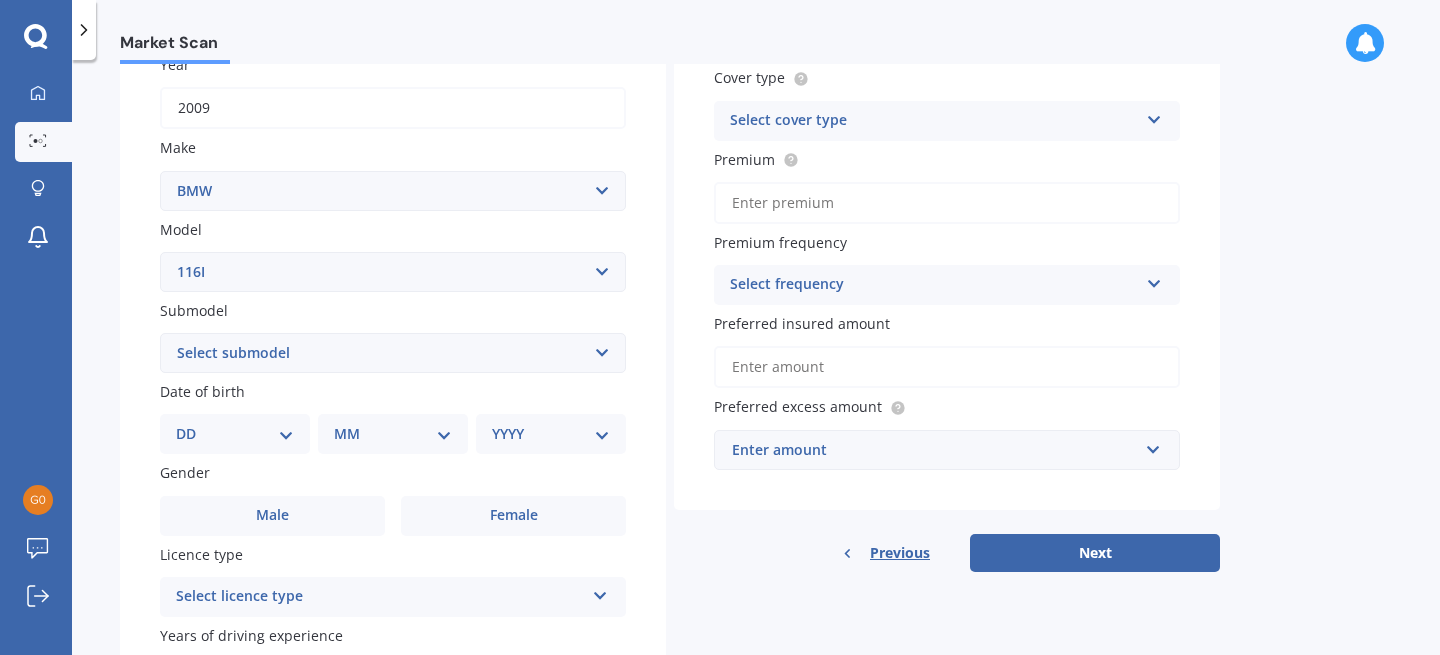 click on "Select submodel Hatchback Turbo" at bounding box center (393, 353) 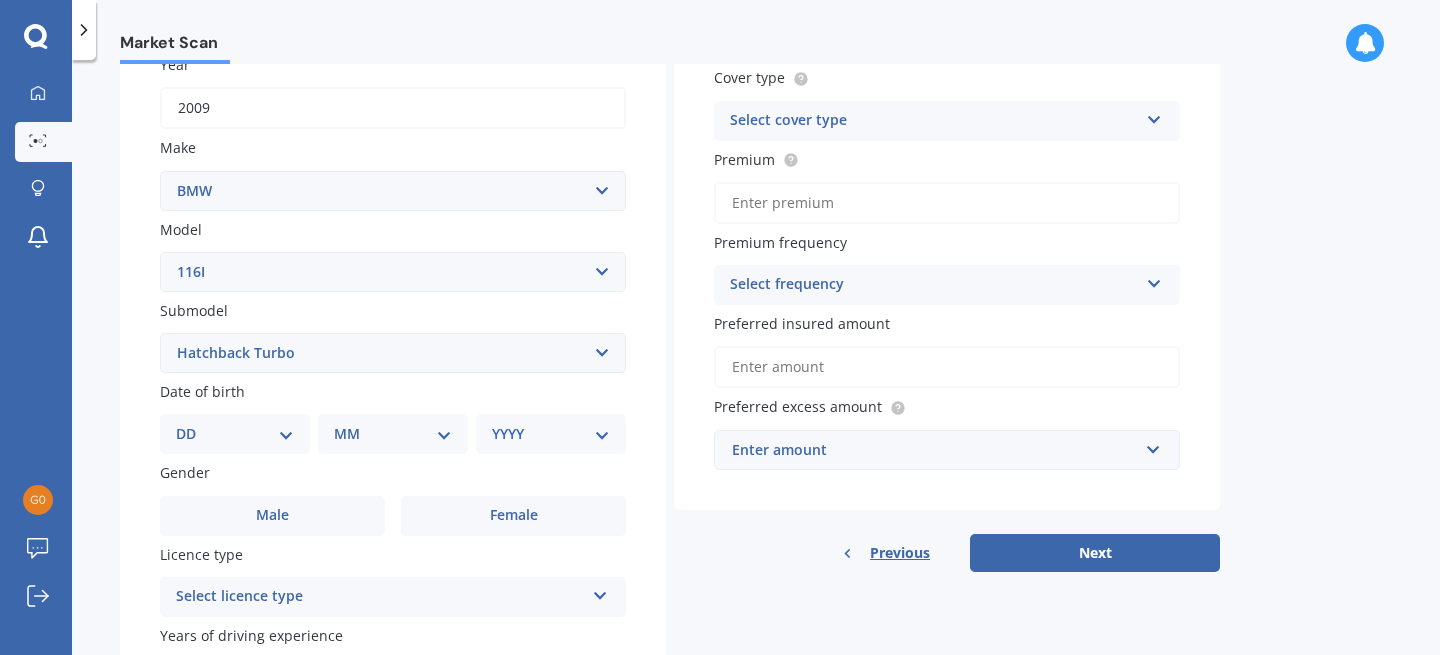 click on "DD 01 02 03 04 05 06 07 08 09 10 11 12 13 14 15 16 17 18 19 20 21 22 23 24 25 26 27 28 29 30 31" at bounding box center [235, 434] 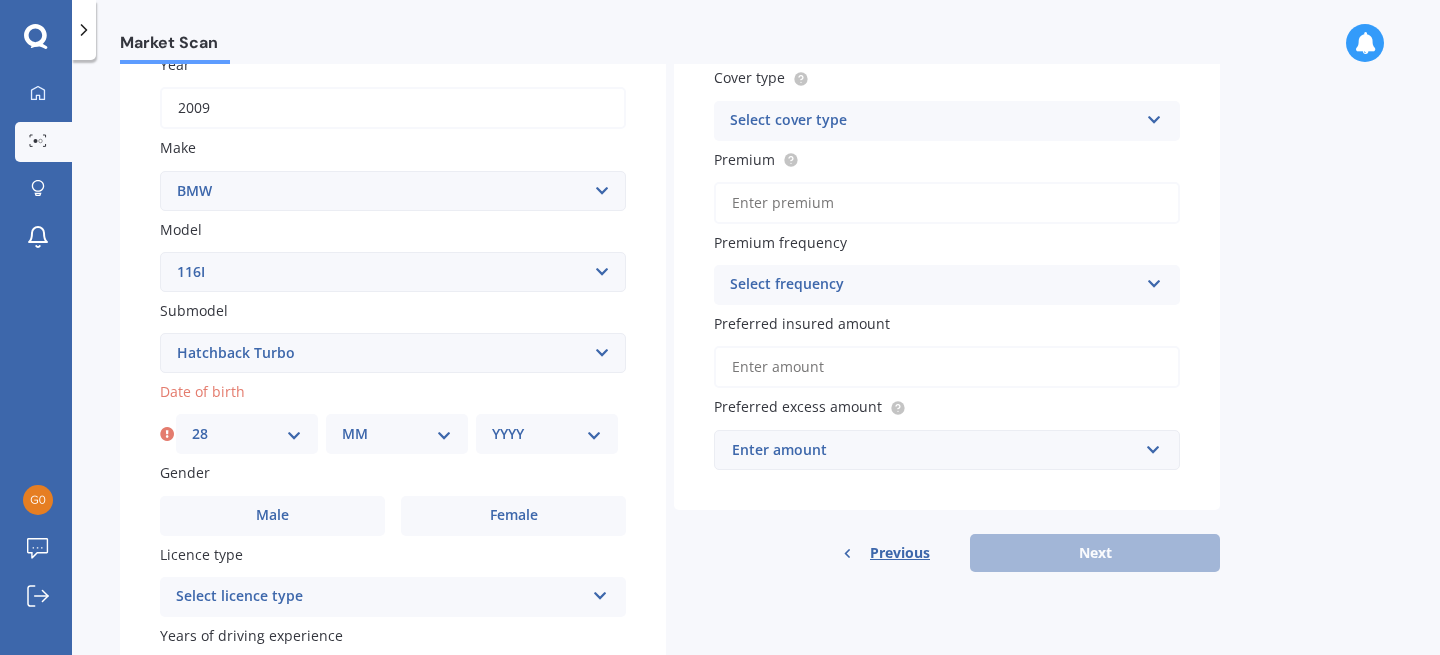 click on "MM 01 02 03 04 05 06 07 08 09 10 11 12" at bounding box center (397, 434) 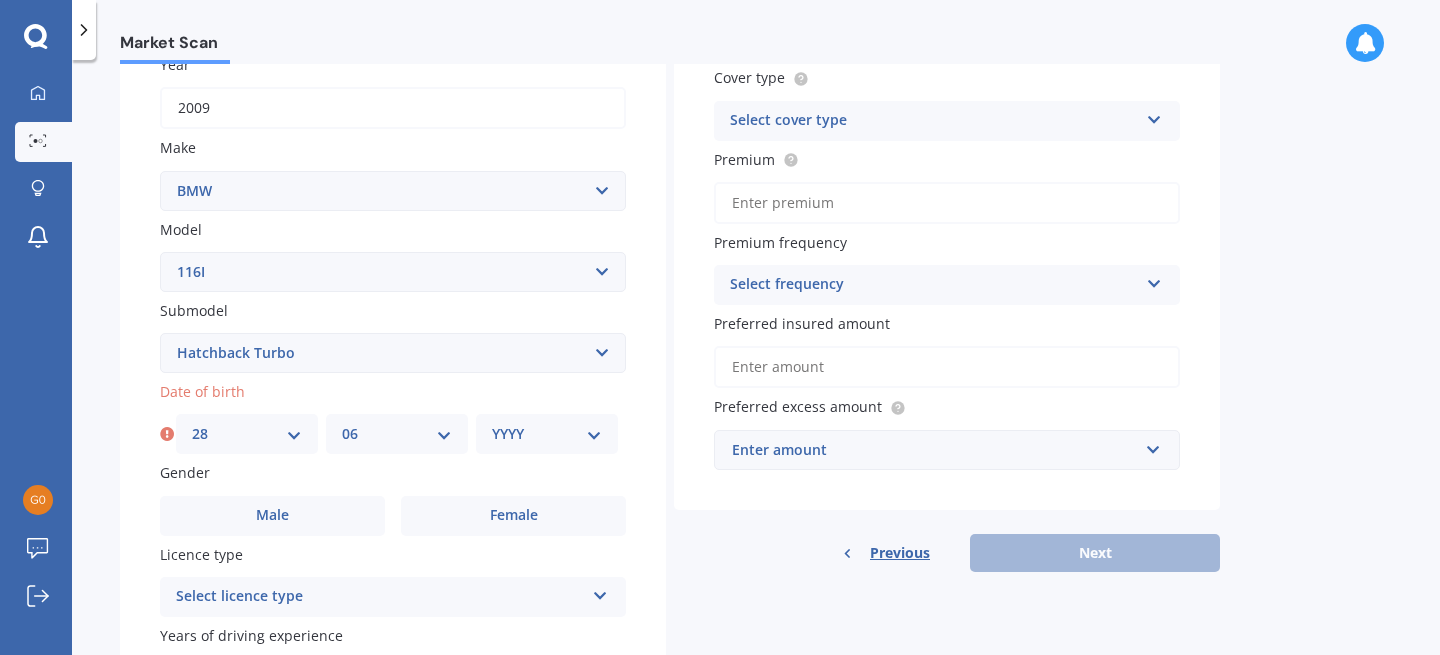 click on "YYYY 2025 2024 2023 2022 2021 2020 2019 2018 2017 2016 2015 2014 2013 2012 2011 2010 2009 2008 2007 2006 2005 2004 2003 2002 2001 2000 1999 1998 1997 1996 1995 1994 1993 1992 1991 1990 1989 1988 1987 1986 1985 1984 1983 1982 1981 1980 1979 1978 1977 1976 1975 1974 1973 1972 1971 1970 1969 1968 1967 1966 1965 1964 1963 1962 1961 1960 1959 1958 1957 1956 1955 1954 1953 1952 1951 1950 1949 1948 1947 1946 1945 1944 1943 1942 1941 1940 1939 1938 1937 1936 1935 1934 1933 1932 1931 1930 1929 1928 1927 1926" at bounding box center [547, 434] 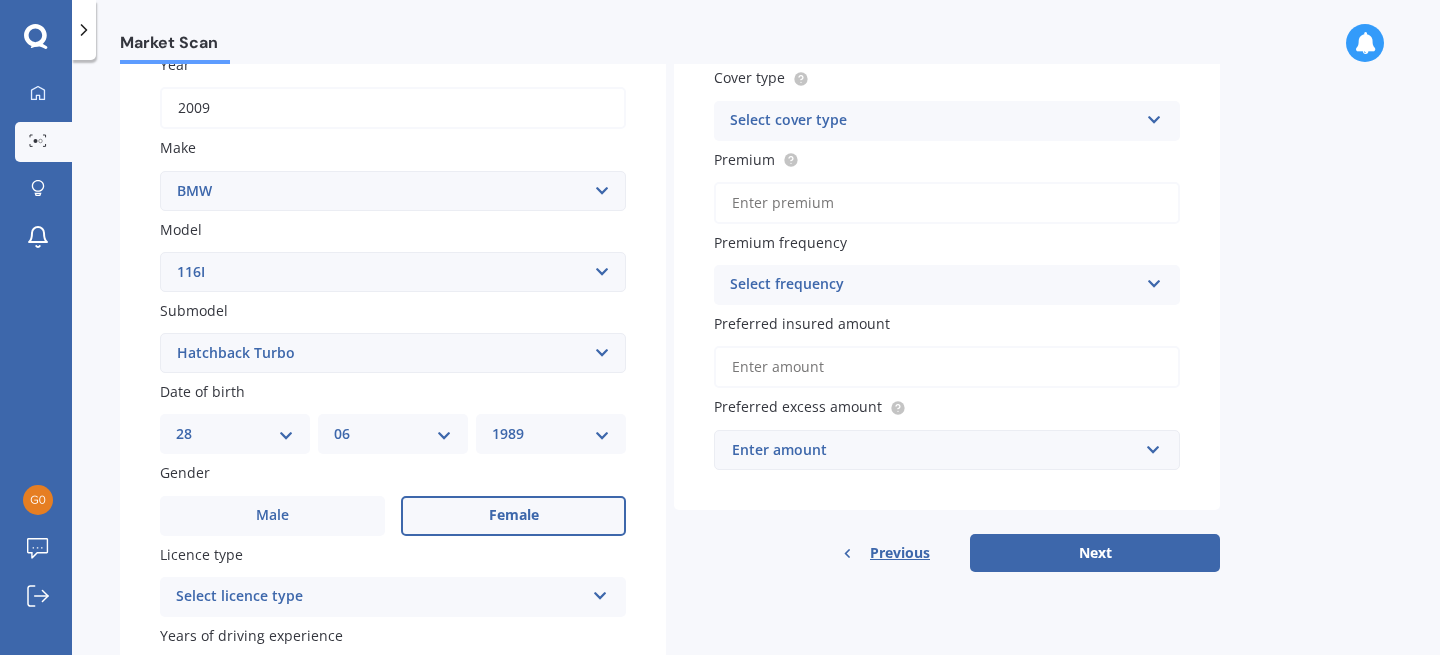 click on "Female" at bounding box center (513, 516) 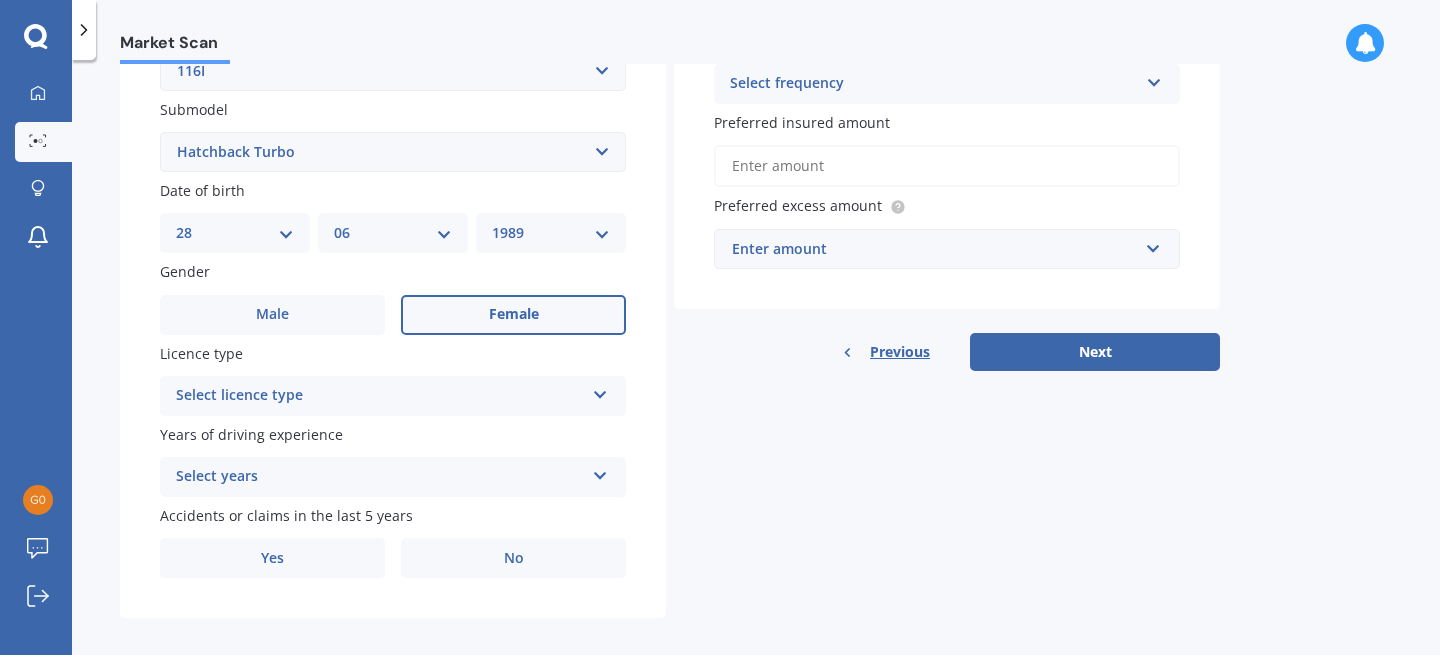 scroll, scrollTop: 509, scrollLeft: 0, axis: vertical 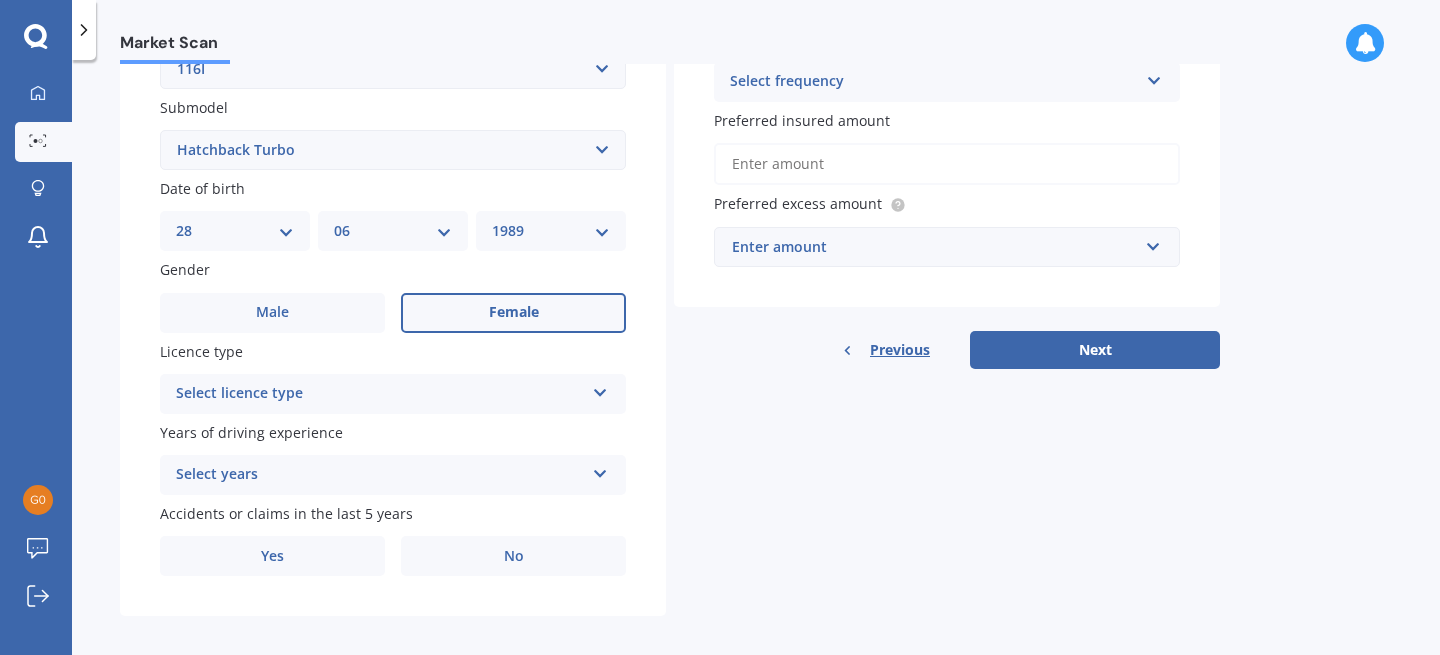 click on "Select licence type" at bounding box center [380, 394] 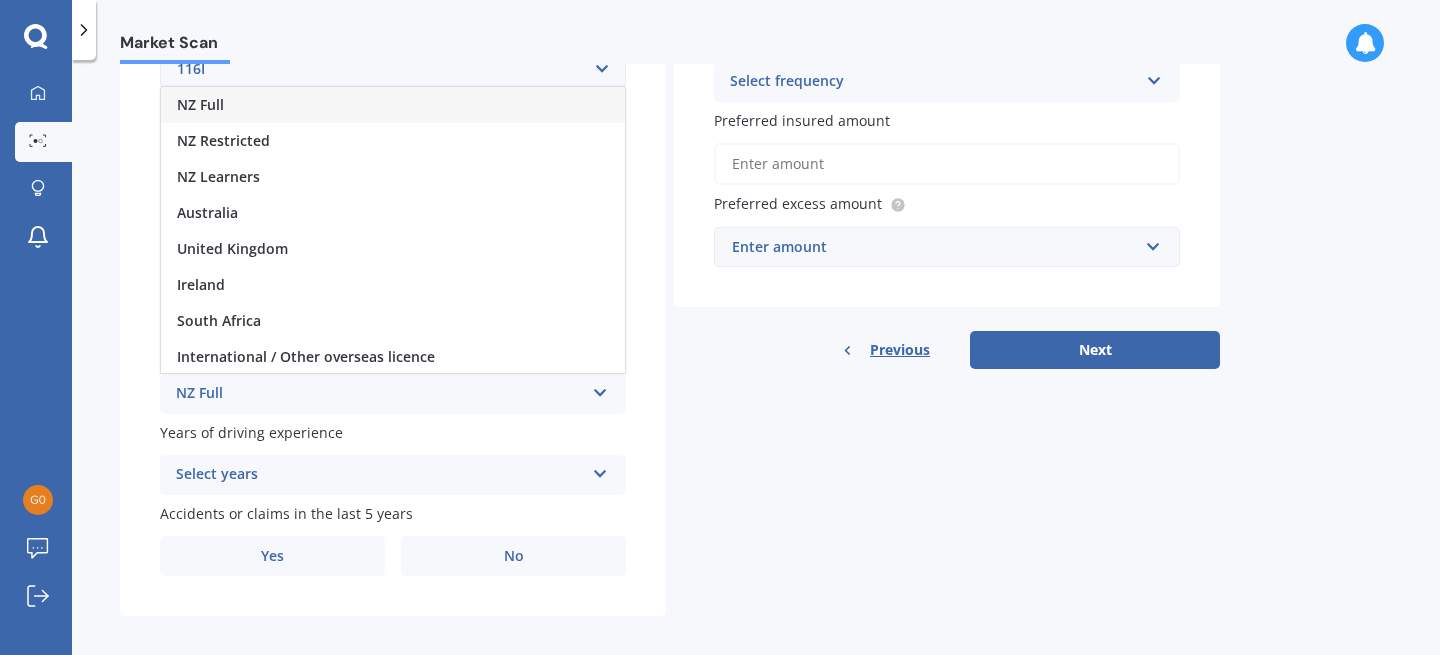 click on "NZ Full" at bounding box center [393, 105] 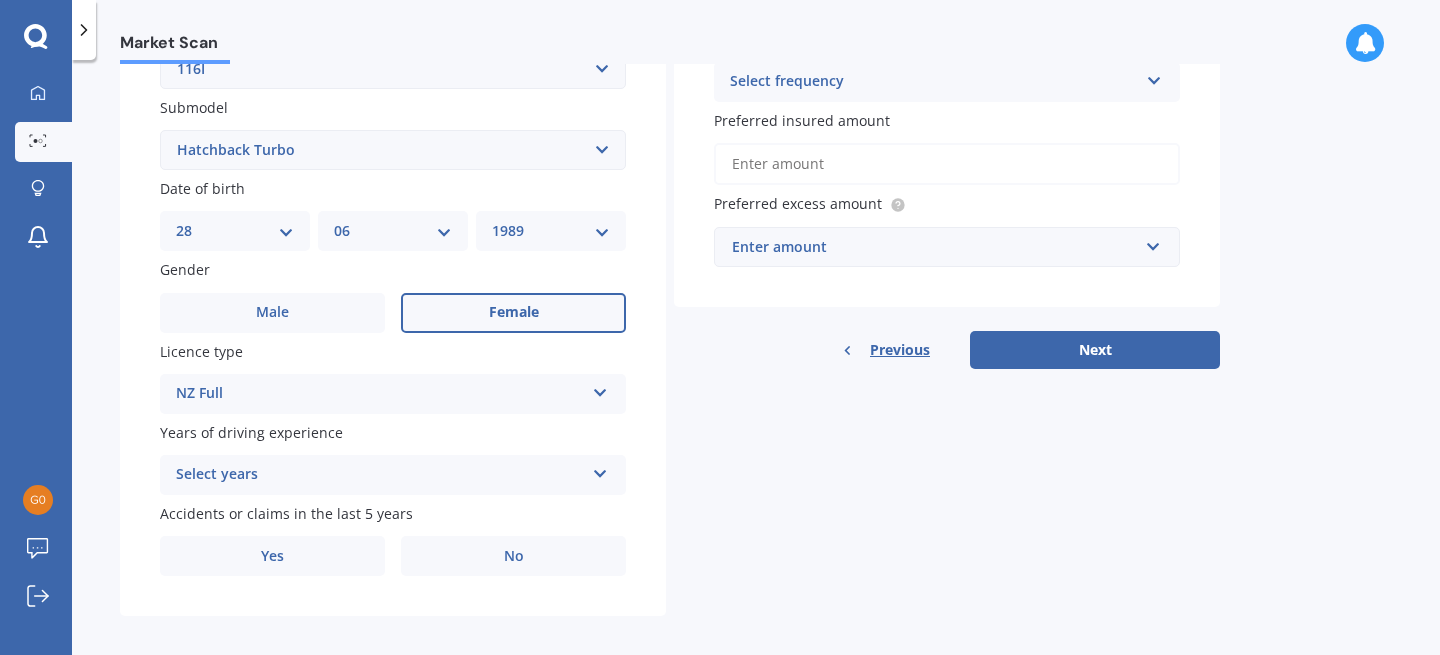 click on "Select years" at bounding box center (380, 475) 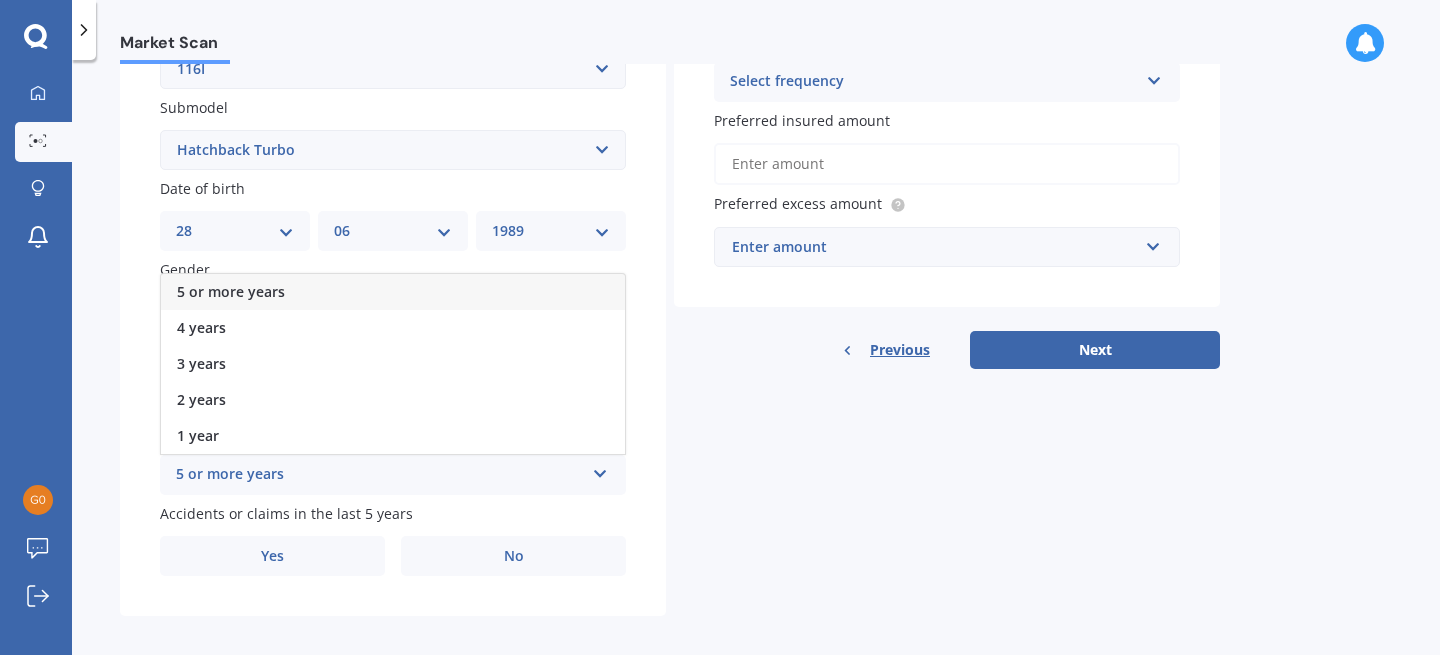 click on "5 or more years" at bounding box center (393, 292) 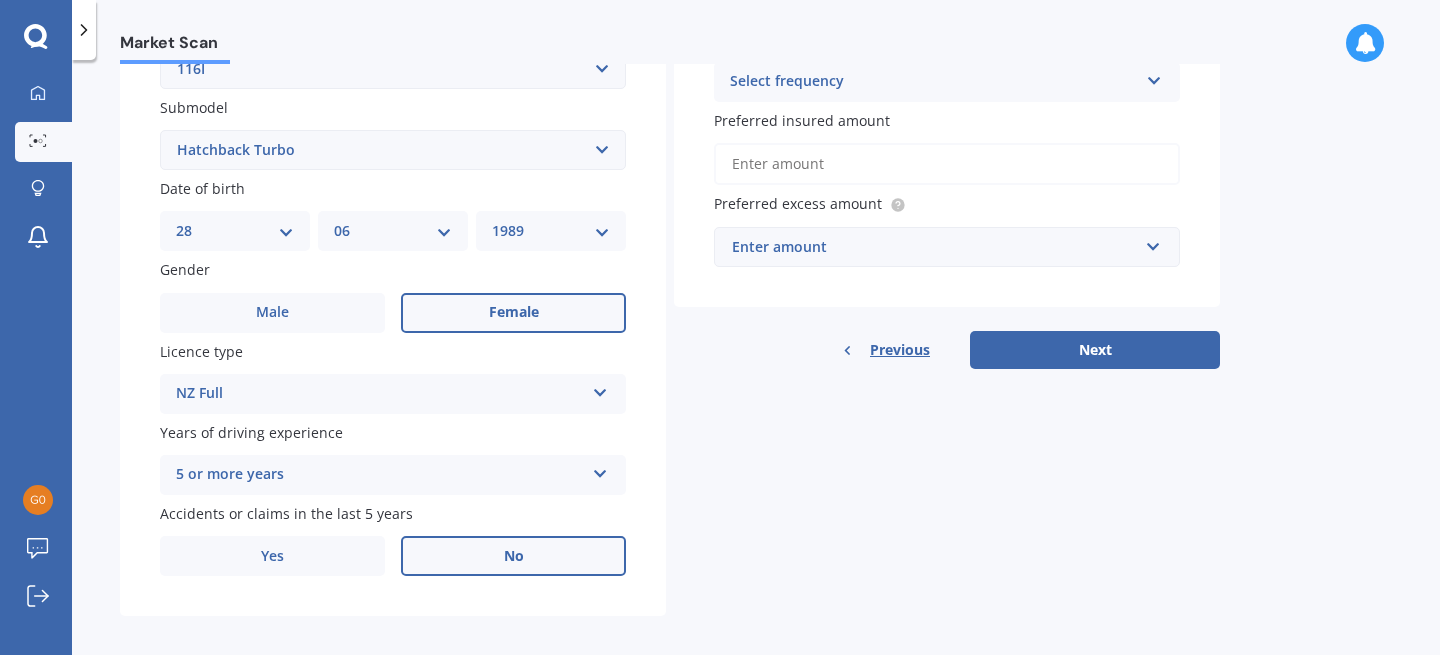 click on "No" at bounding box center [513, 556] 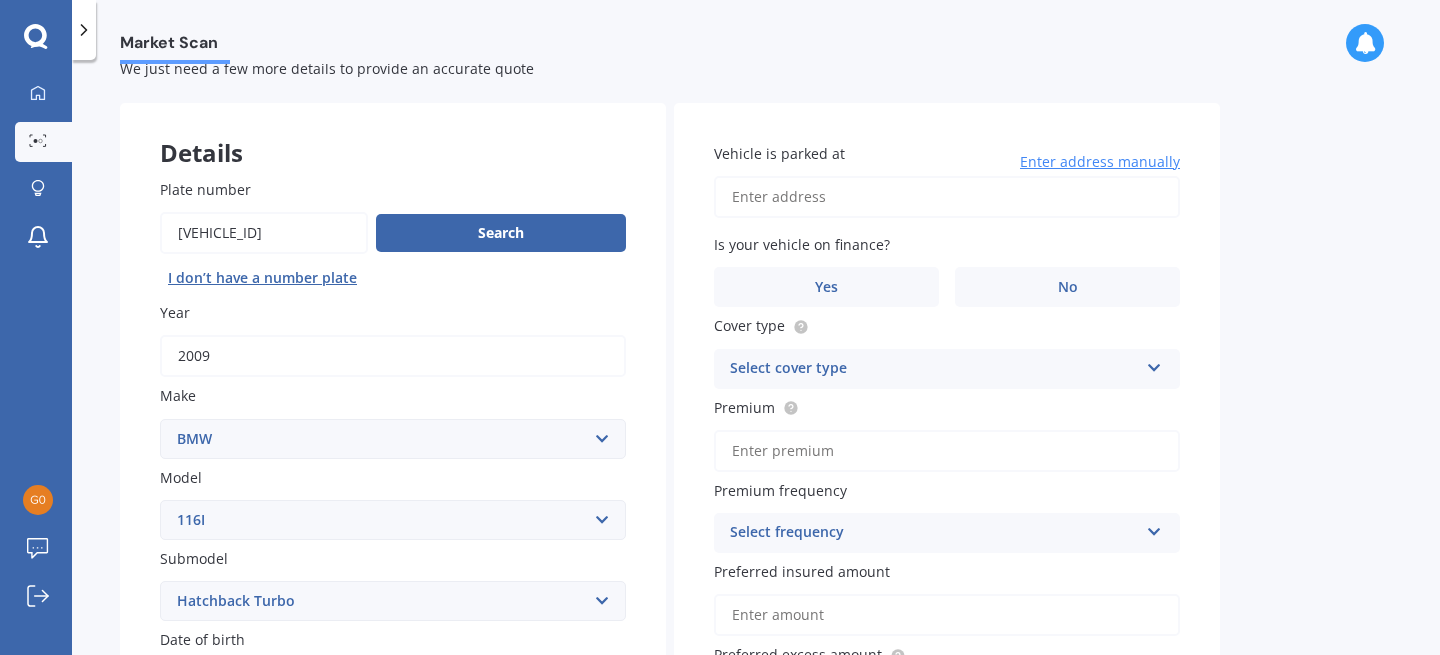 scroll, scrollTop: 38, scrollLeft: 0, axis: vertical 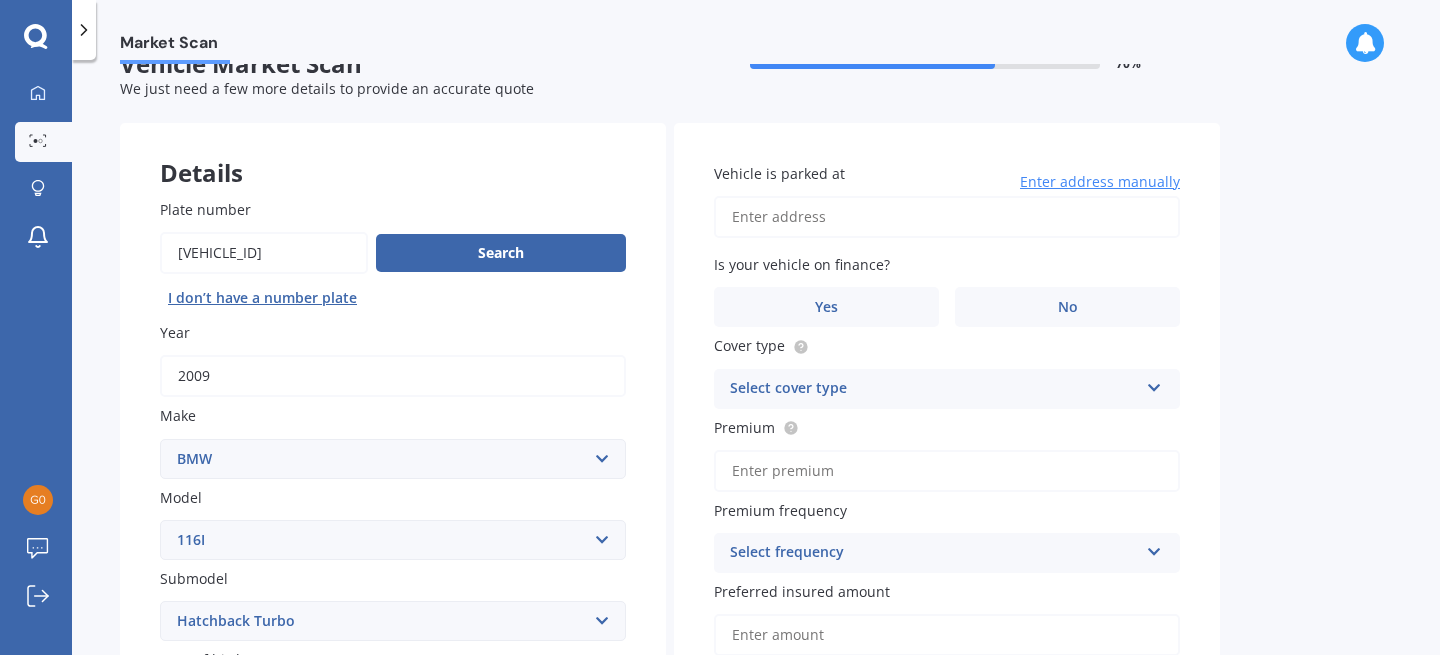 click on "Vehicle is parked at" at bounding box center [947, 217] 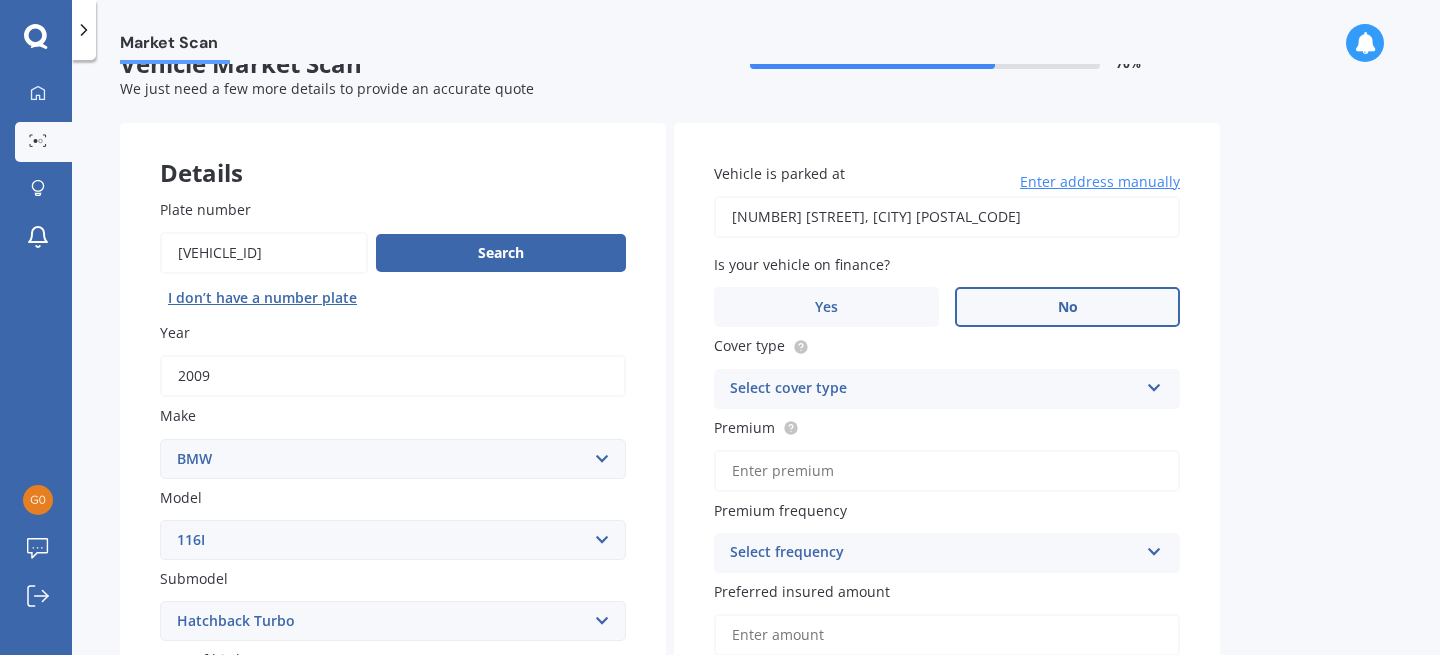 click on "No" at bounding box center (1067, 307) 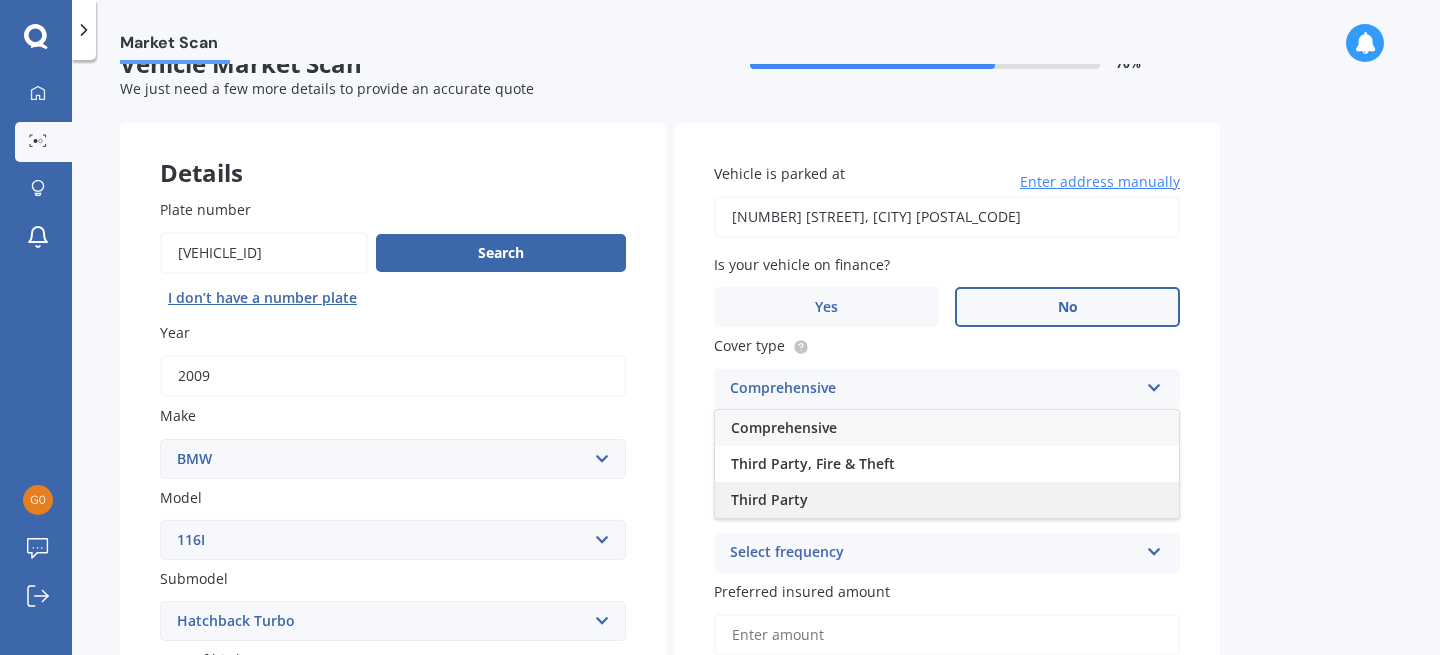 click on "Third Party" at bounding box center [947, 500] 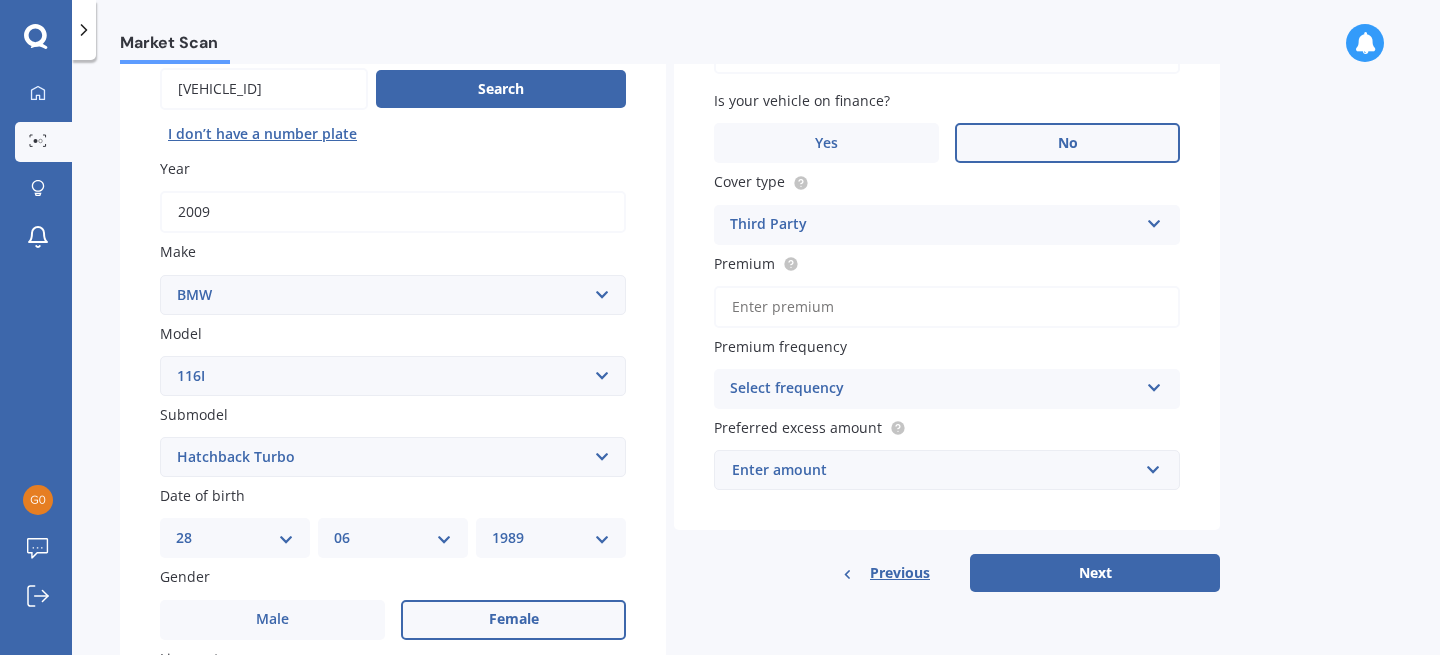 scroll, scrollTop: 205, scrollLeft: 0, axis: vertical 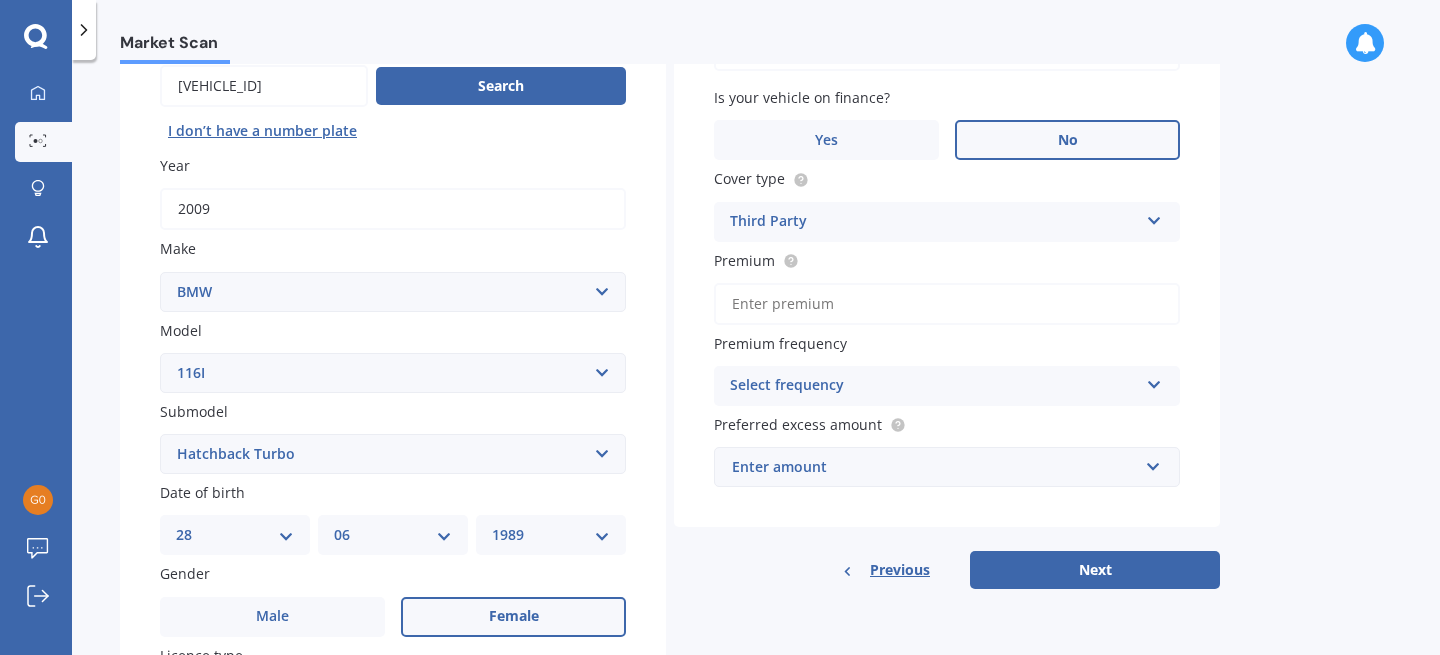click on "Select frequency" at bounding box center (934, 386) 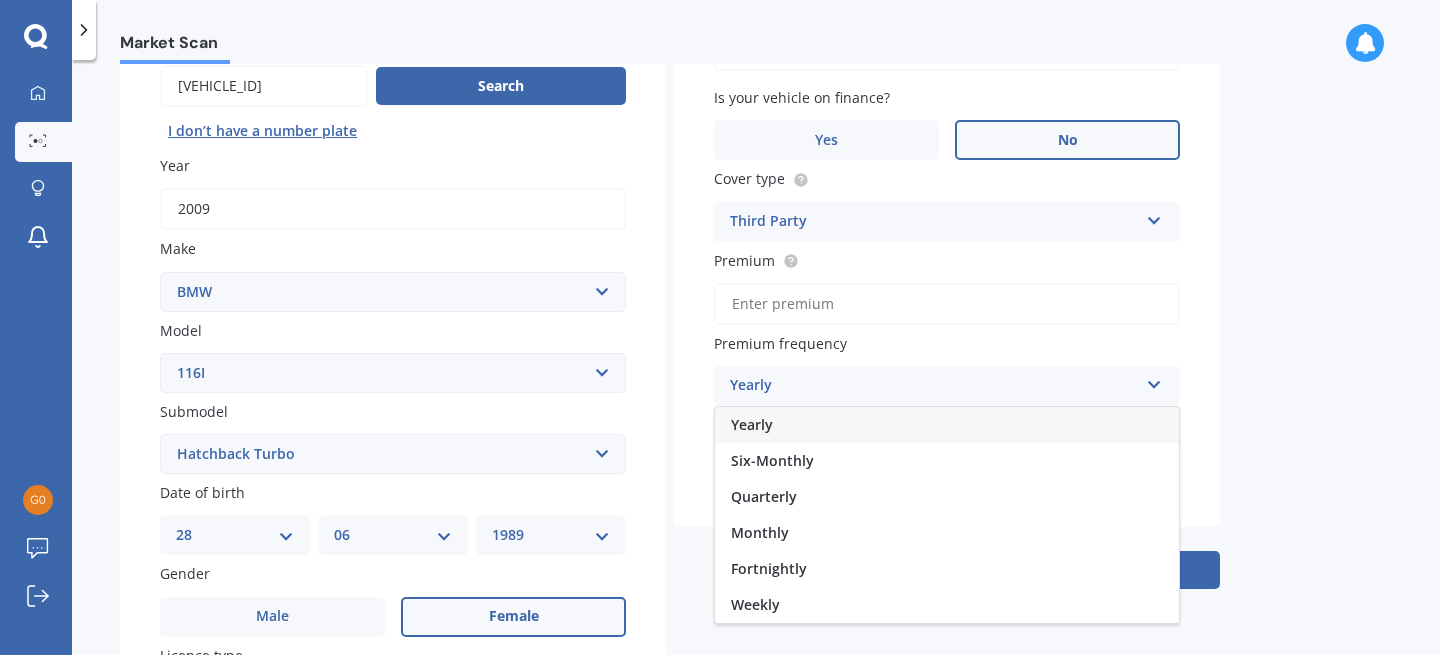 click on "Vehicle is parked at 8 Tallington CrescentTorbay 0630 Enter address manually Is your vehicle on finance? Yes No Cover type Third Party Comprehensive Third Party, Fire & Theft Third Party Premium Premium frequency Yearly Yearly Six-Monthly Quarterly Monthly Fortnightly Weekly Preferred excess amount Enter amount $100 $400 $500 $750 $1,000 $1,500 $2,000" at bounding box center [947, 242] 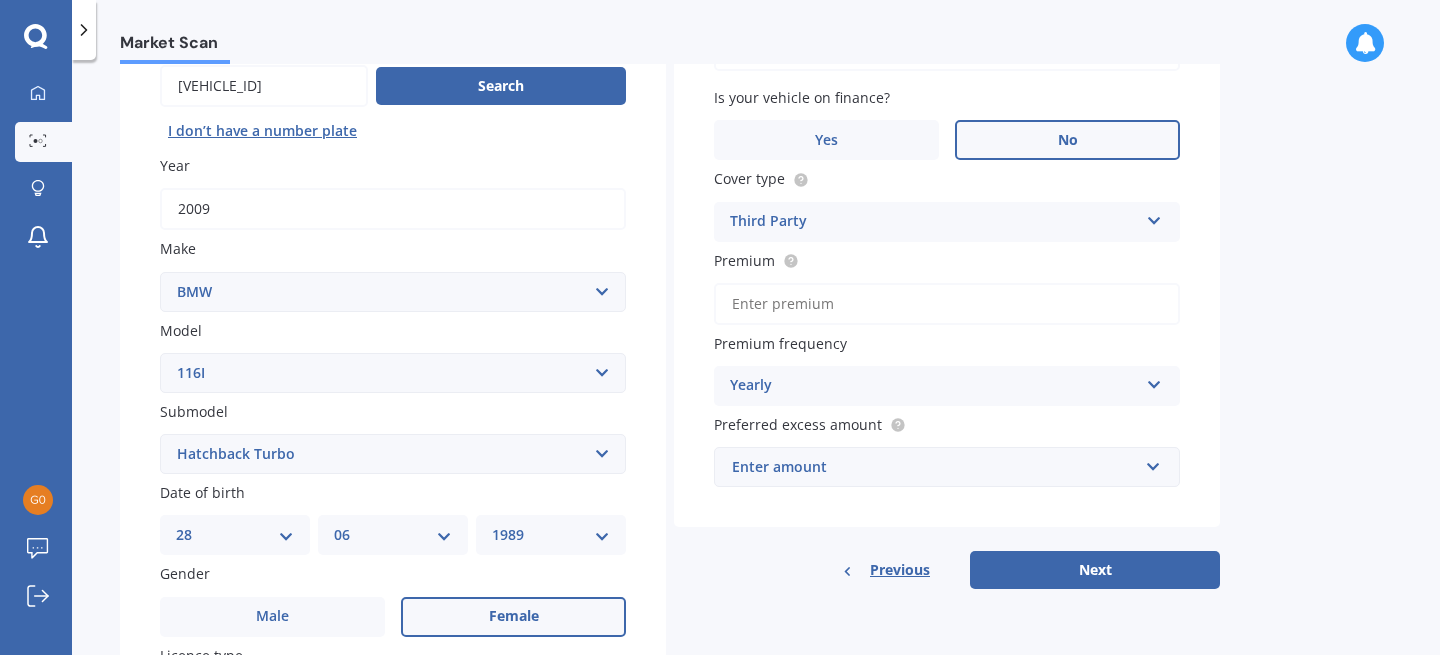 click on "Enter amount" at bounding box center (935, 467) 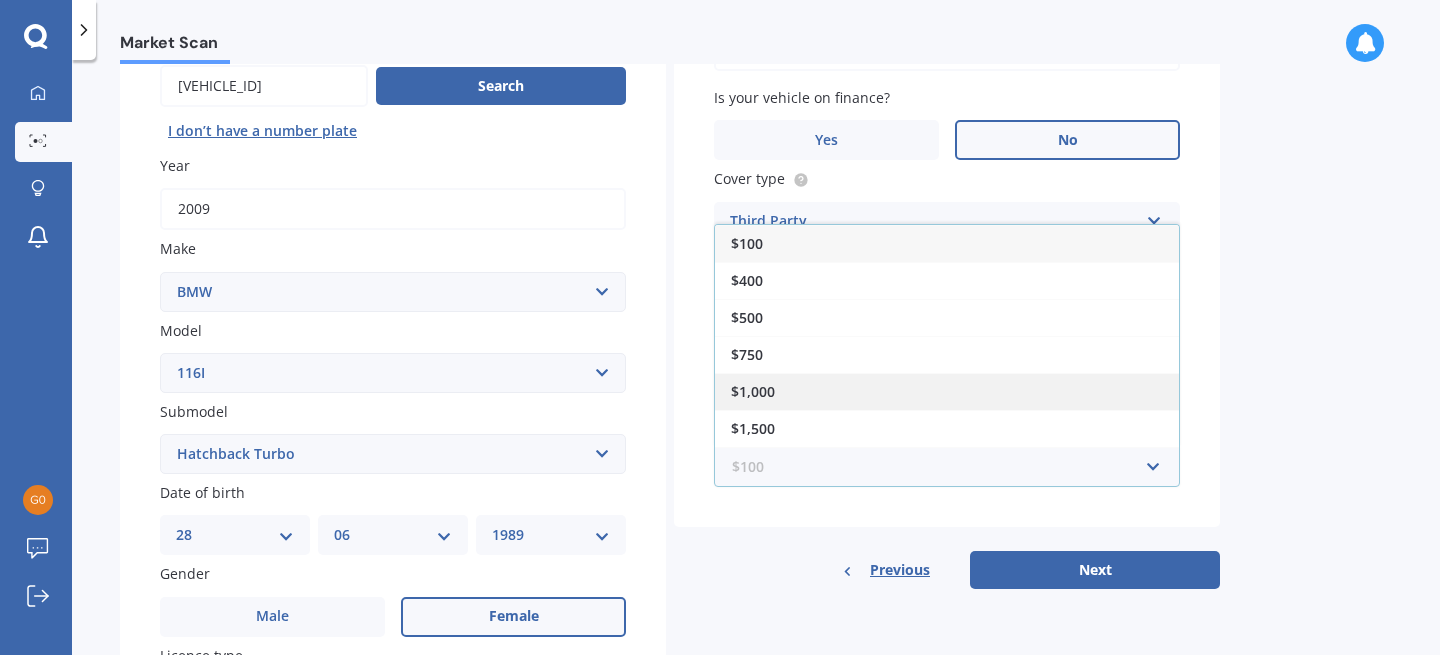scroll, scrollTop: 35, scrollLeft: 0, axis: vertical 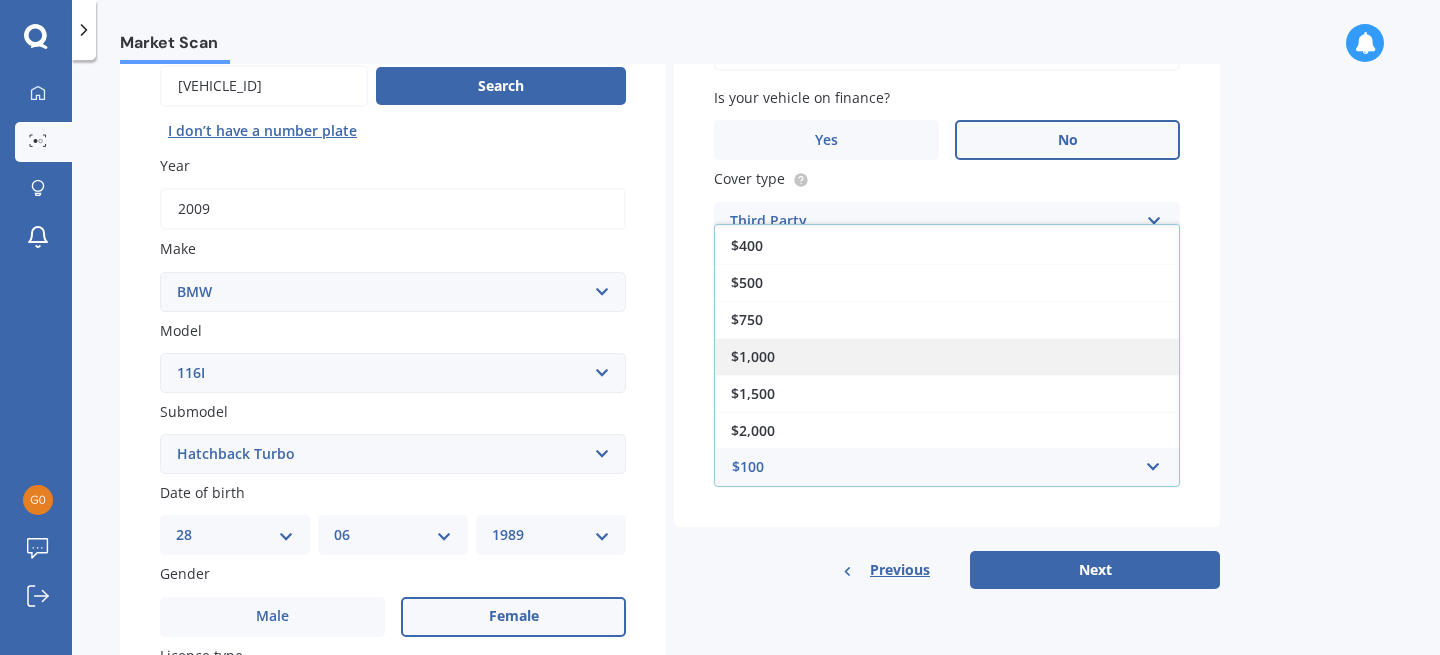 click on "$1,000" at bounding box center (947, 356) 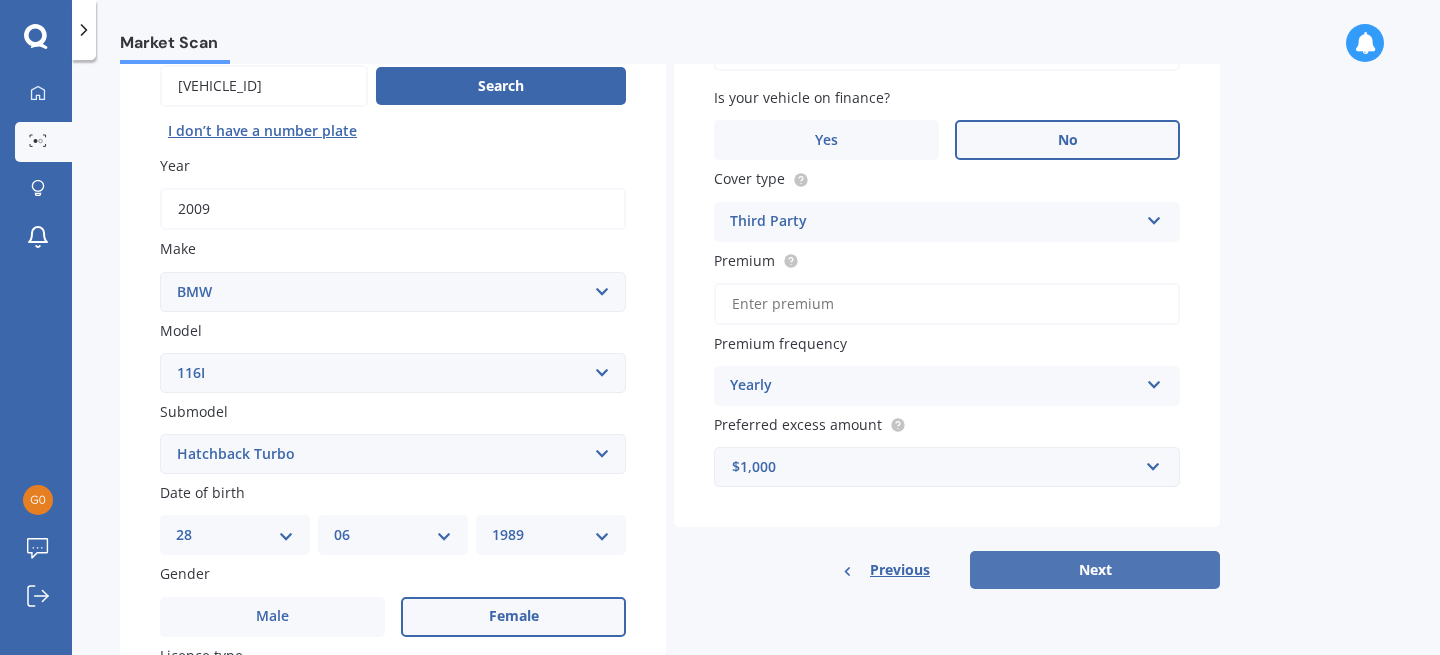 click on "Next" at bounding box center [1095, 570] 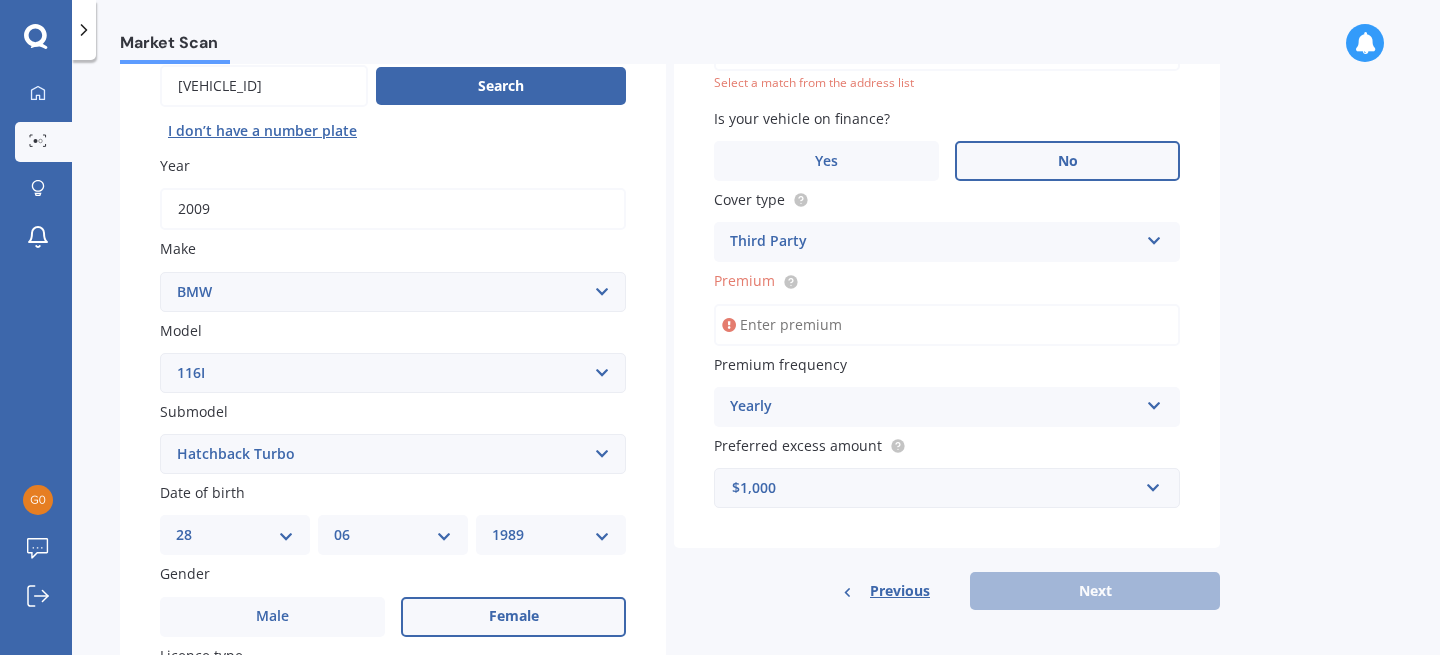 scroll, scrollTop: 137, scrollLeft: 0, axis: vertical 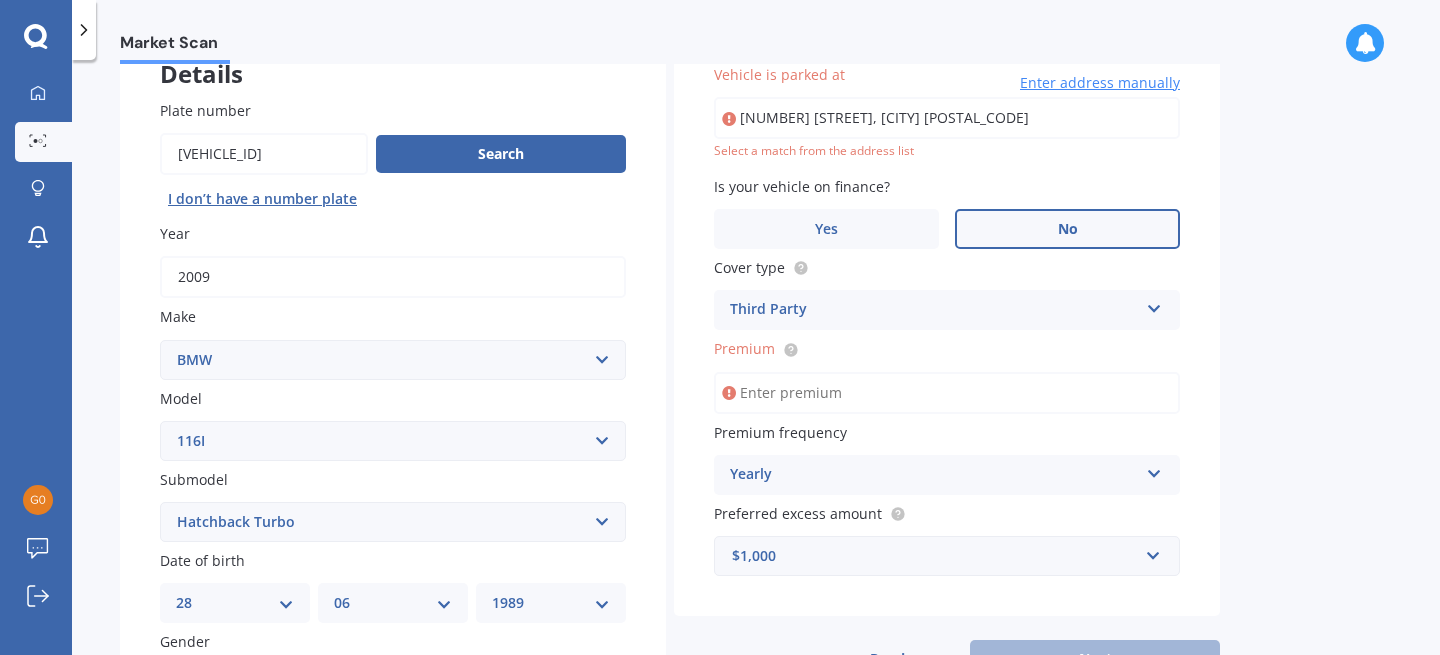 click on "8 Tallington CrescentTorbay 0630 Enter address manually Select a match from the address list" at bounding box center (947, 128) 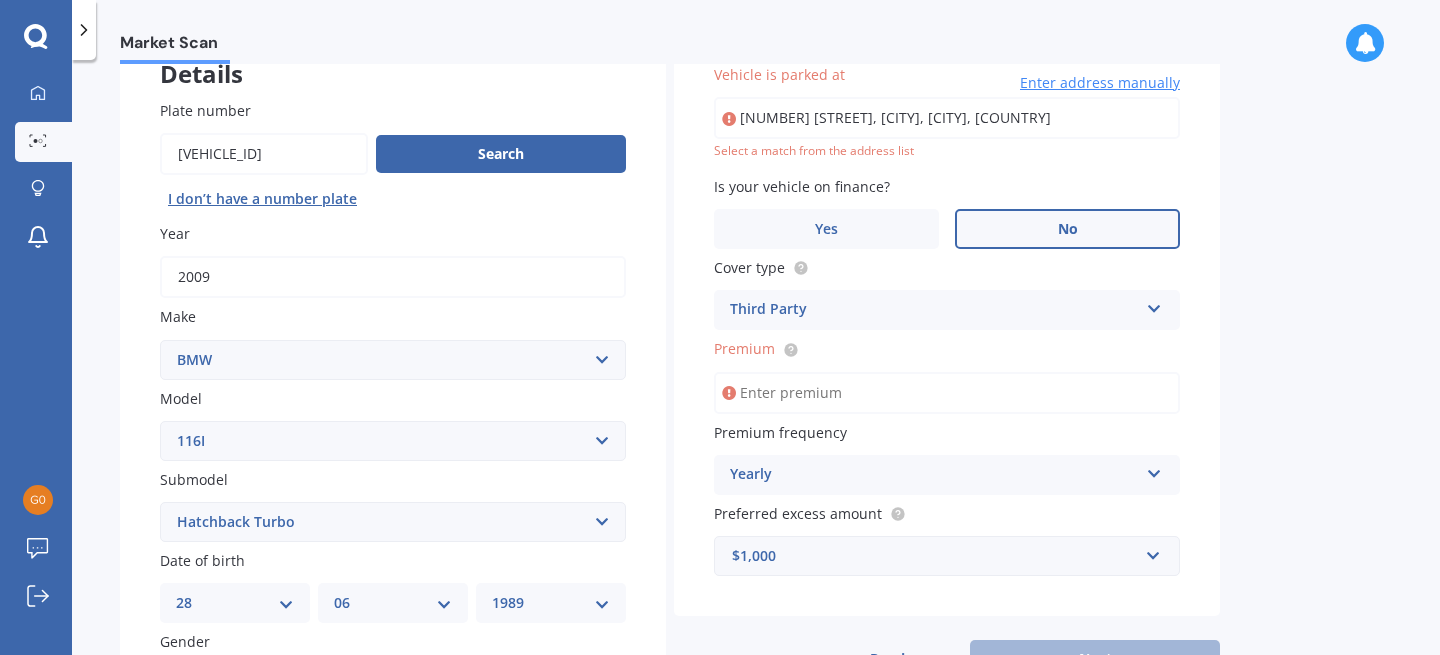 type on "[NUMBER] [STREET], [SUBURB], [CITY] [POSTAL_CODE]" 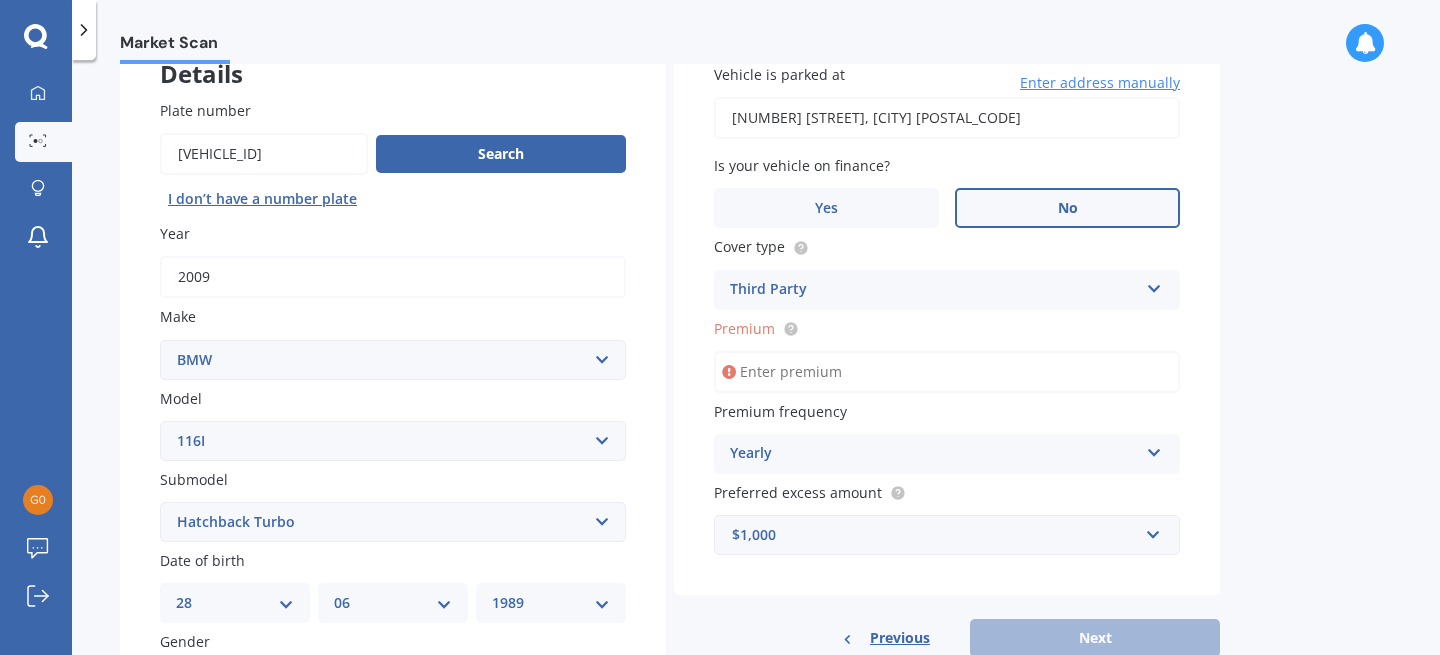 click on "Premium" at bounding box center (947, 372) 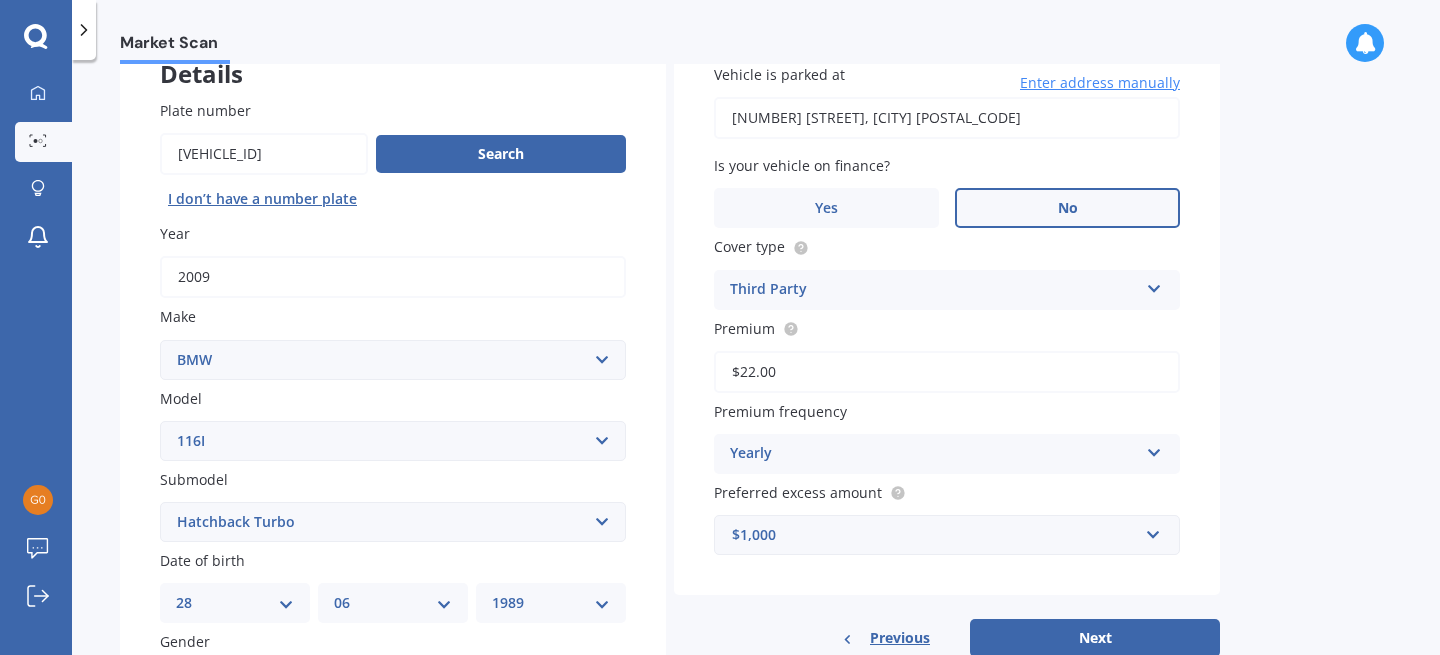 type on "$22.00" 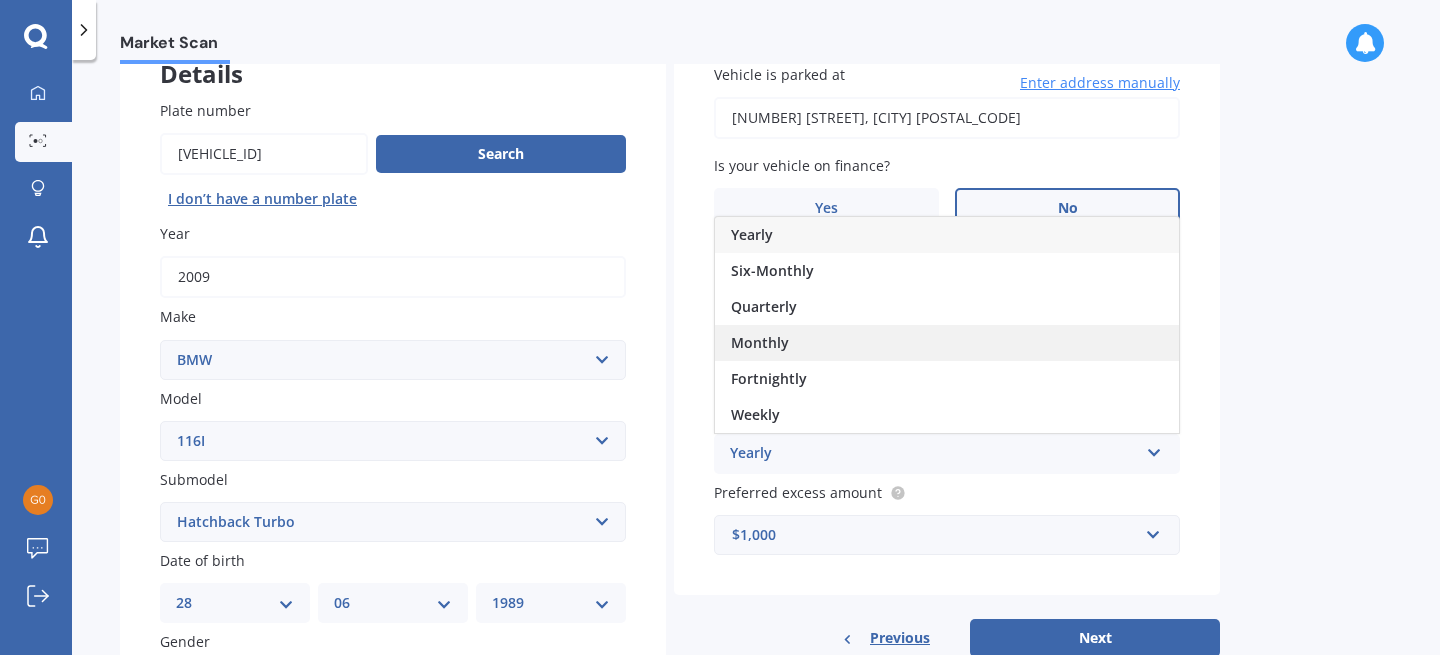 click on "Monthly" at bounding box center [947, 343] 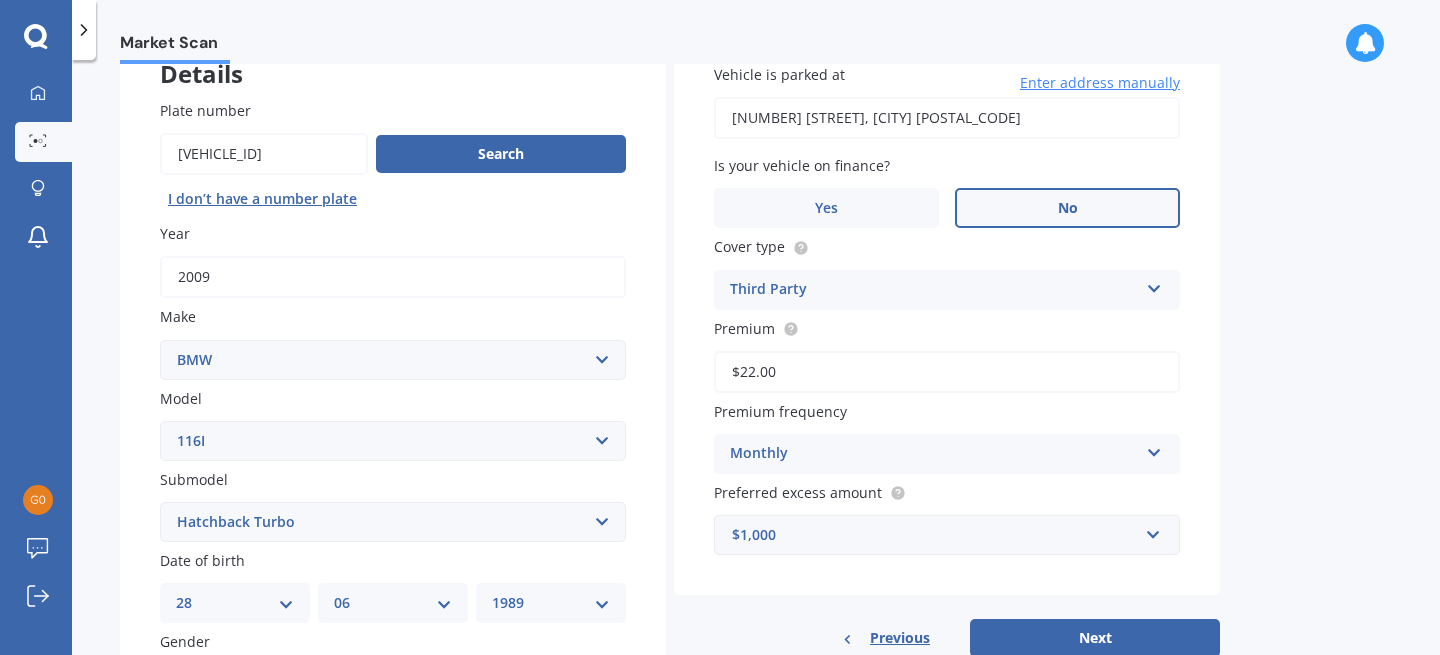 click on "$1,000" at bounding box center (935, 535) 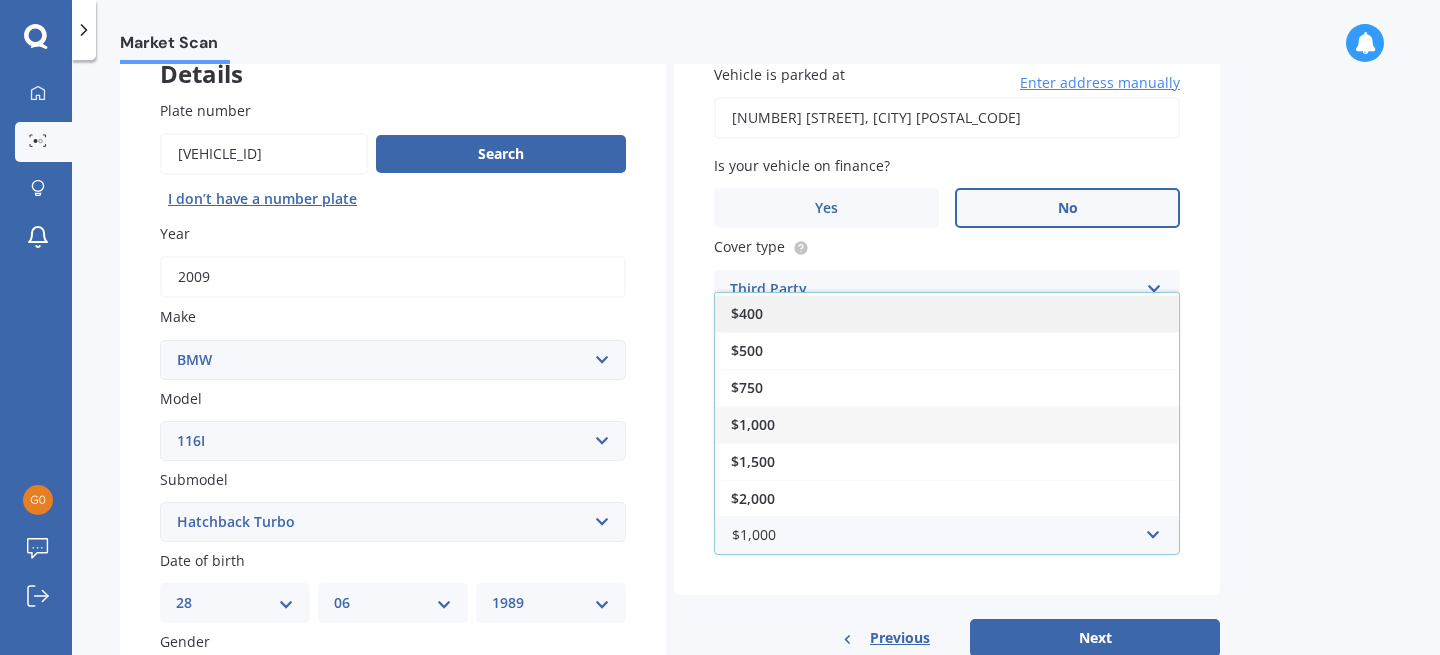 click on "$400" at bounding box center [947, 313] 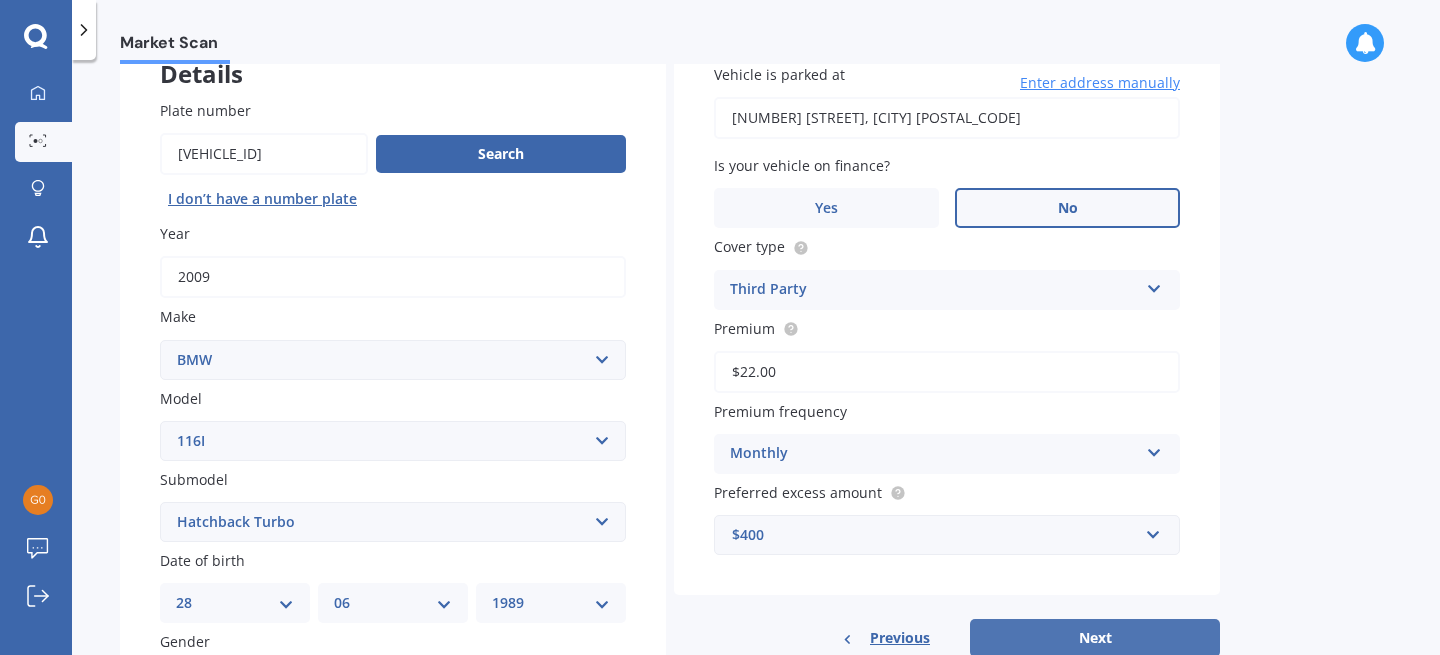 click on "Next" at bounding box center [1095, 638] 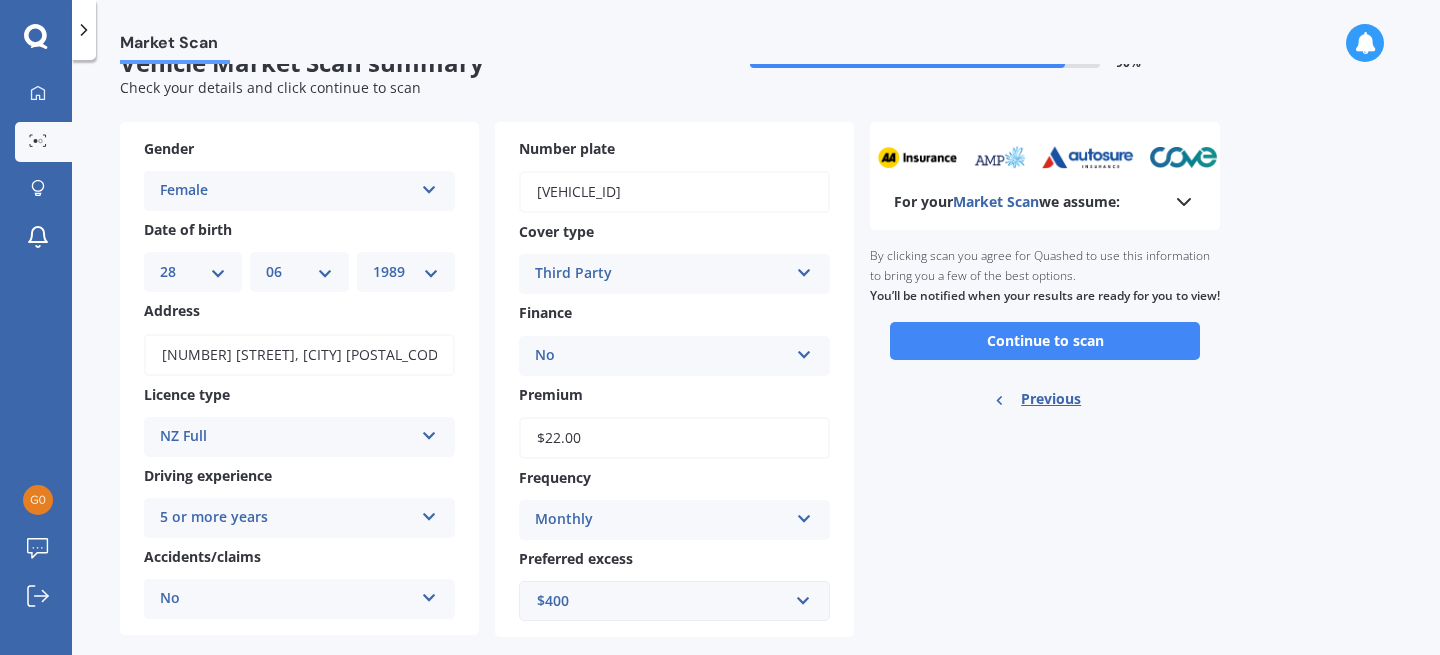 scroll, scrollTop: 76, scrollLeft: 0, axis: vertical 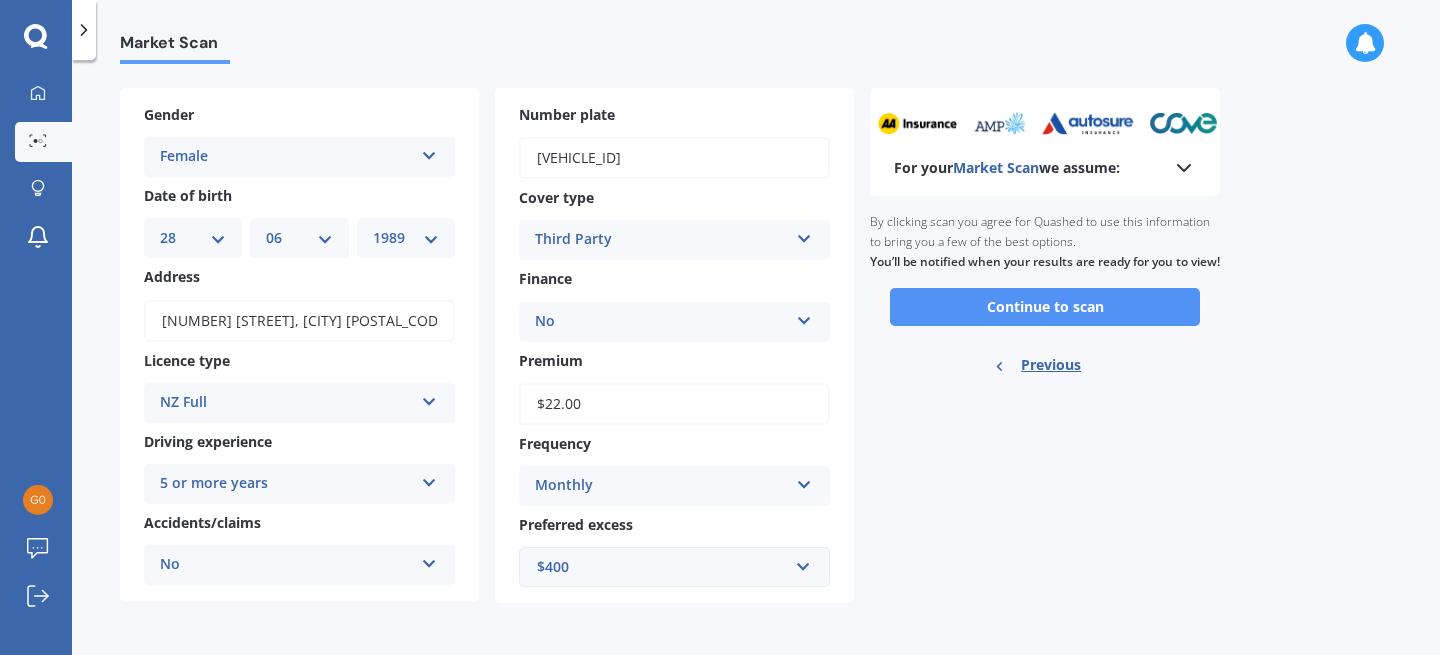 click on "Continue to scan" at bounding box center (1045, 307) 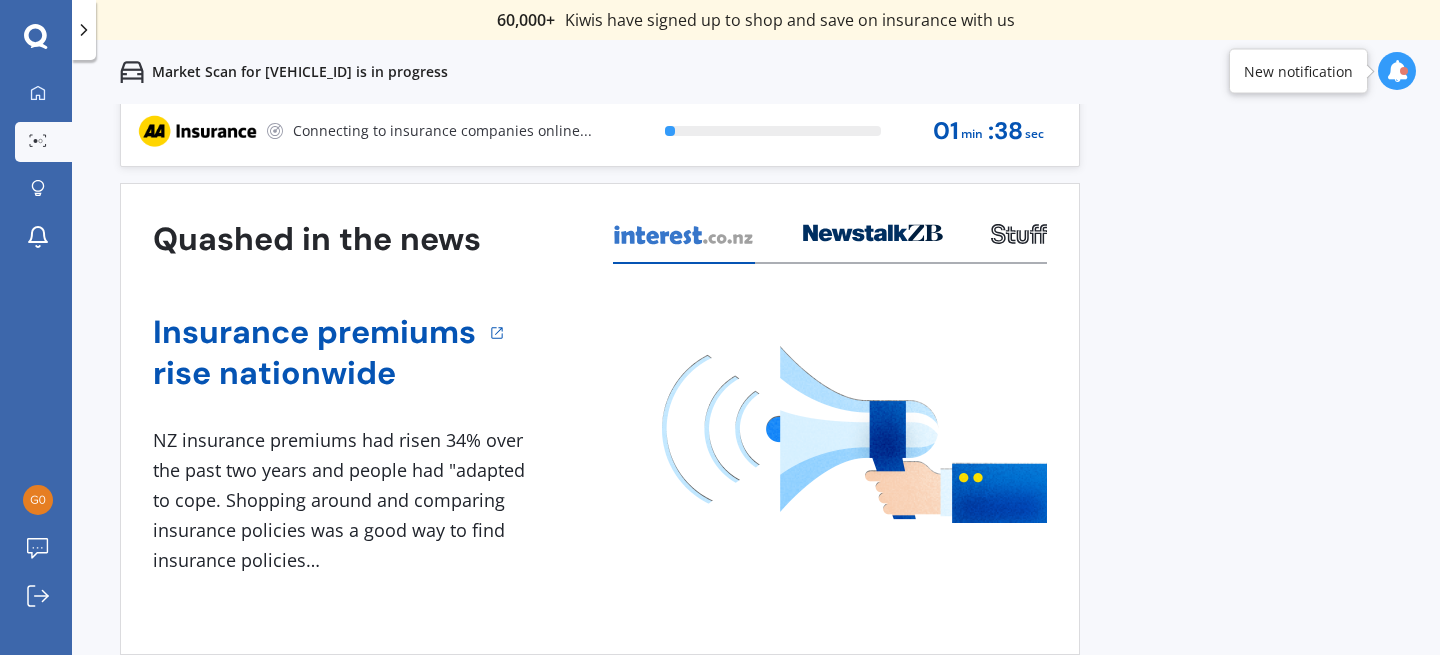 scroll, scrollTop: 0, scrollLeft: 0, axis: both 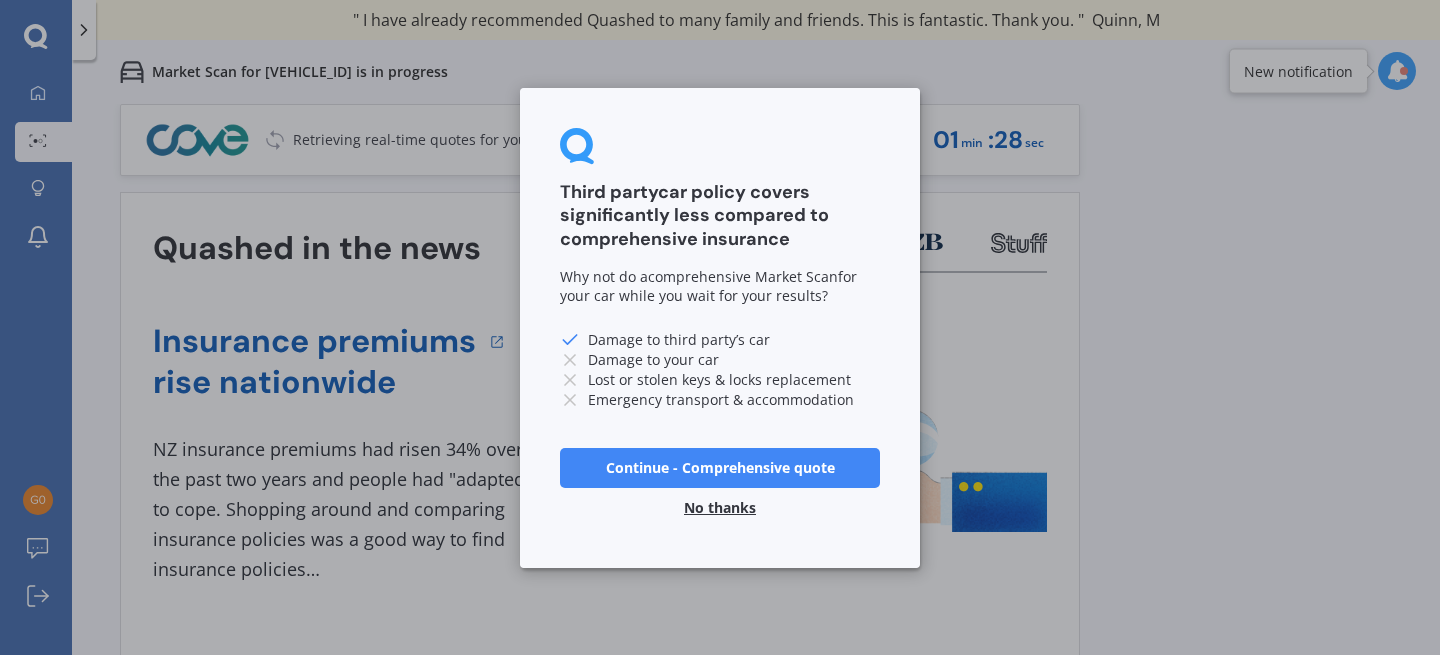 click on "Continue - Comprehensive quote" at bounding box center [720, 467] 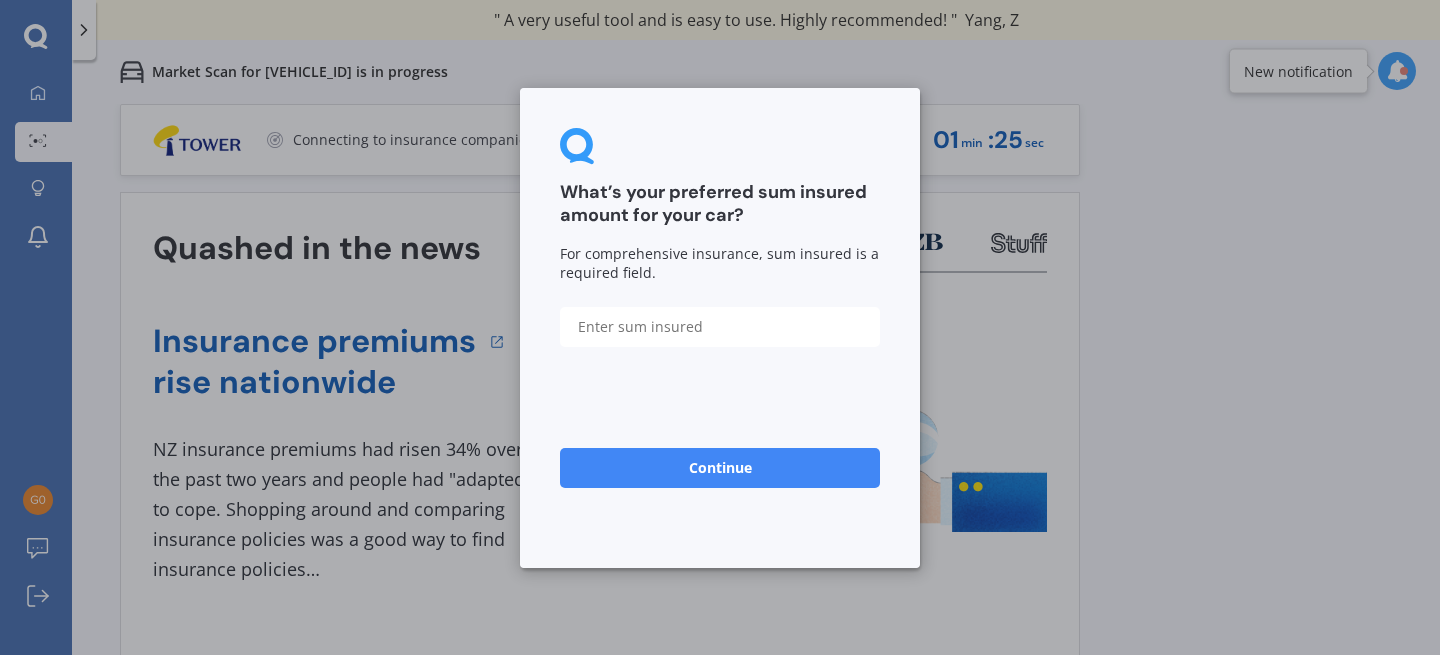 type 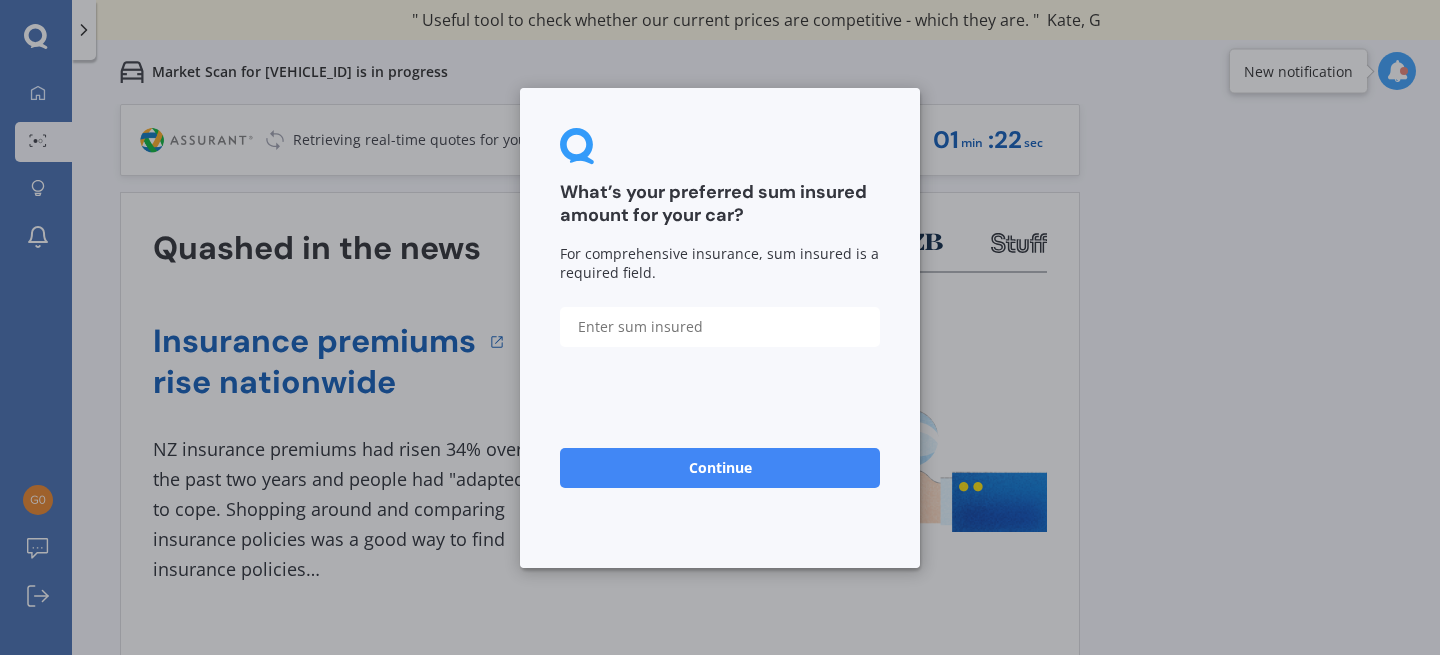 click on "What’s your preferred sum insured amount for your car? For comprehensive insurance, sum insured is a required field. Continue No thanks" at bounding box center [720, 327] 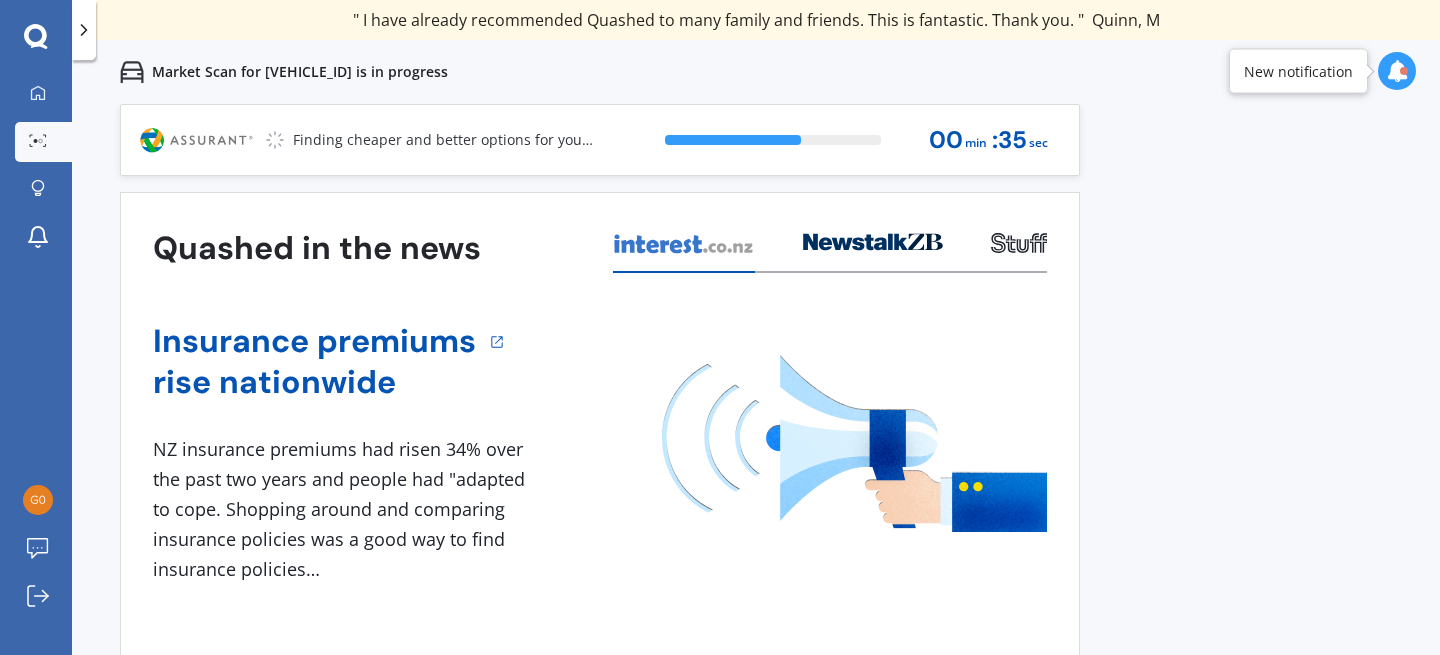 scroll, scrollTop: 9, scrollLeft: 0, axis: vertical 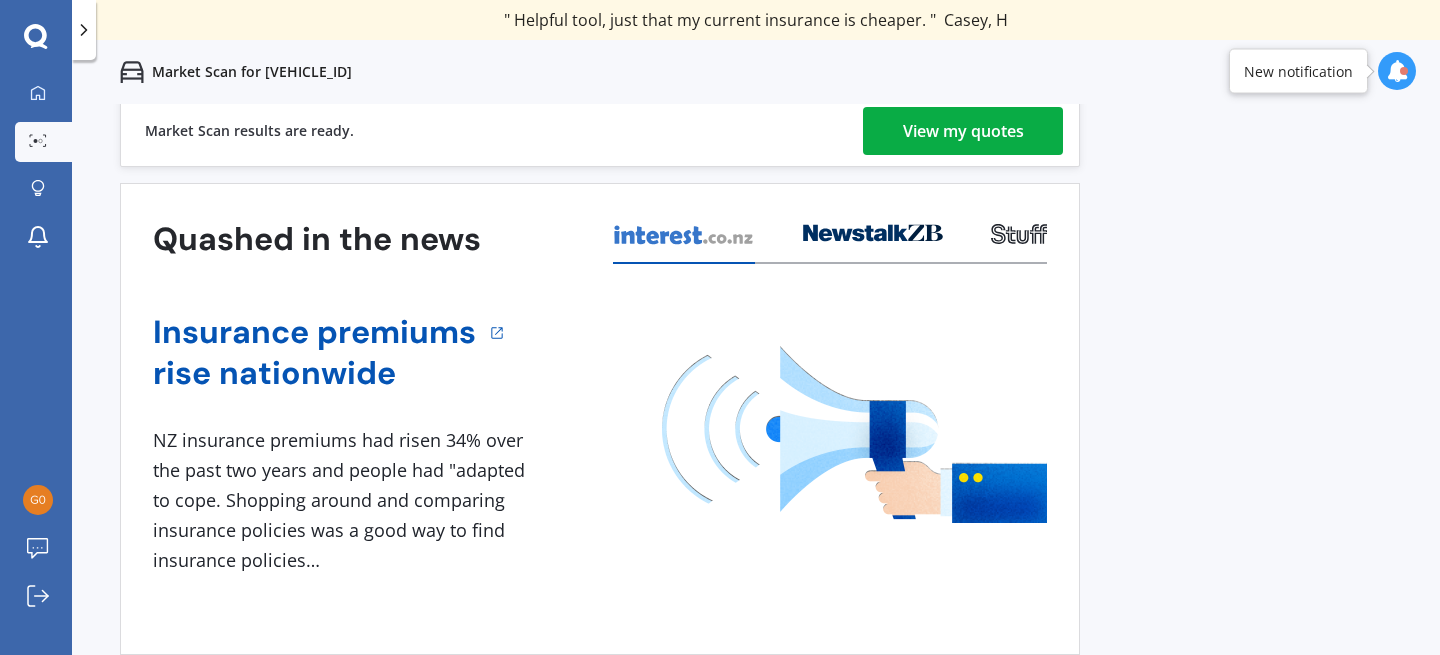 click on "View my quotes" at bounding box center [963, 131] 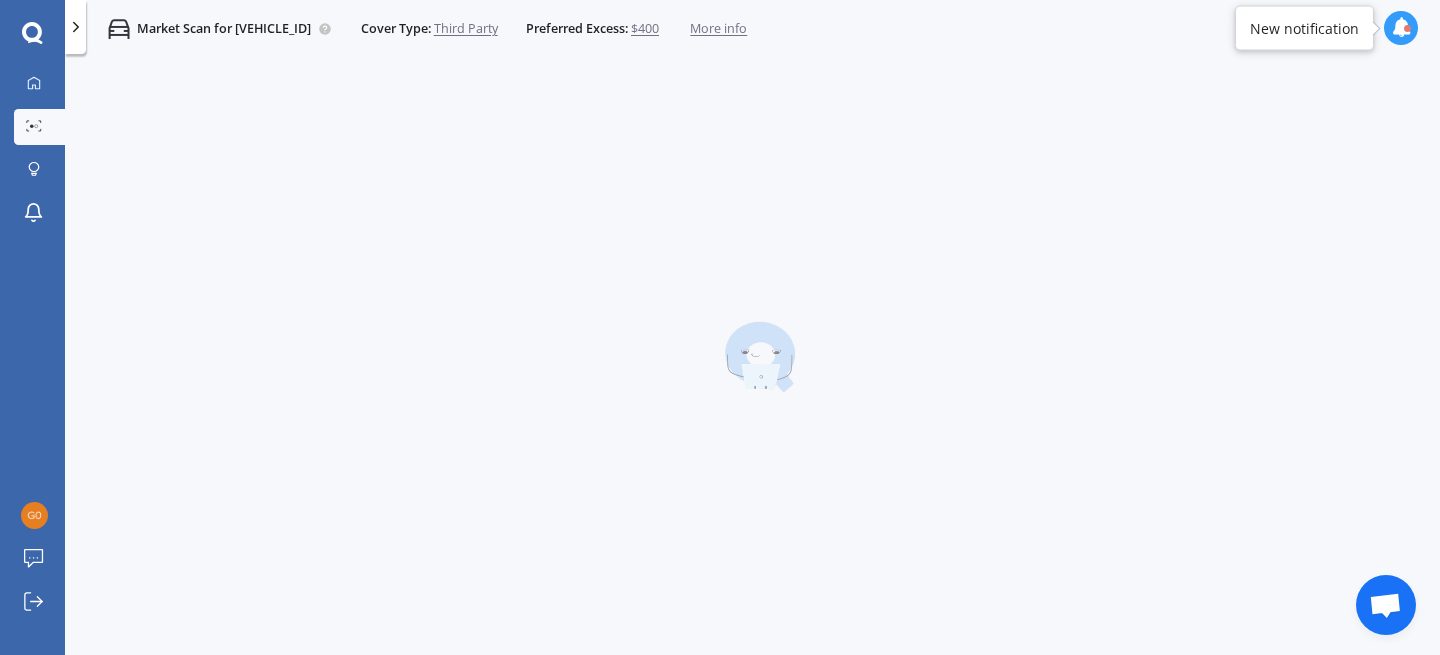 scroll, scrollTop: 0, scrollLeft: 0, axis: both 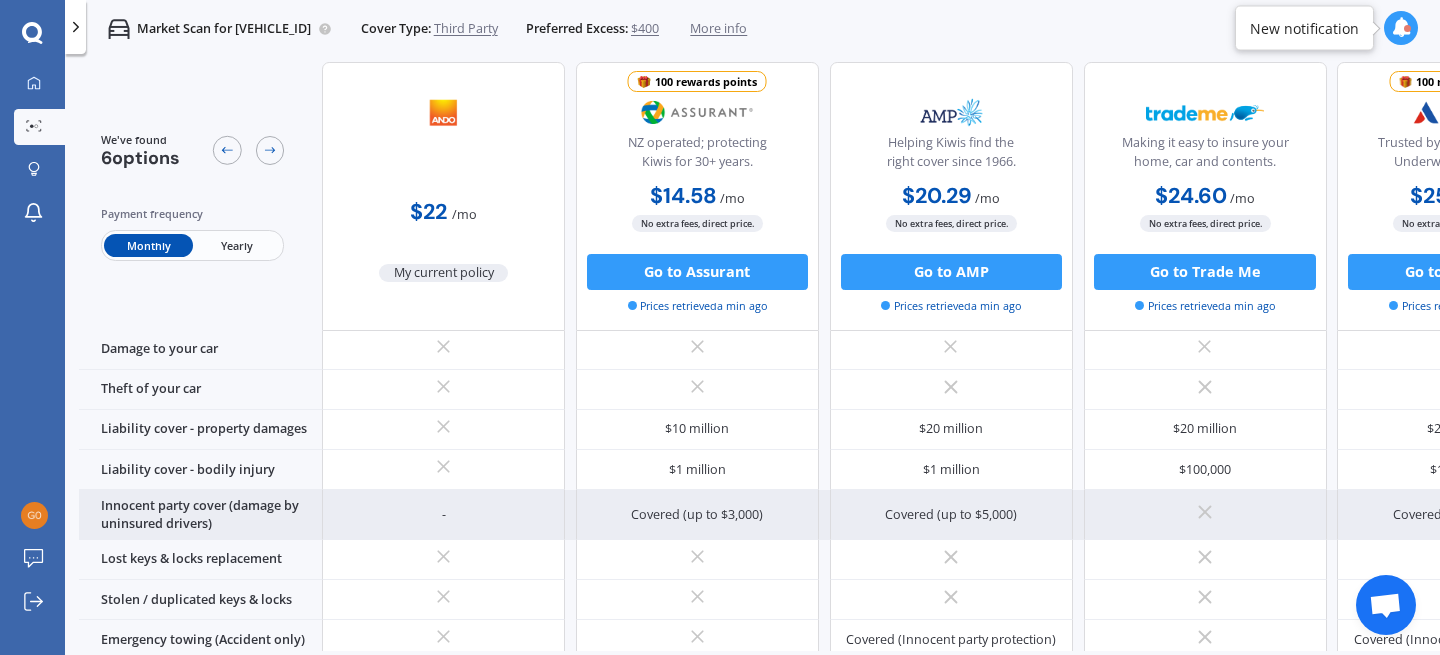 click on "Covered (up to $3,000)" at bounding box center [697, 515] 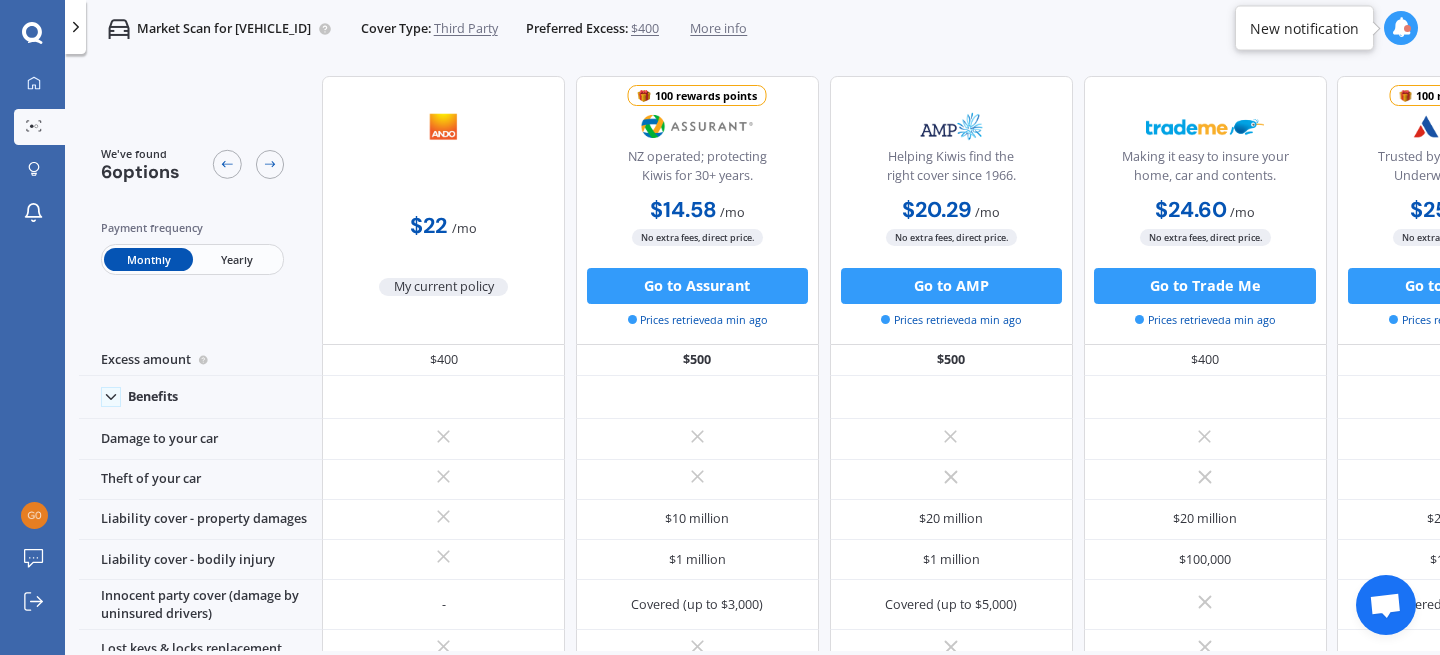scroll, scrollTop: 603, scrollLeft: 0, axis: vertical 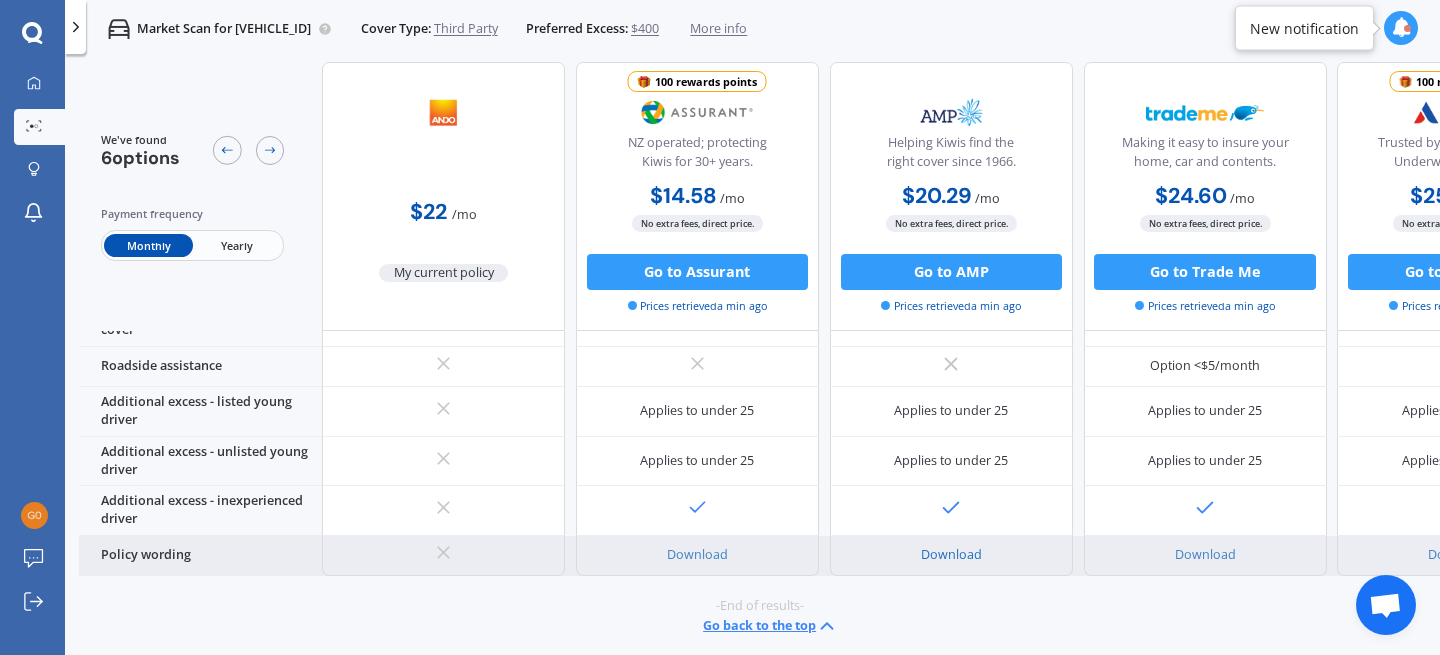 click on "Download" at bounding box center [951, 554] 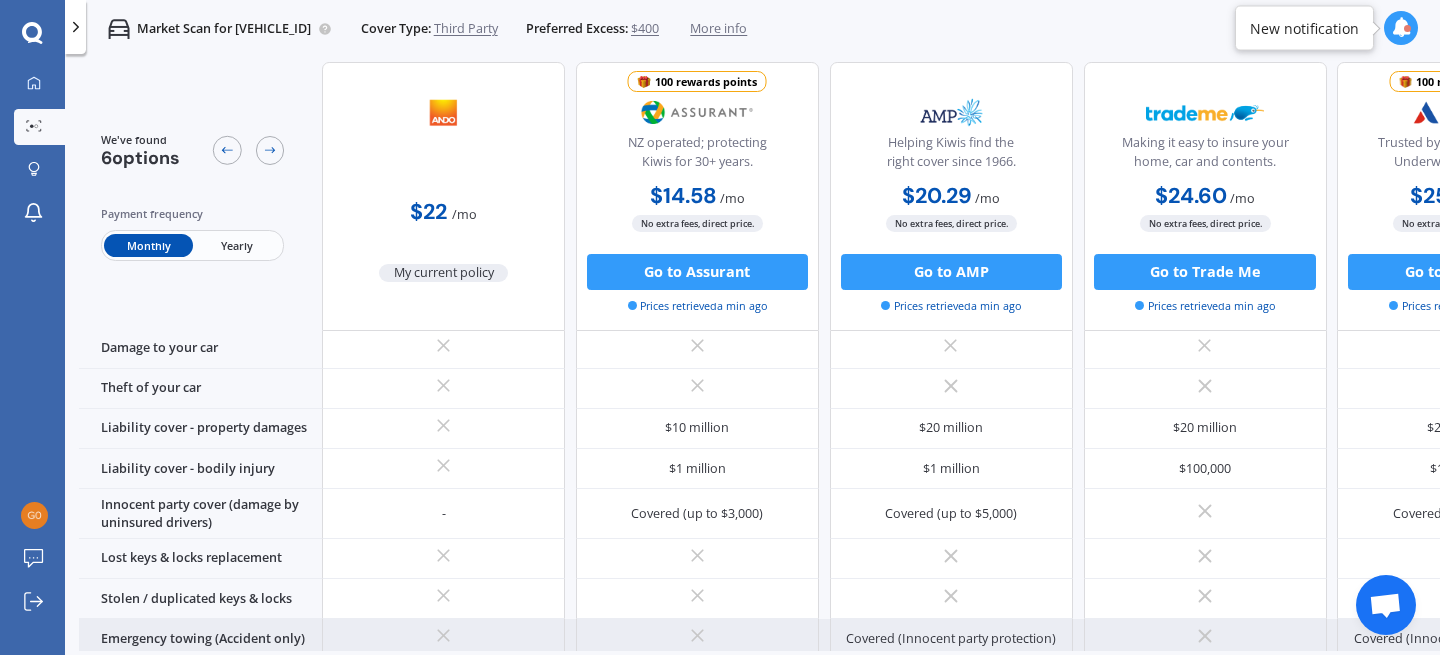 scroll, scrollTop: 98, scrollLeft: 0, axis: vertical 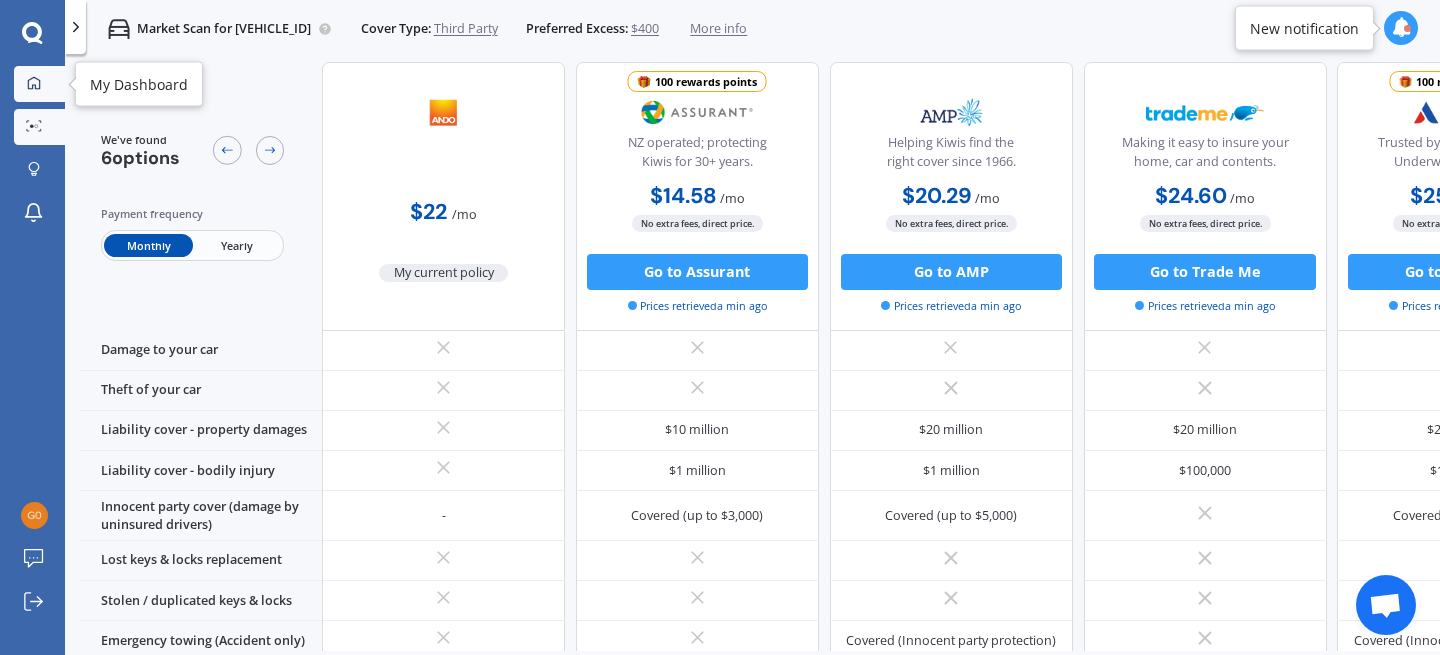 click at bounding box center [34, 84] 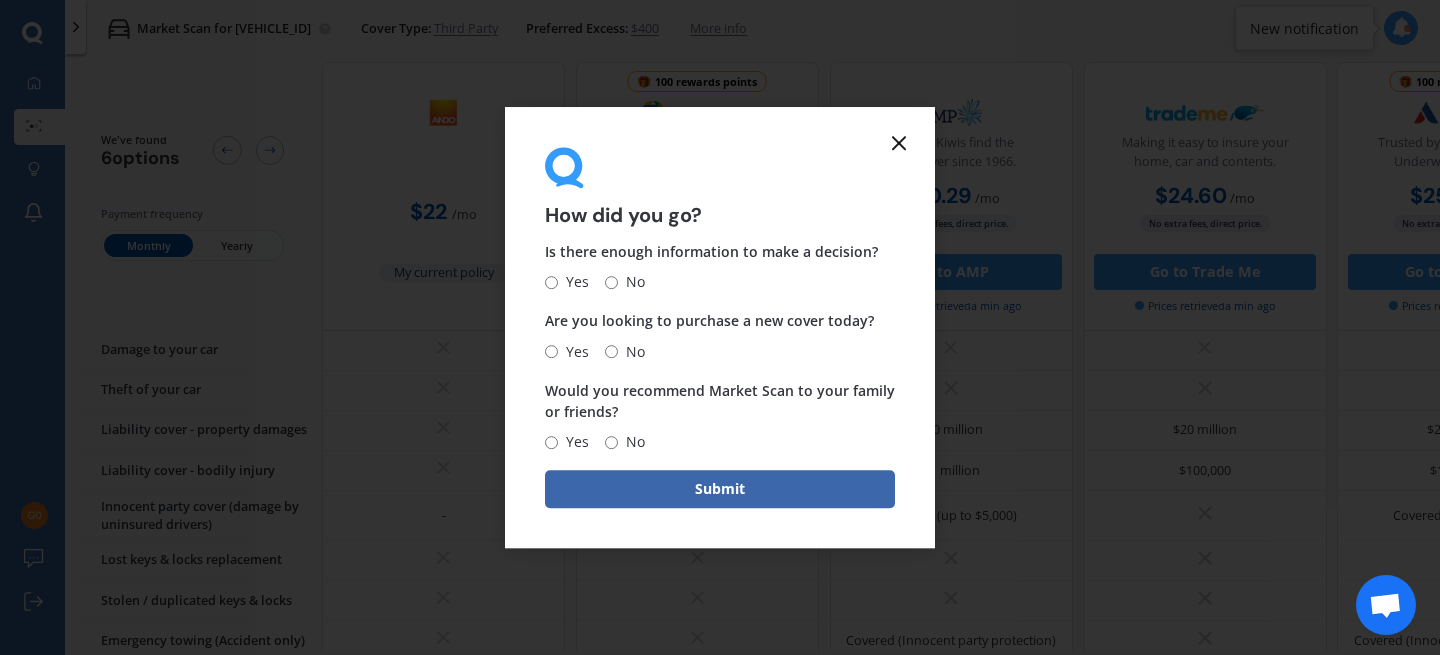 click on "Is there enough information to make a decision? Yes No" at bounding box center [720, 267] 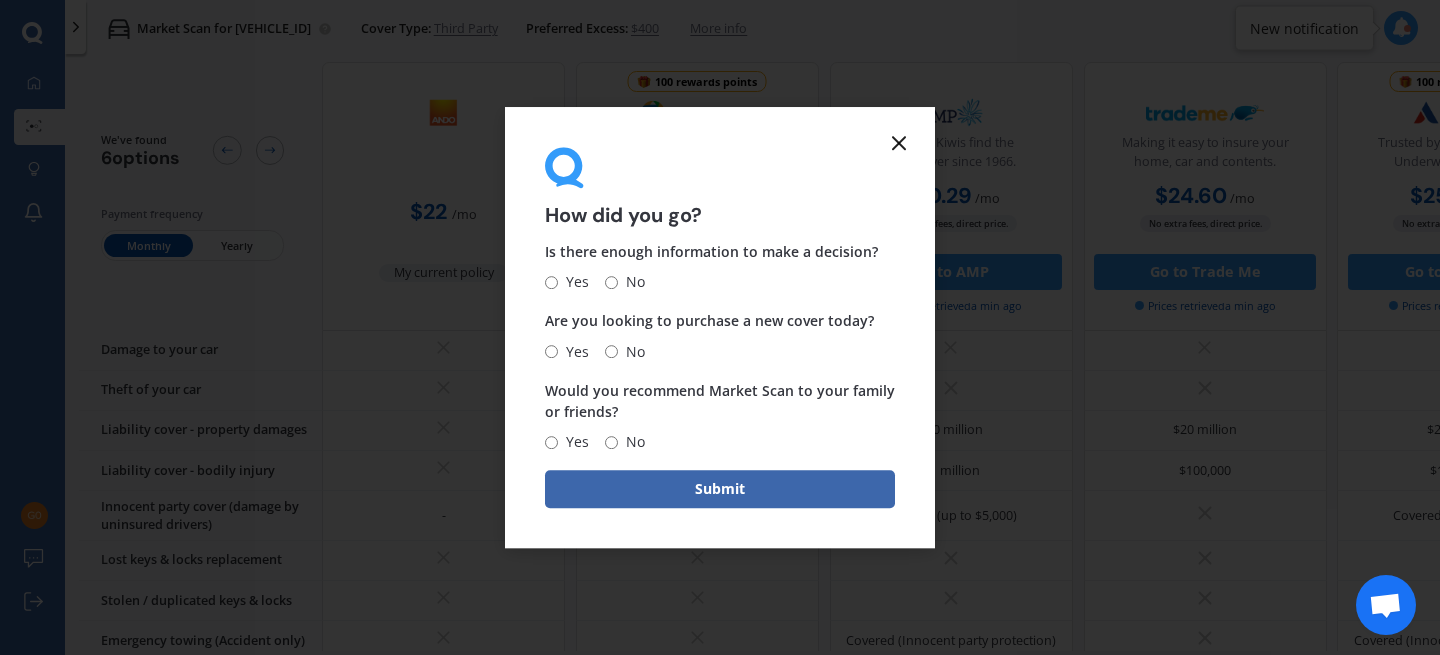 click on "Yes" at bounding box center [551, 282] 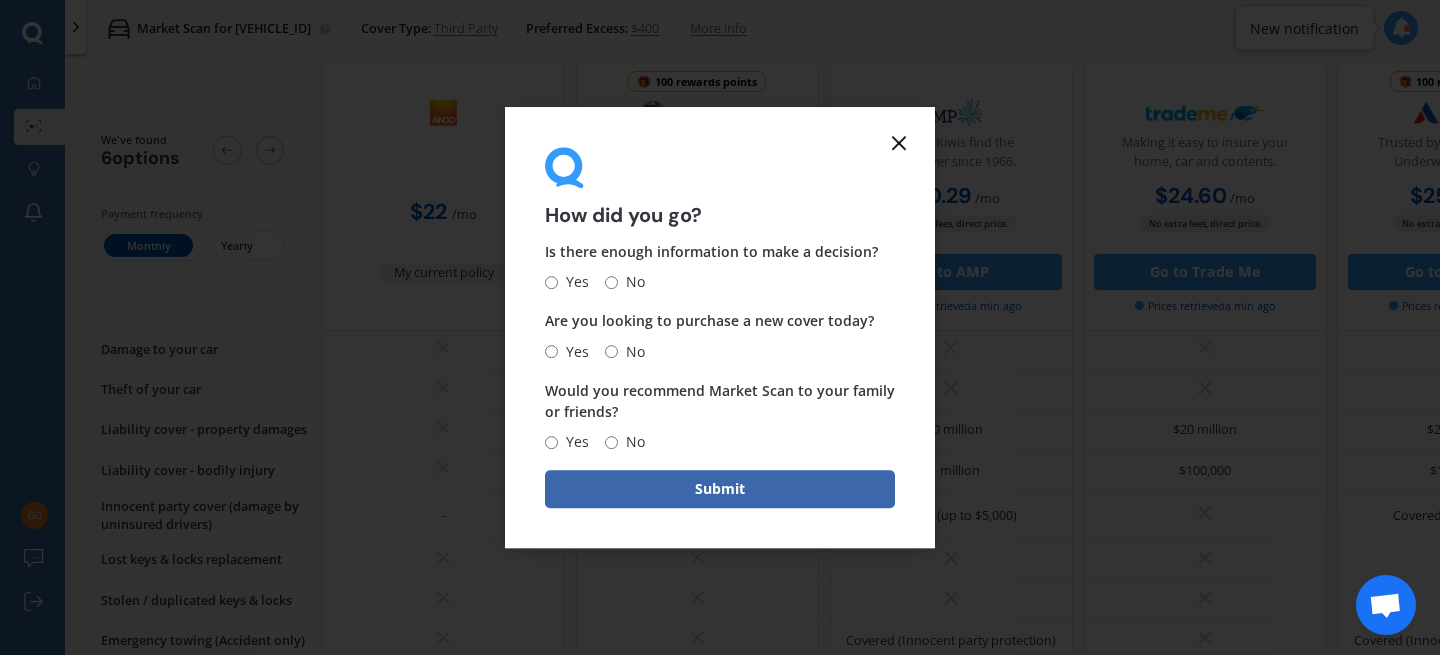 radio on "true" 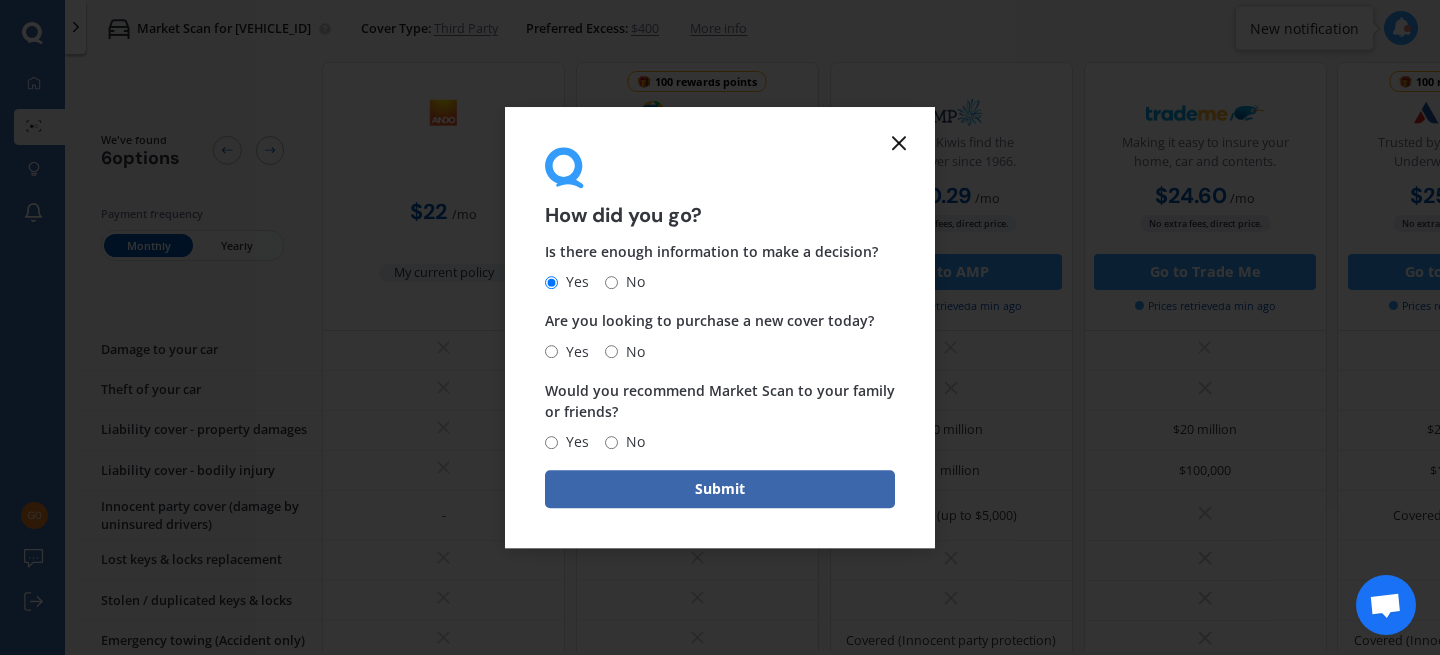 click on "Yes" at bounding box center [551, 351] 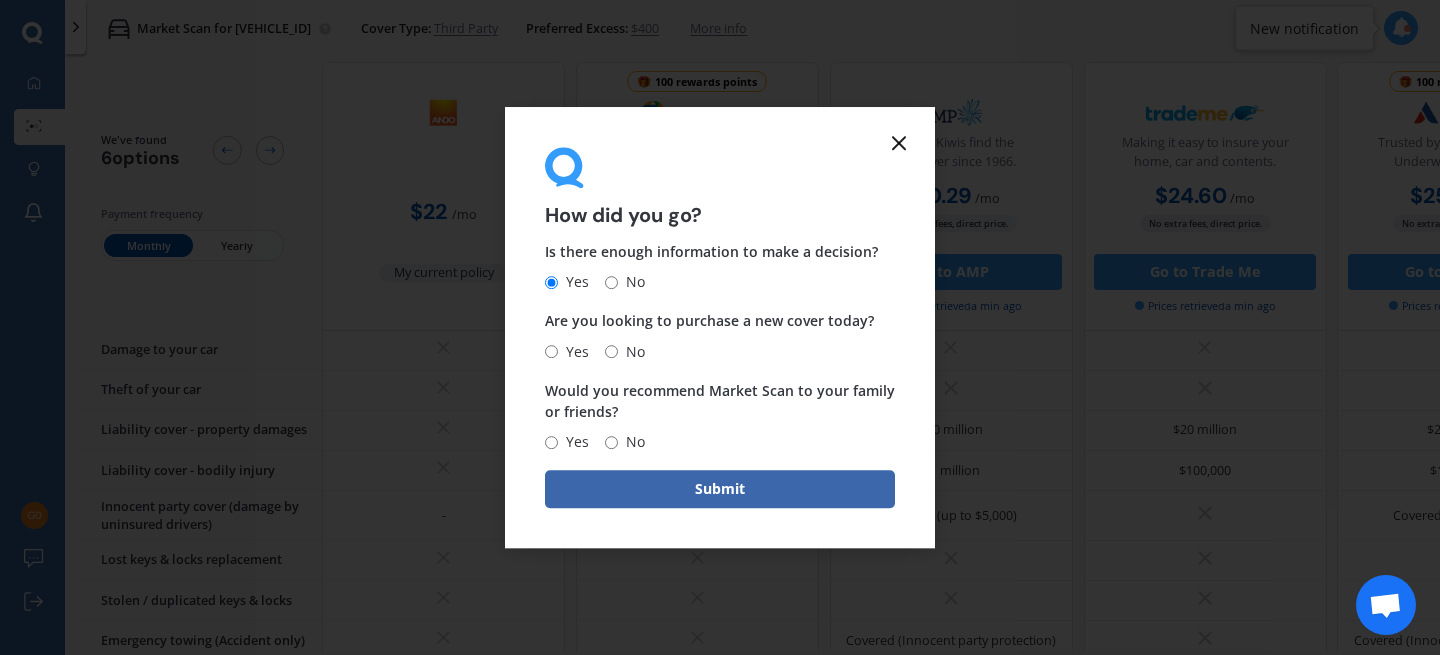 radio on "true" 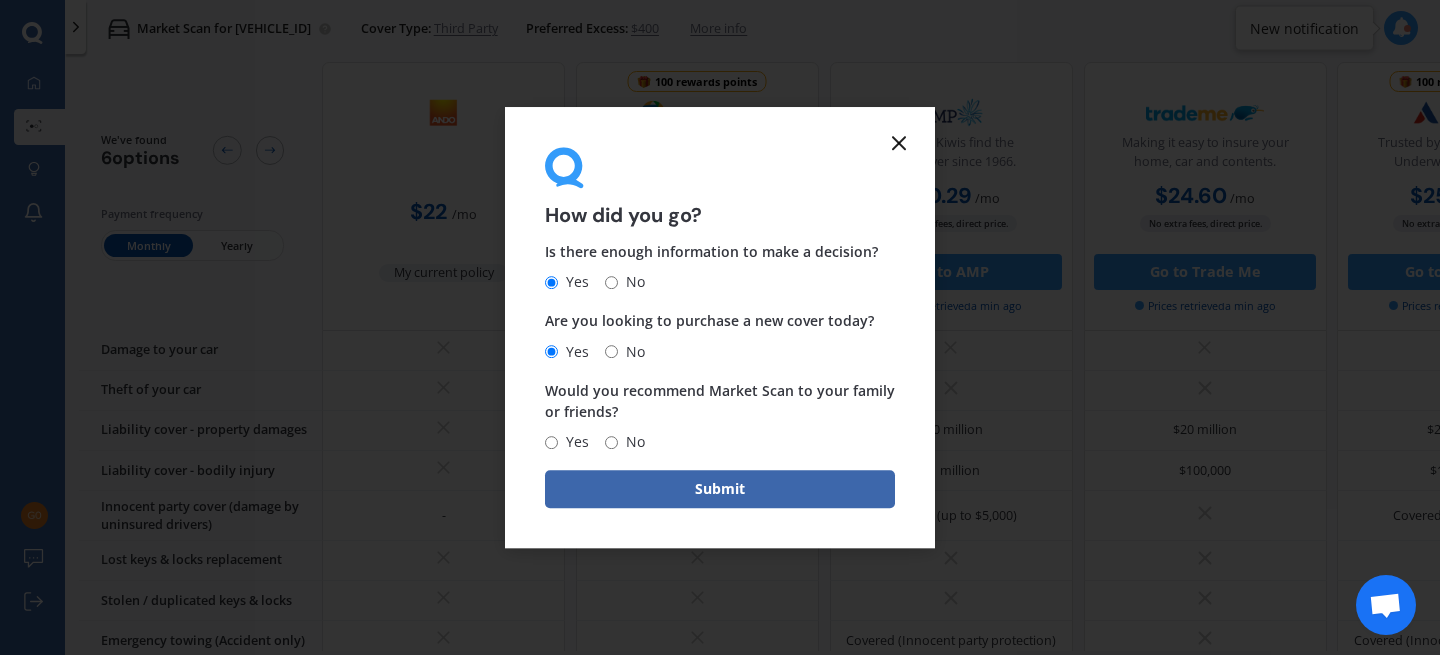 click on "Yes" at bounding box center [573, 442] 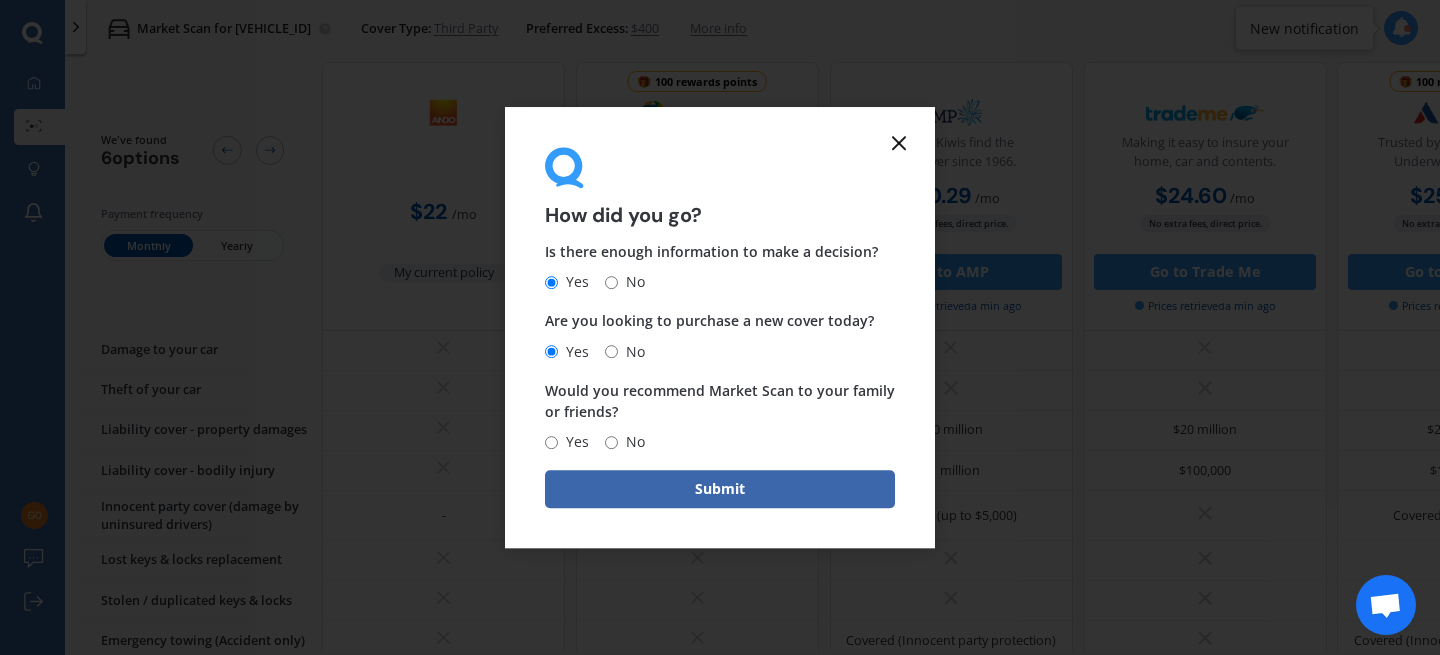 radio on "true" 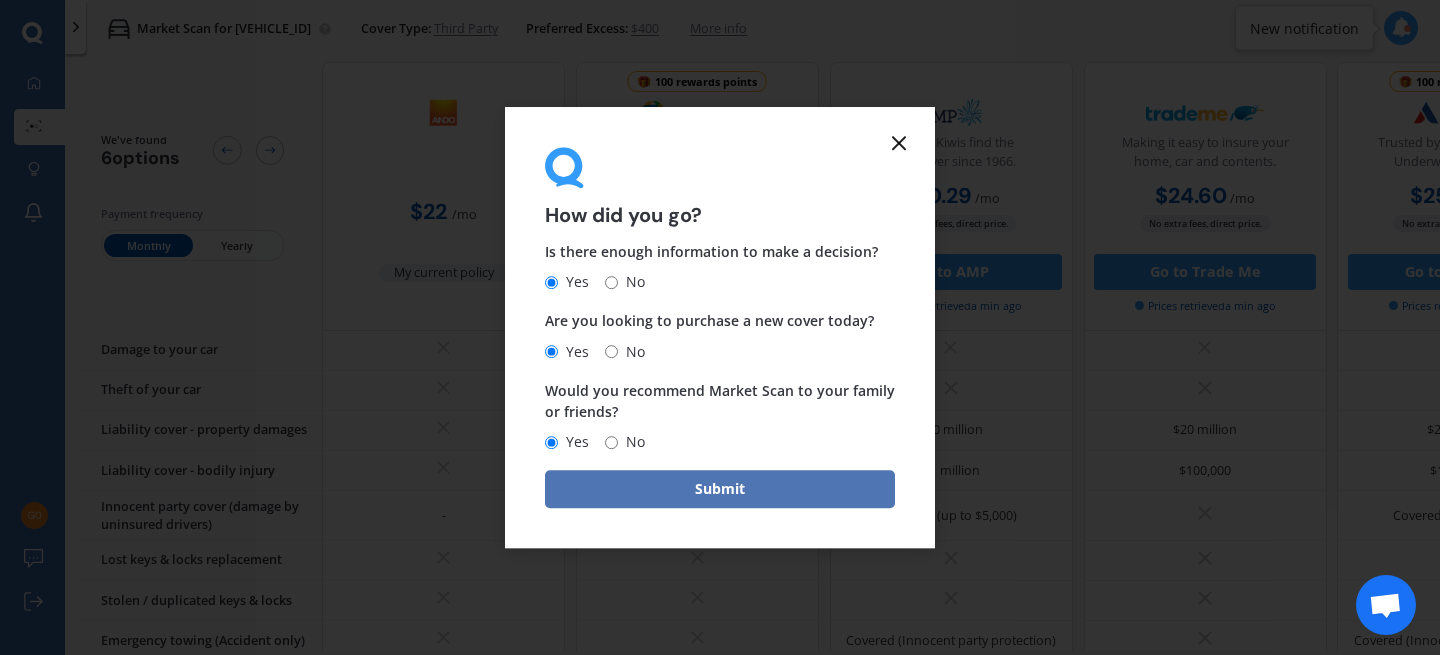 click on "Submit" at bounding box center (720, 489) 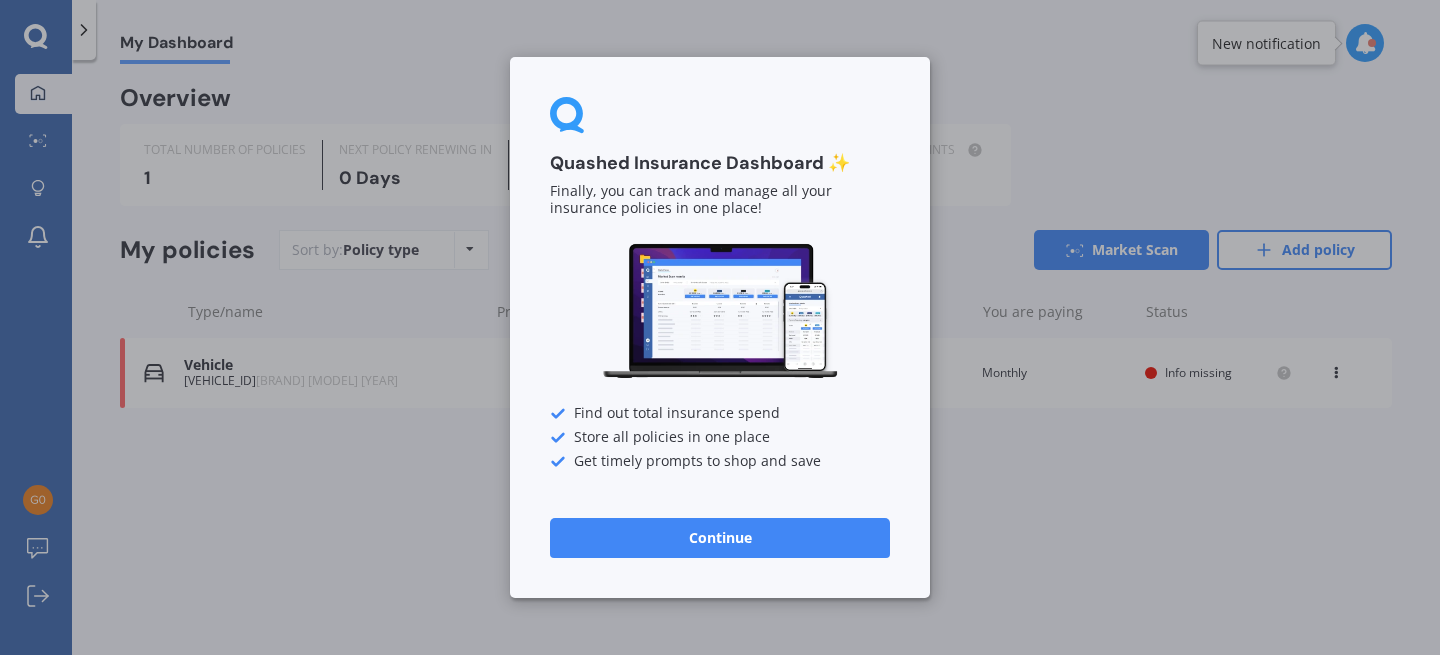 click on "Continue" at bounding box center [720, 538] 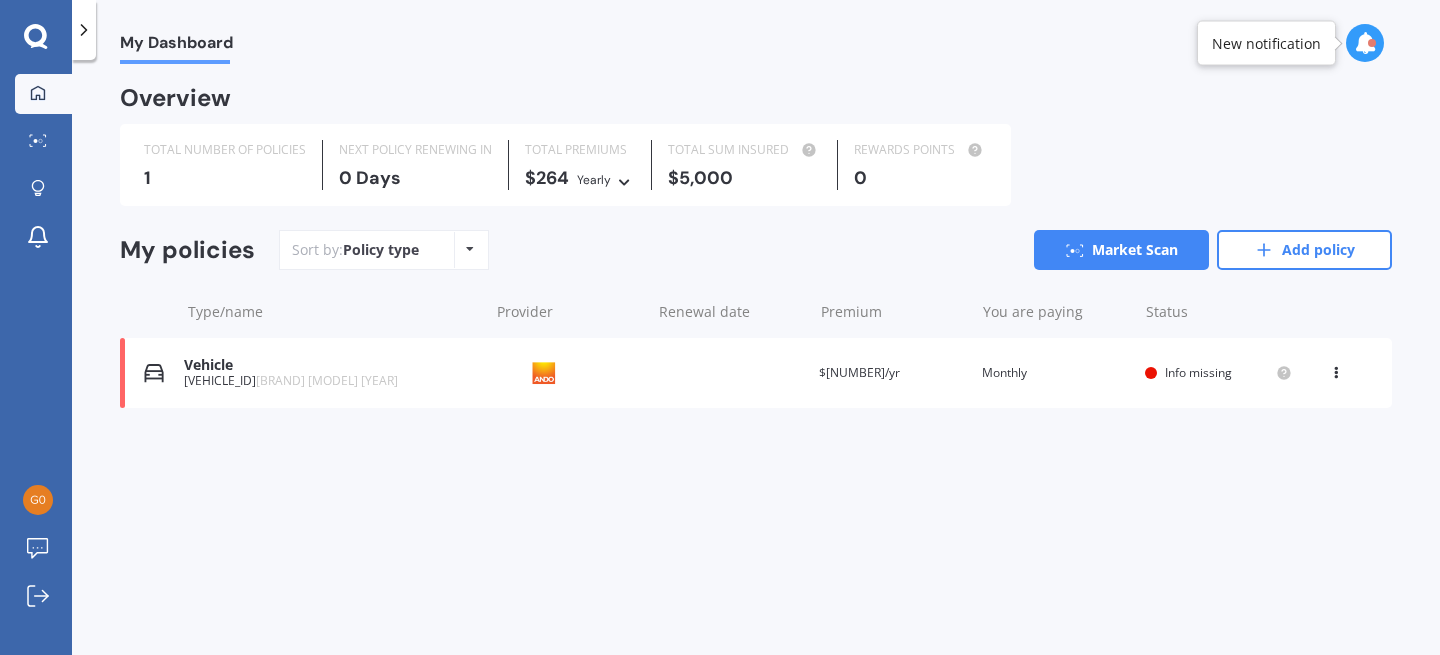 click on "Vehicle JKP545 BMW 116I 2009 Provider Renewal date Premium $264/yr You are paying Monthly Status Info missing View option View policy Delete" at bounding box center (756, 373) 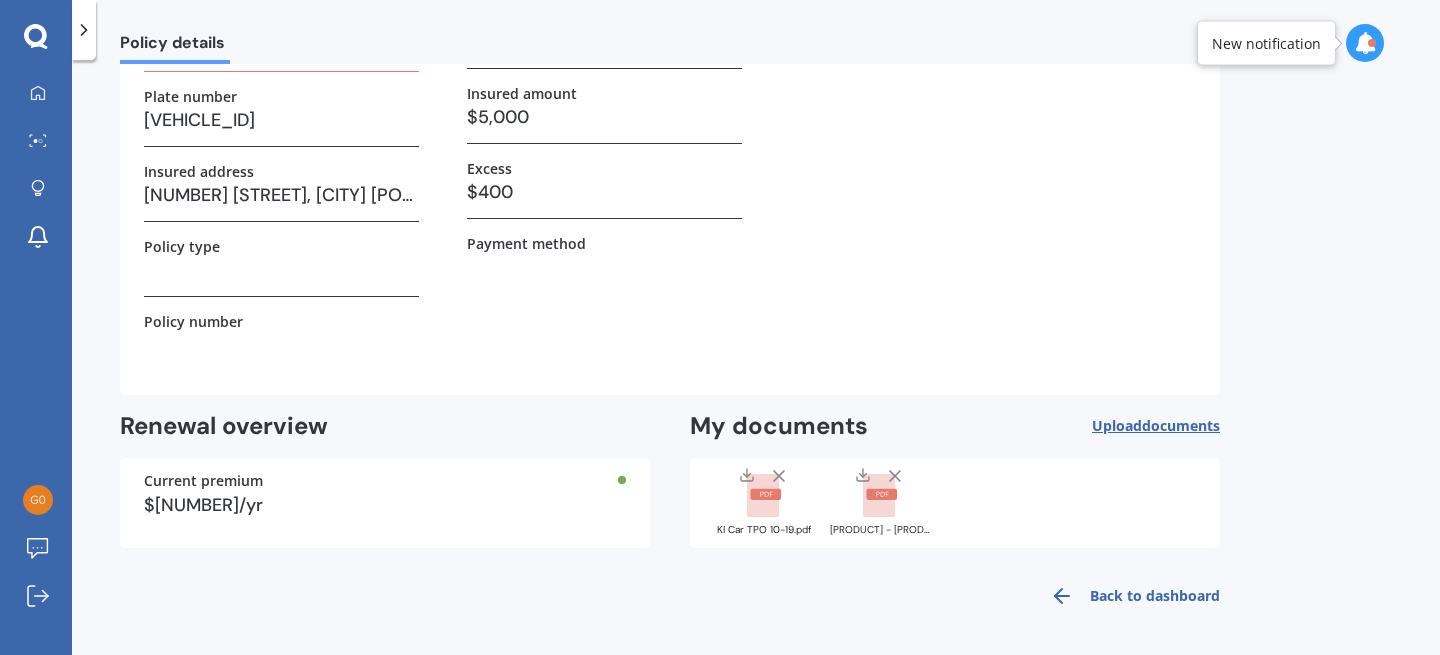 scroll, scrollTop: 0, scrollLeft: 0, axis: both 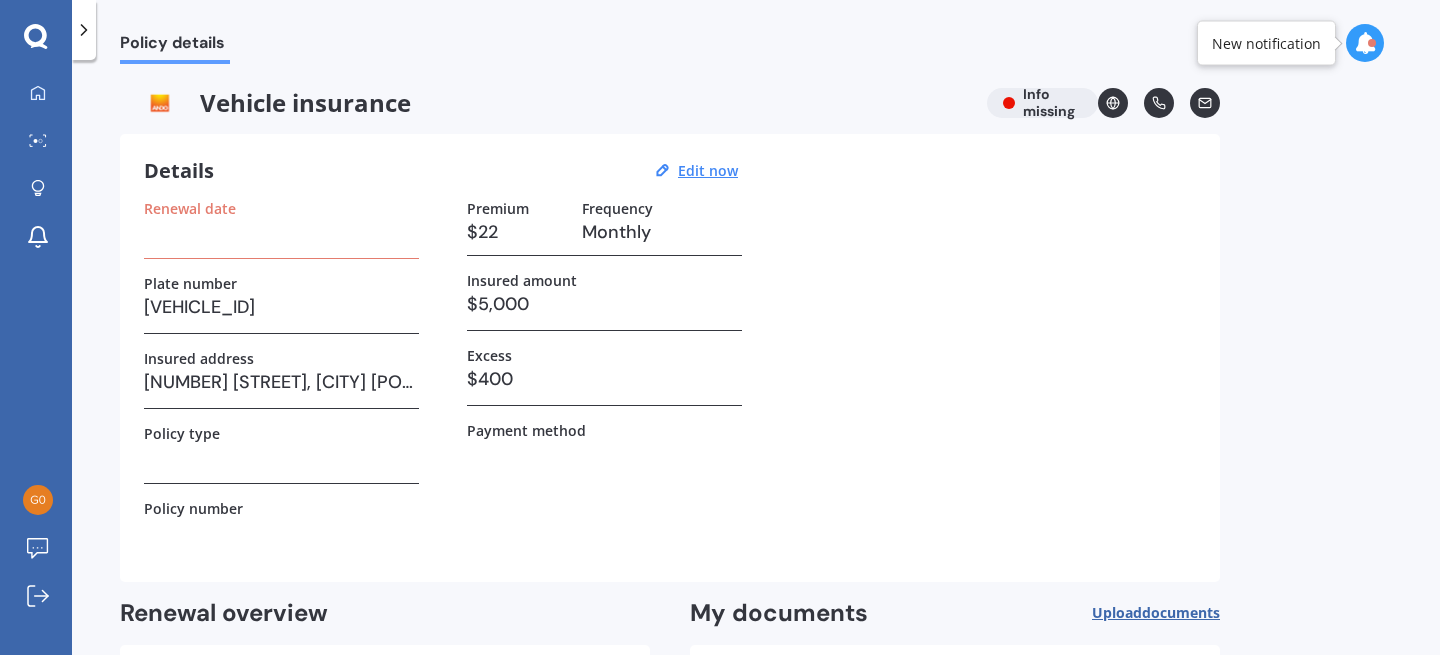 click on "Vehicle insurance Info missing" at bounding box center [670, 103] 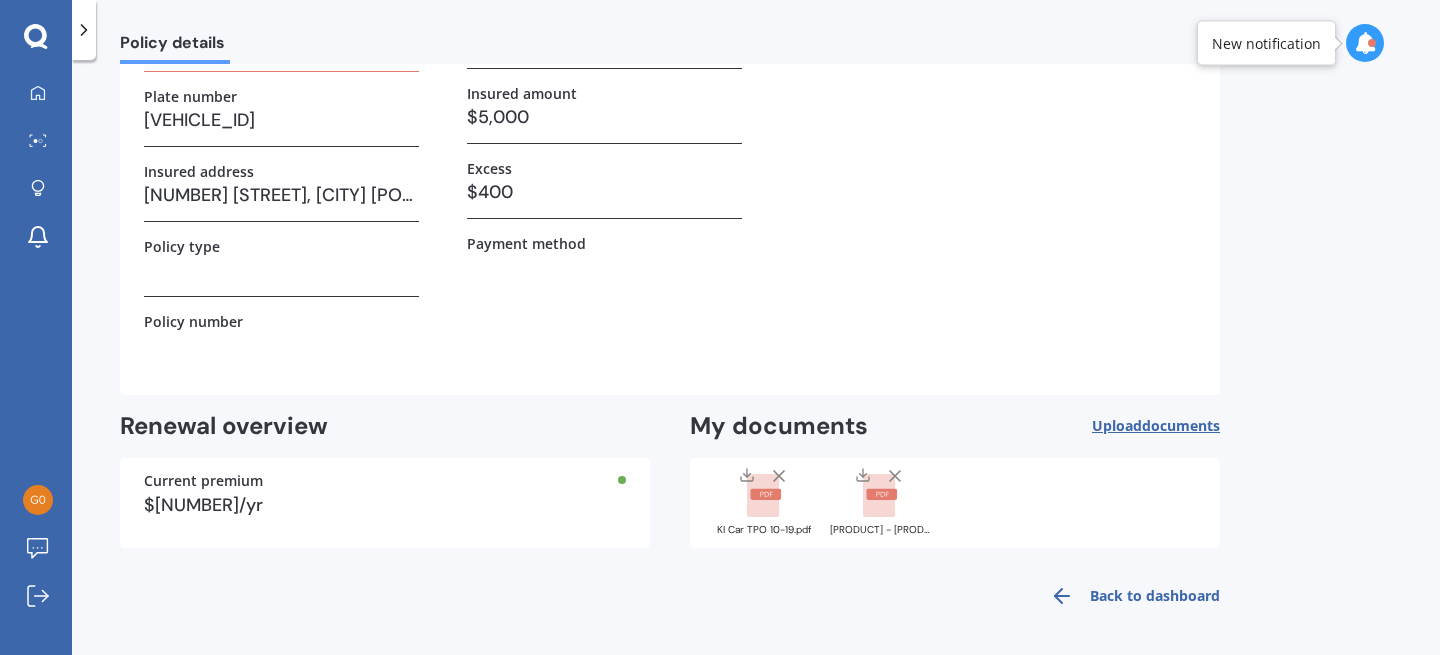 scroll, scrollTop: 0, scrollLeft: 0, axis: both 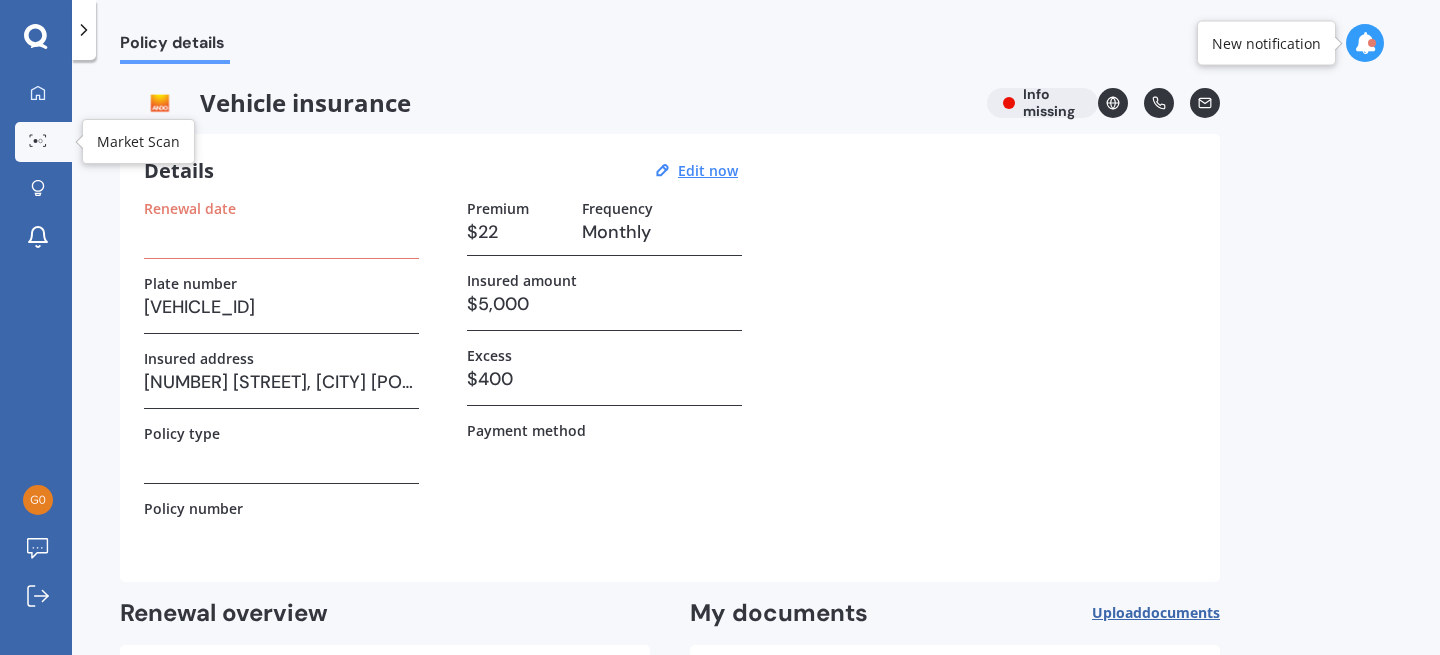 click on "Market Scan" at bounding box center [43, 142] 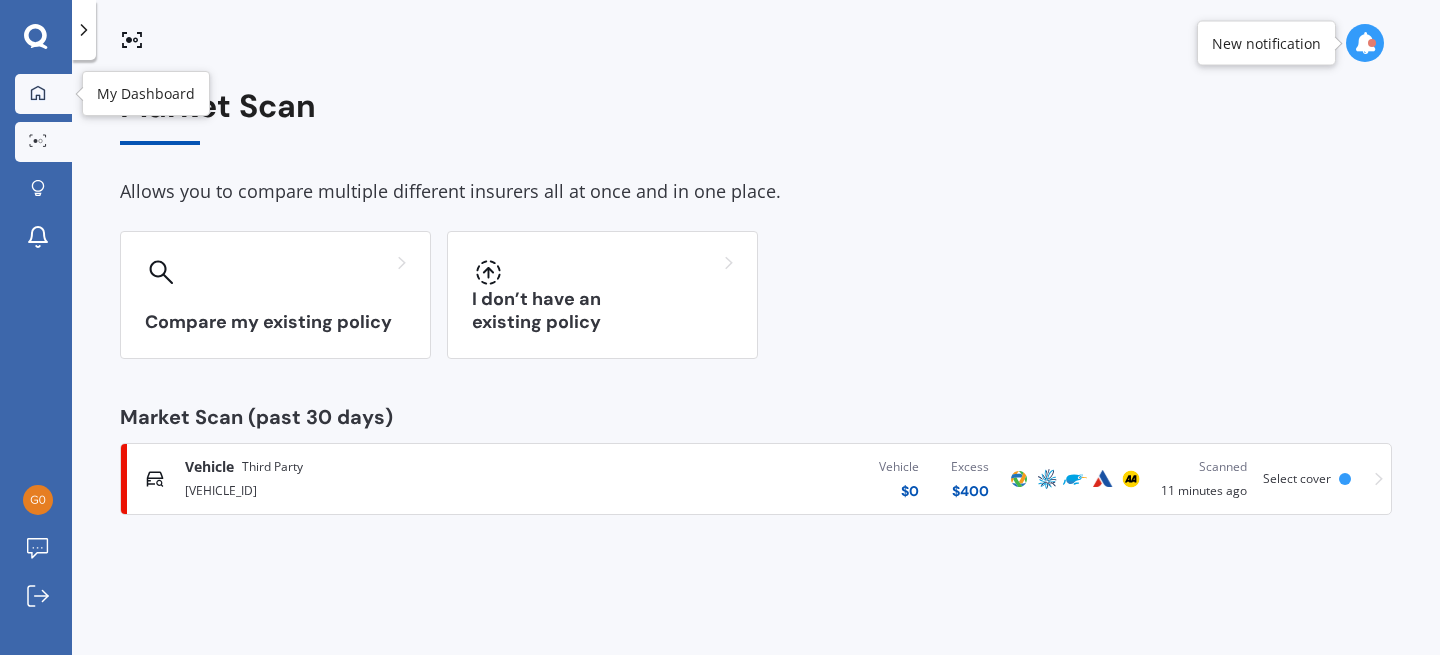 click 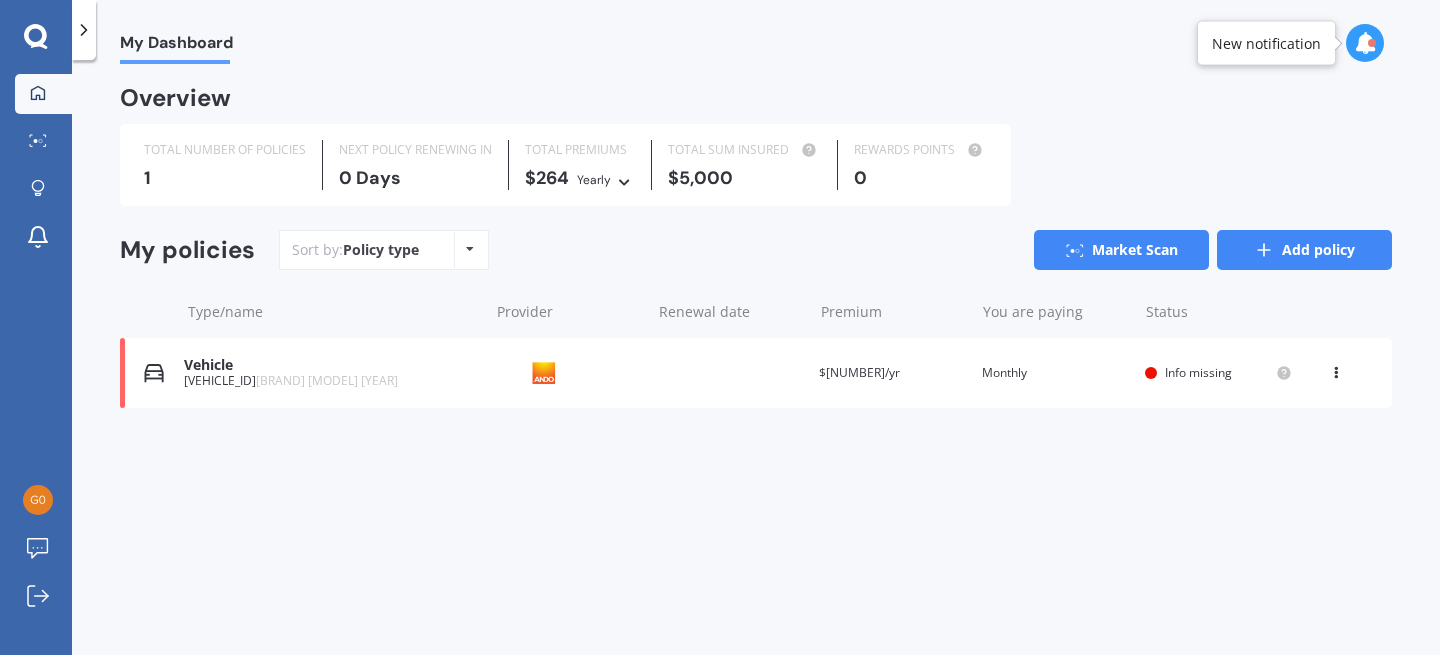 click 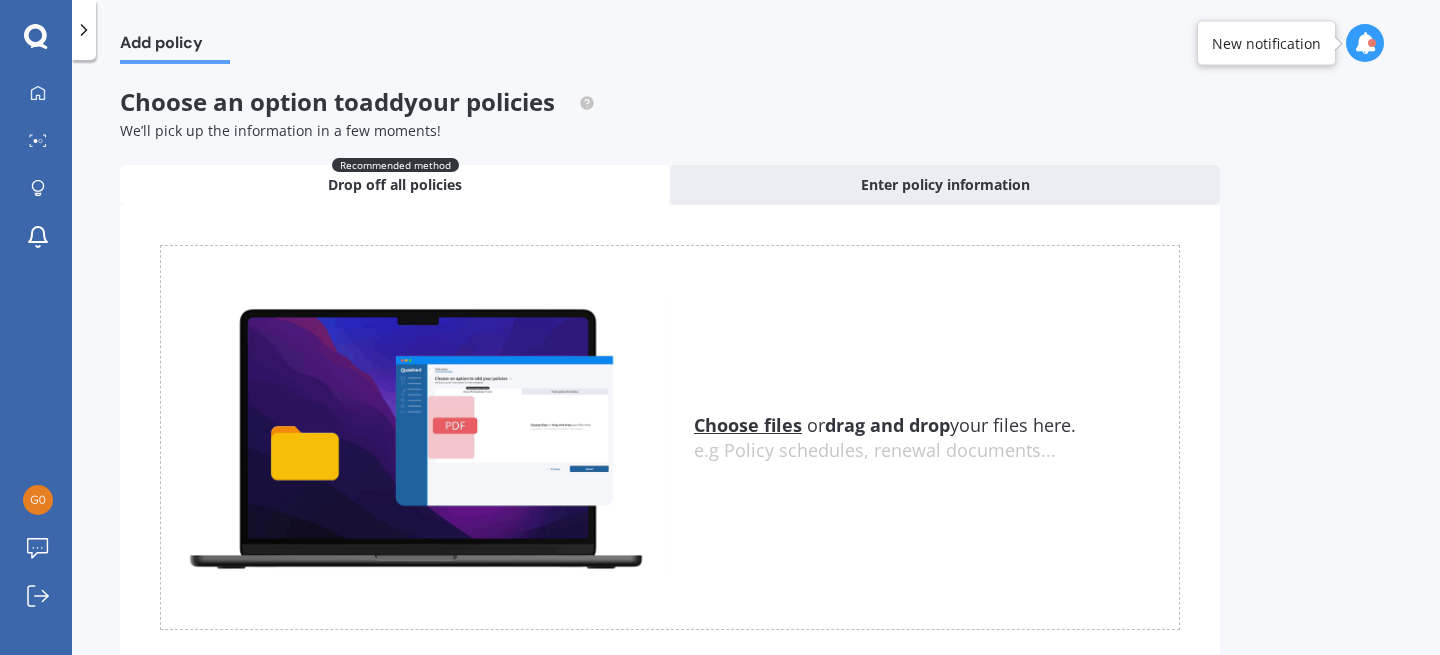 scroll, scrollTop: 75, scrollLeft: 0, axis: vertical 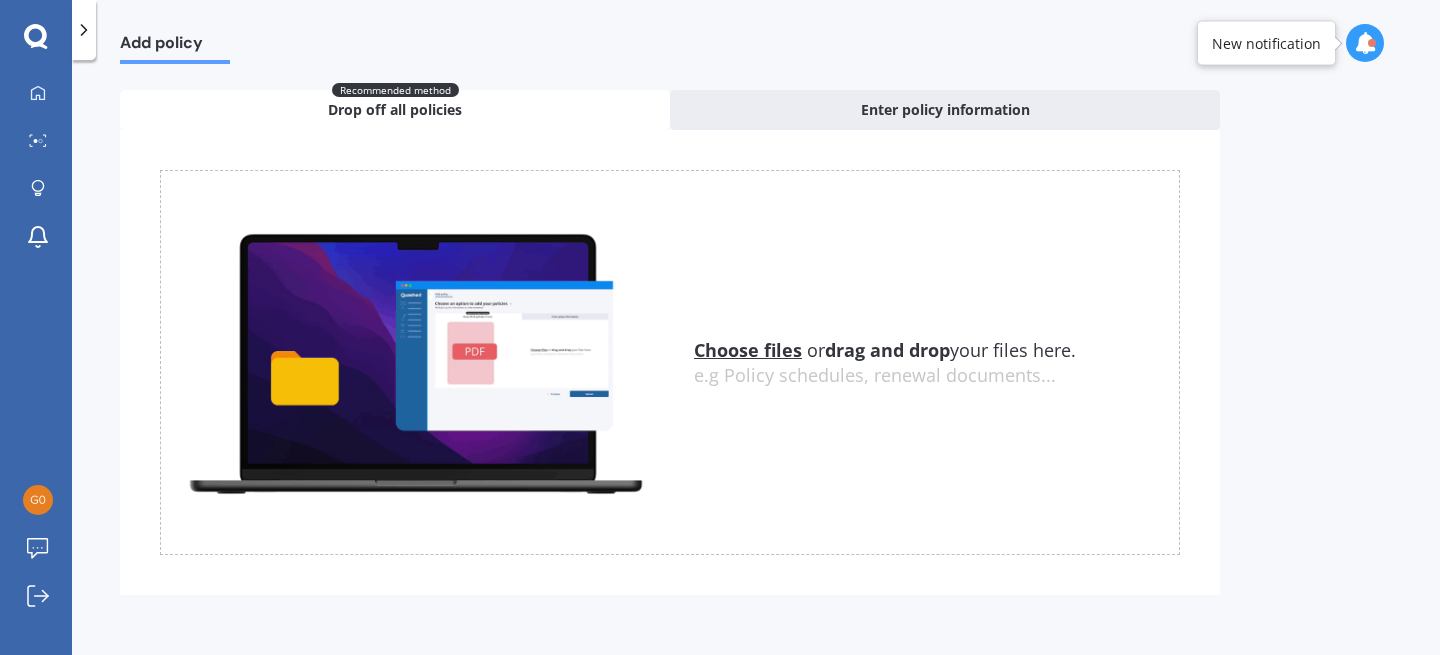 click on "Choose files" at bounding box center [748, 350] 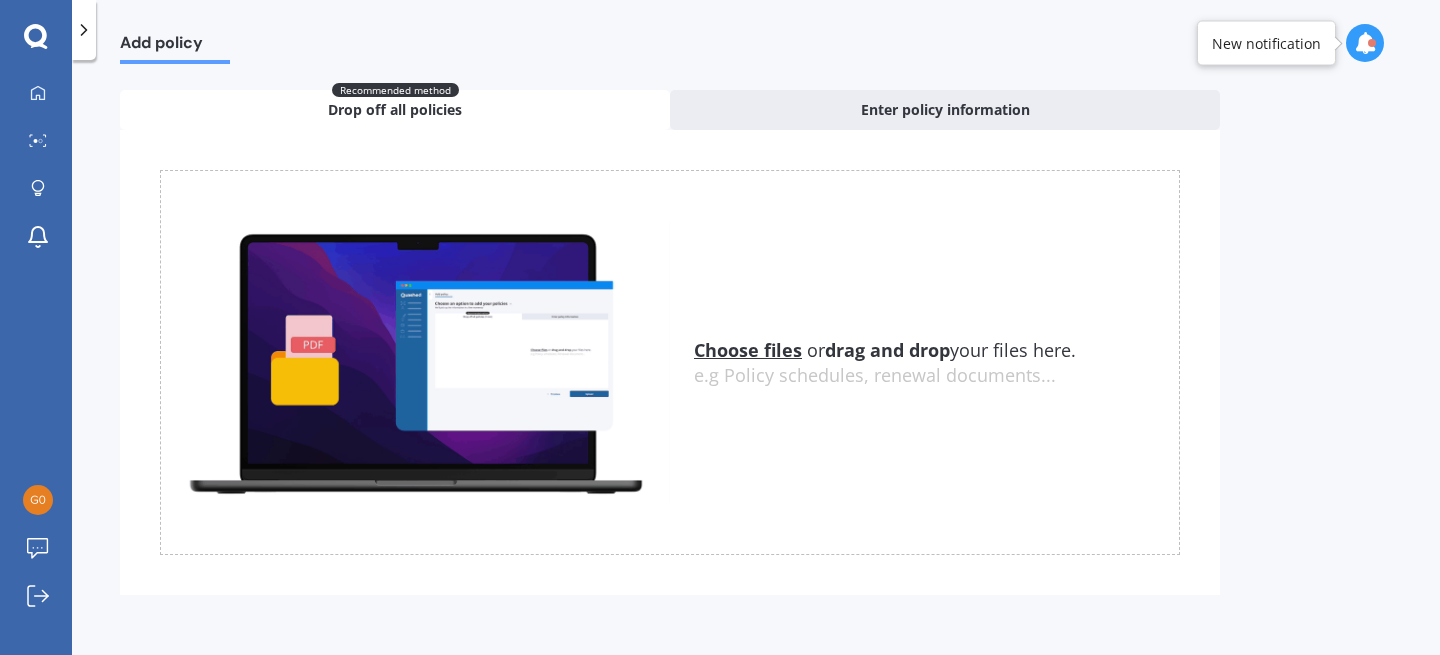click on "Choose files" at bounding box center [748, 350] 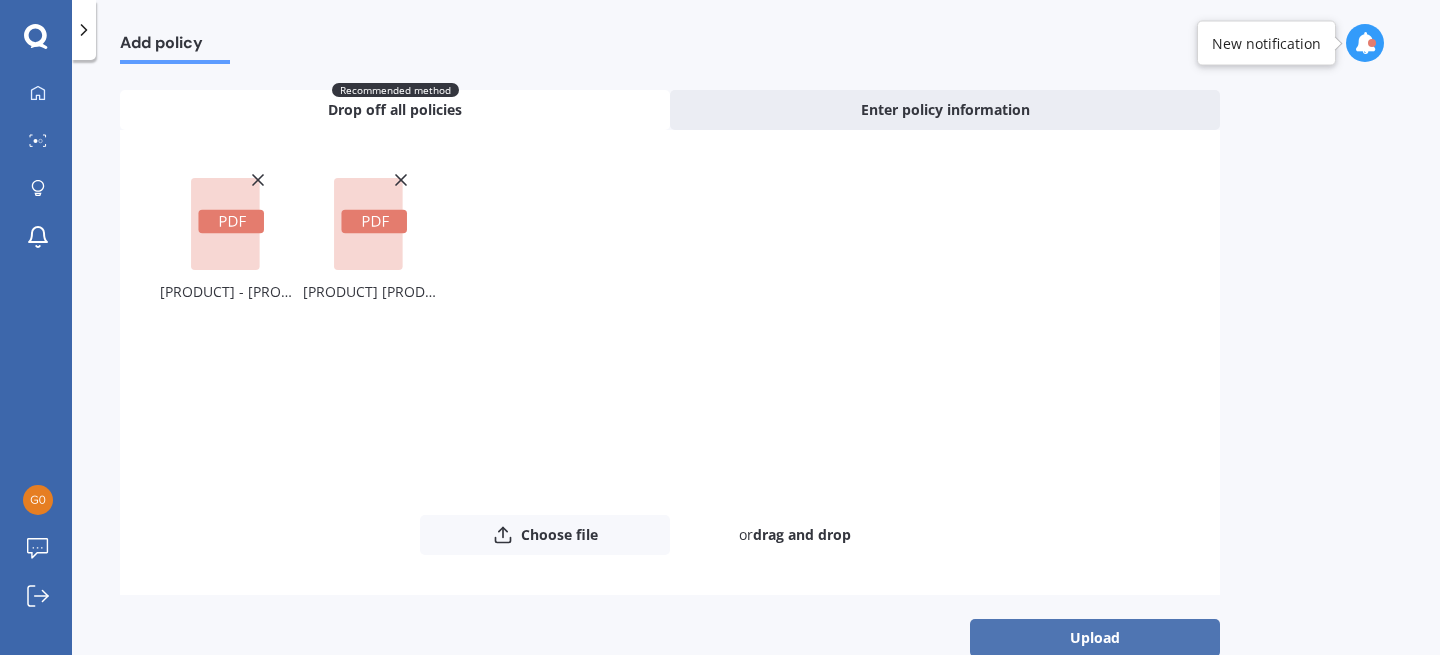 click on "Upload" at bounding box center (1095, 638) 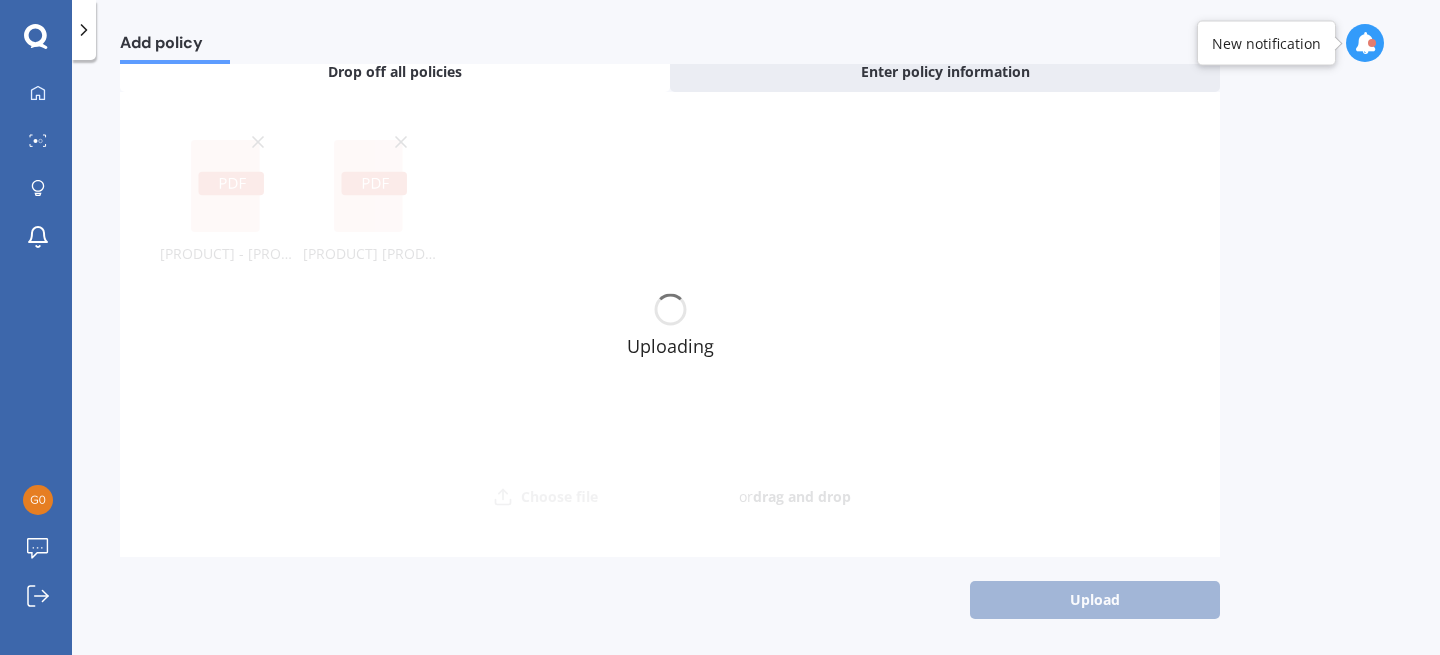 scroll, scrollTop: 0, scrollLeft: 0, axis: both 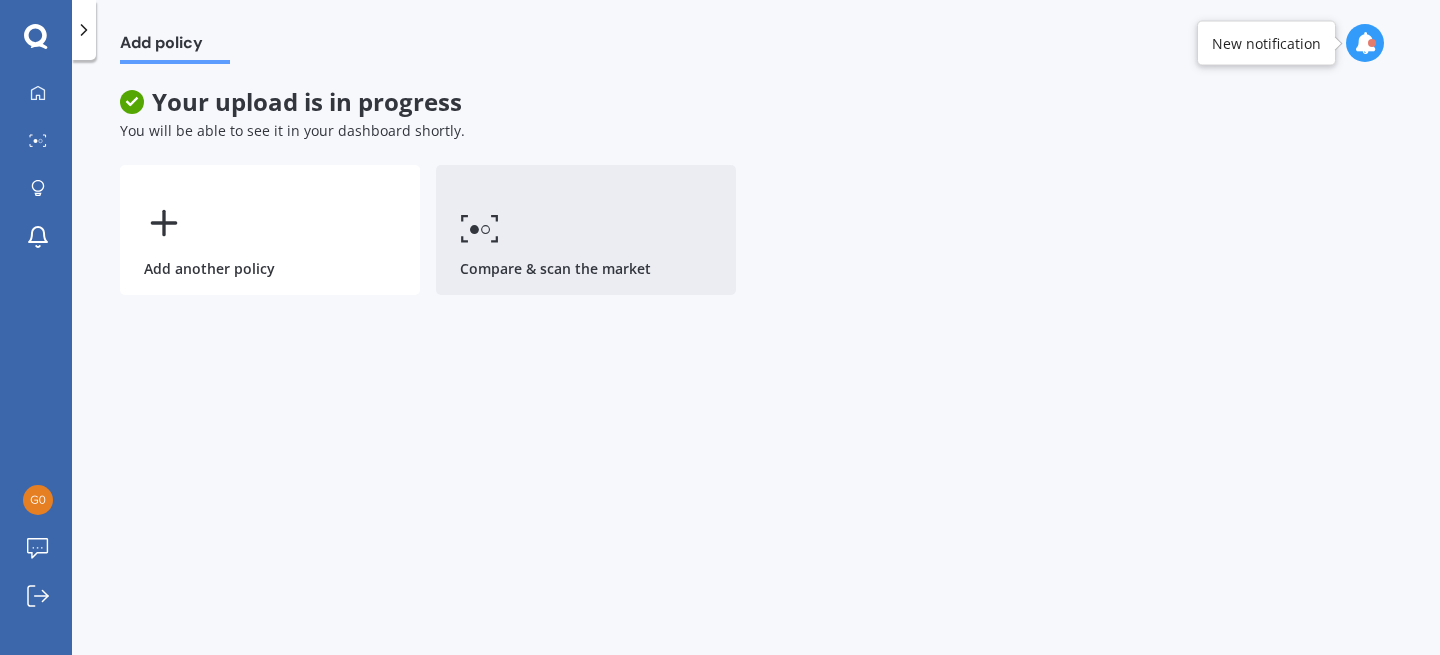 click on "Compare & scan the market" at bounding box center [586, 230] 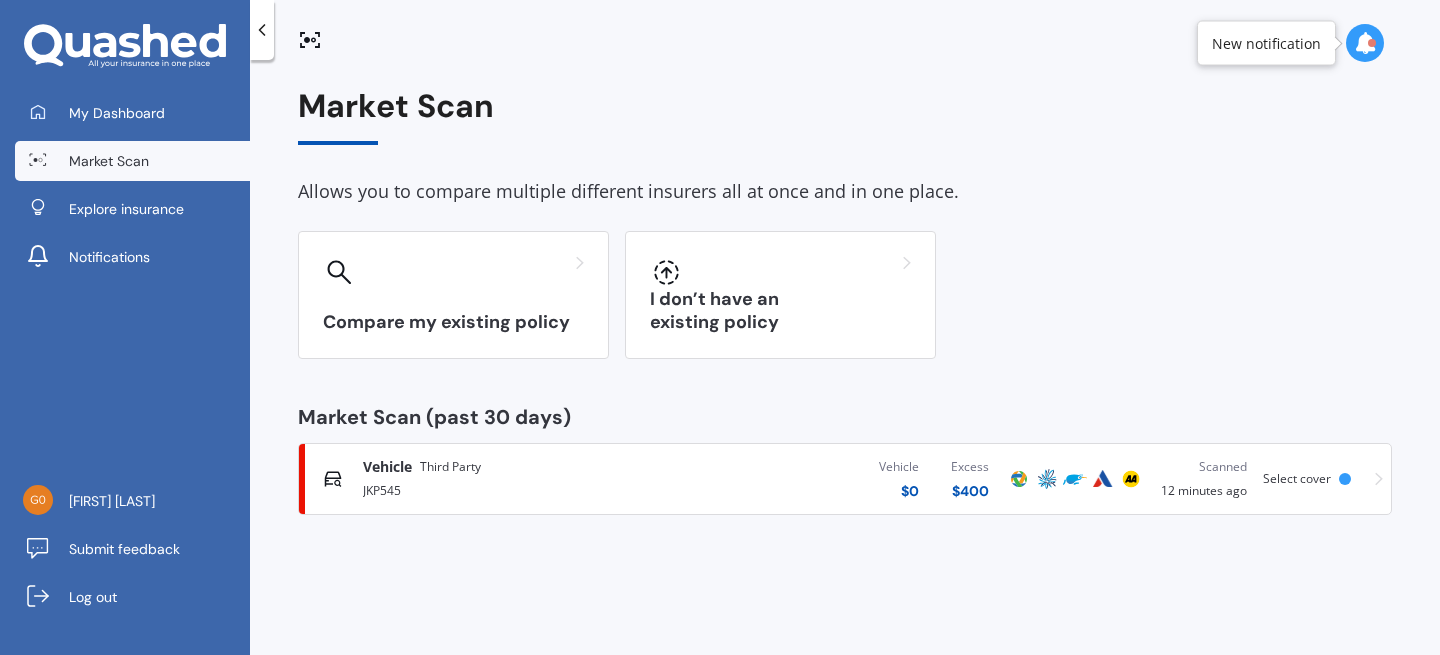 scroll, scrollTop: 0, scrollLeft: 0, axis: both 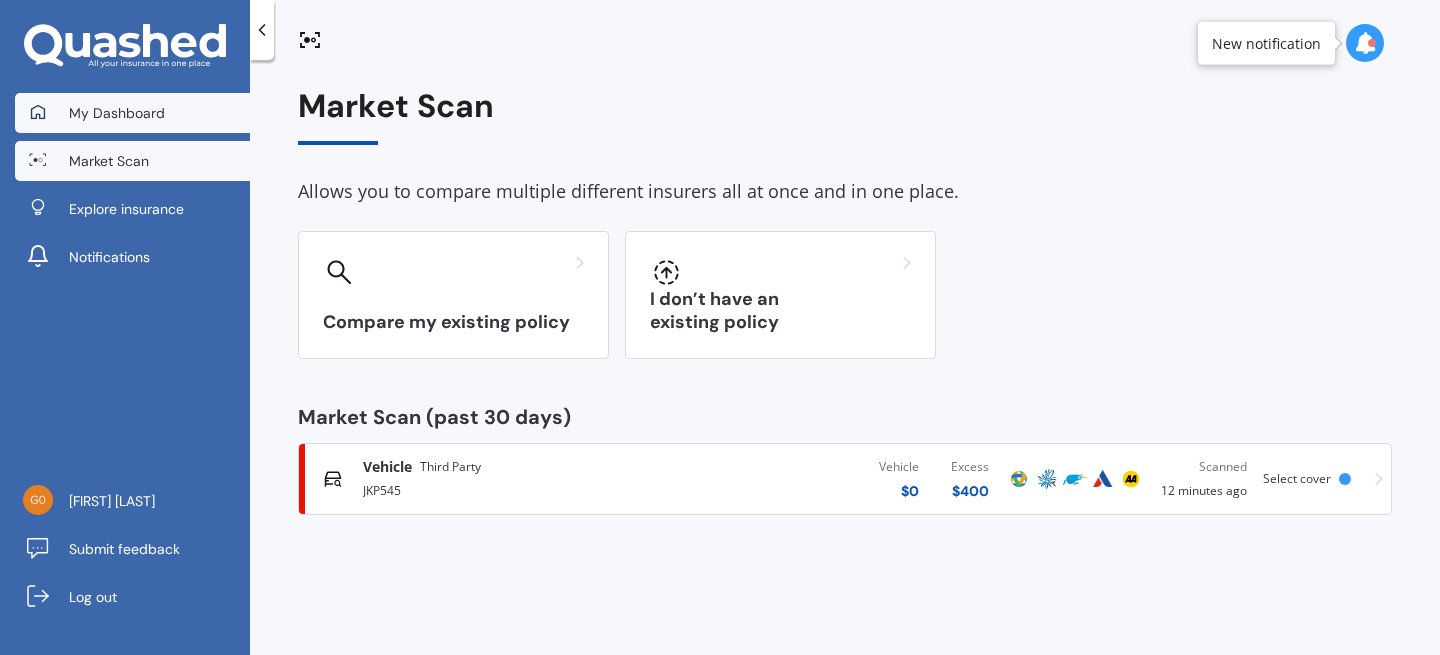 click on "My Dashboard" at bounding box center (132, 113) 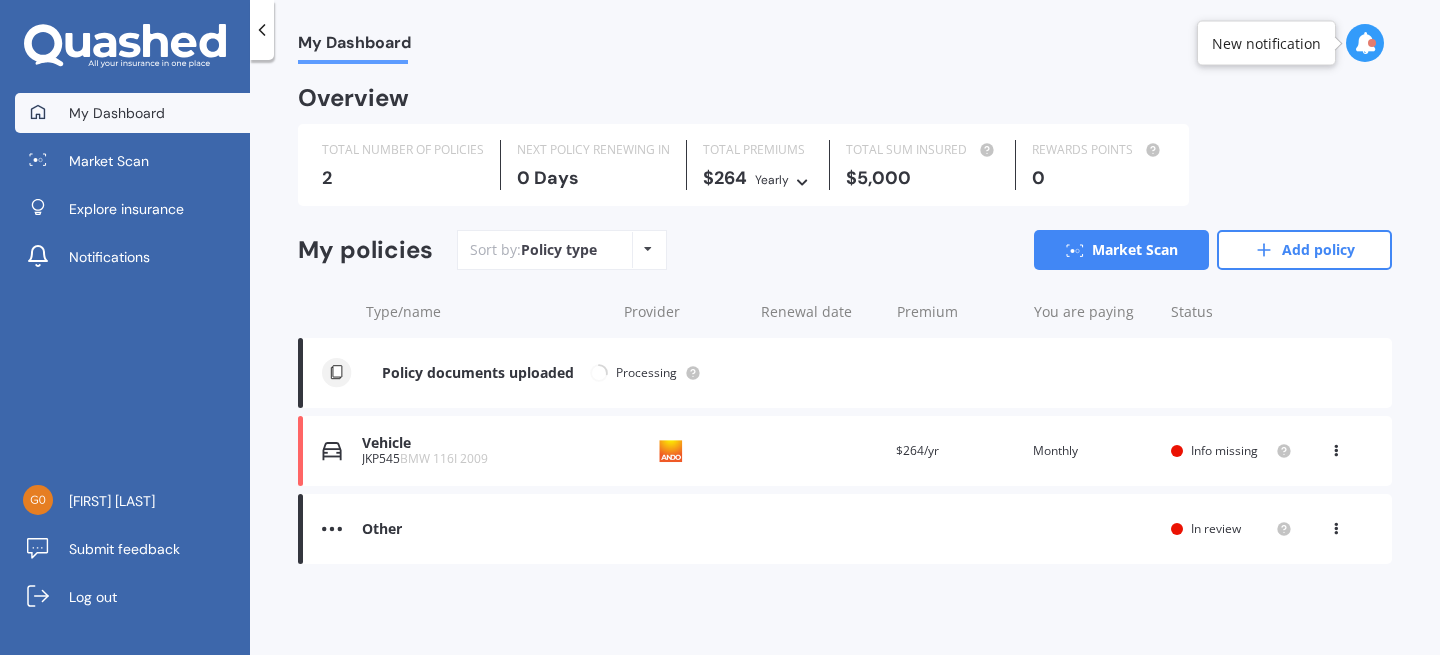 click on "Vehicle JKP545 BMW 116I 2009 Provider Renewal date Premium $264/yr You are paying Monthly Status Info missing View option View policy Delete" at bounding box center [845, 451] 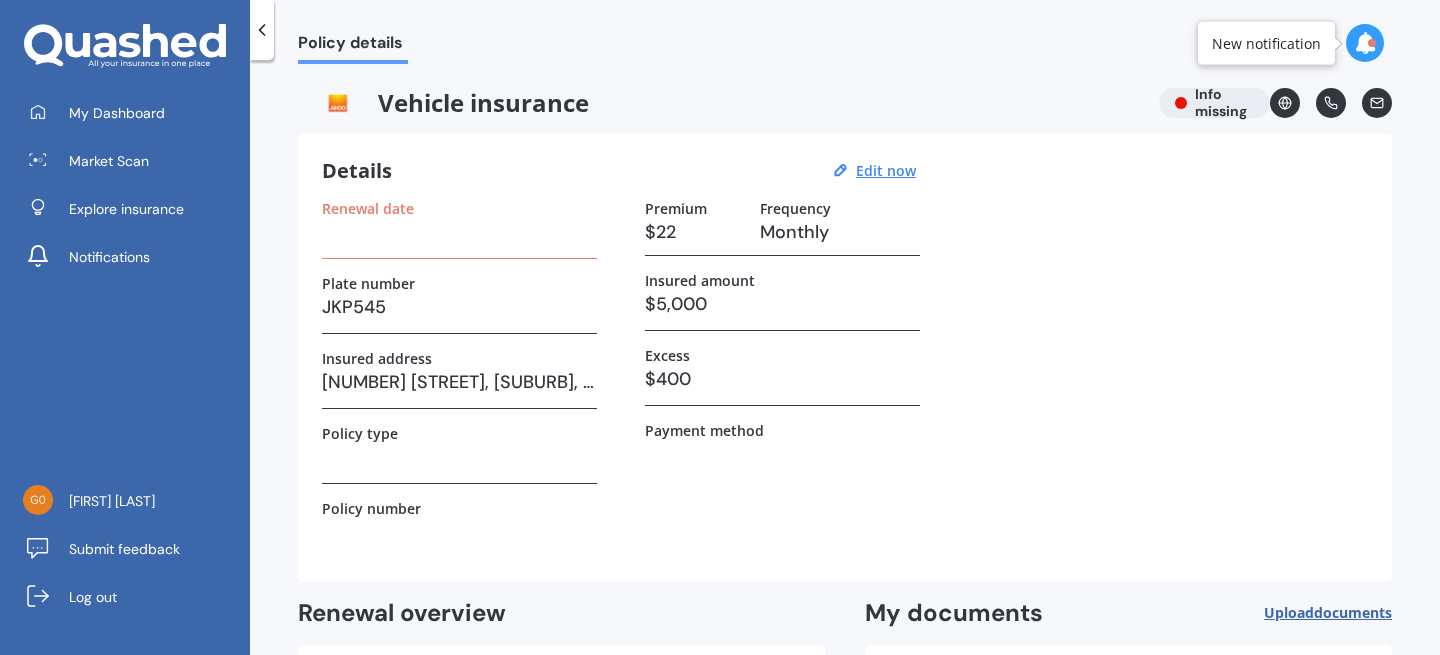 click at bounding box center (459, 232) 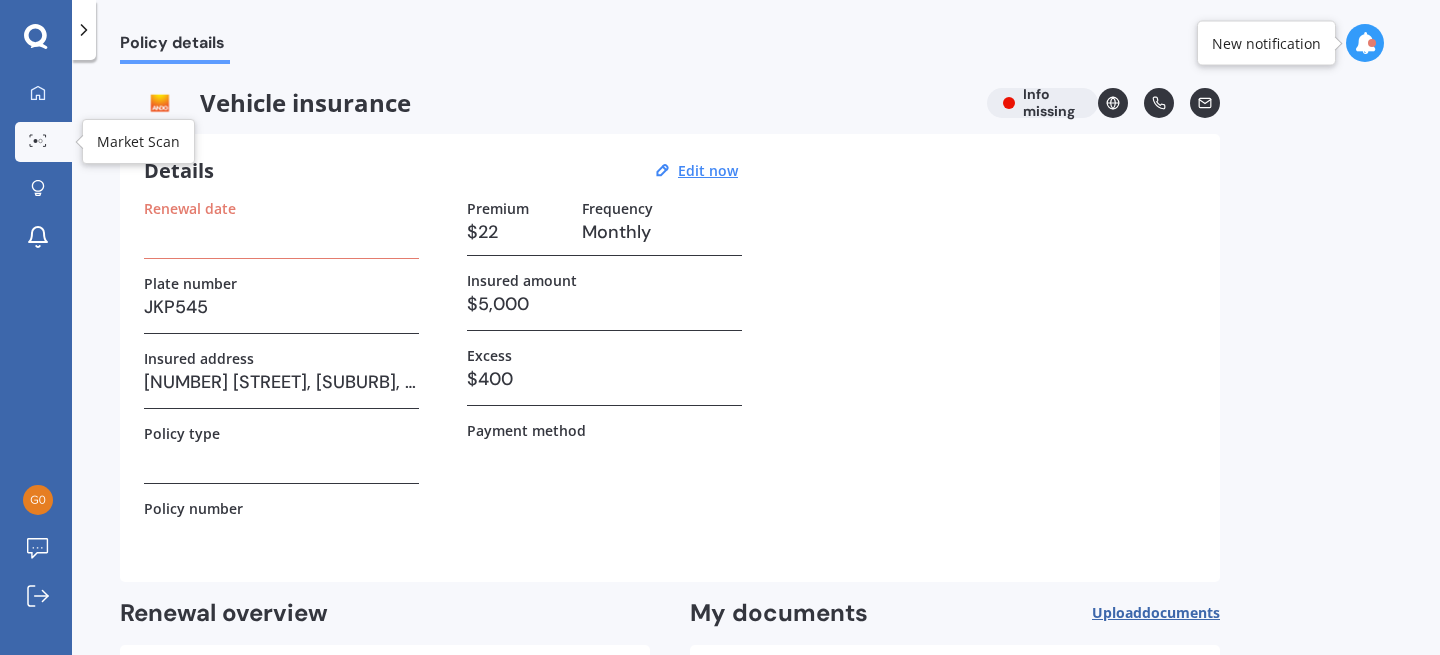 click 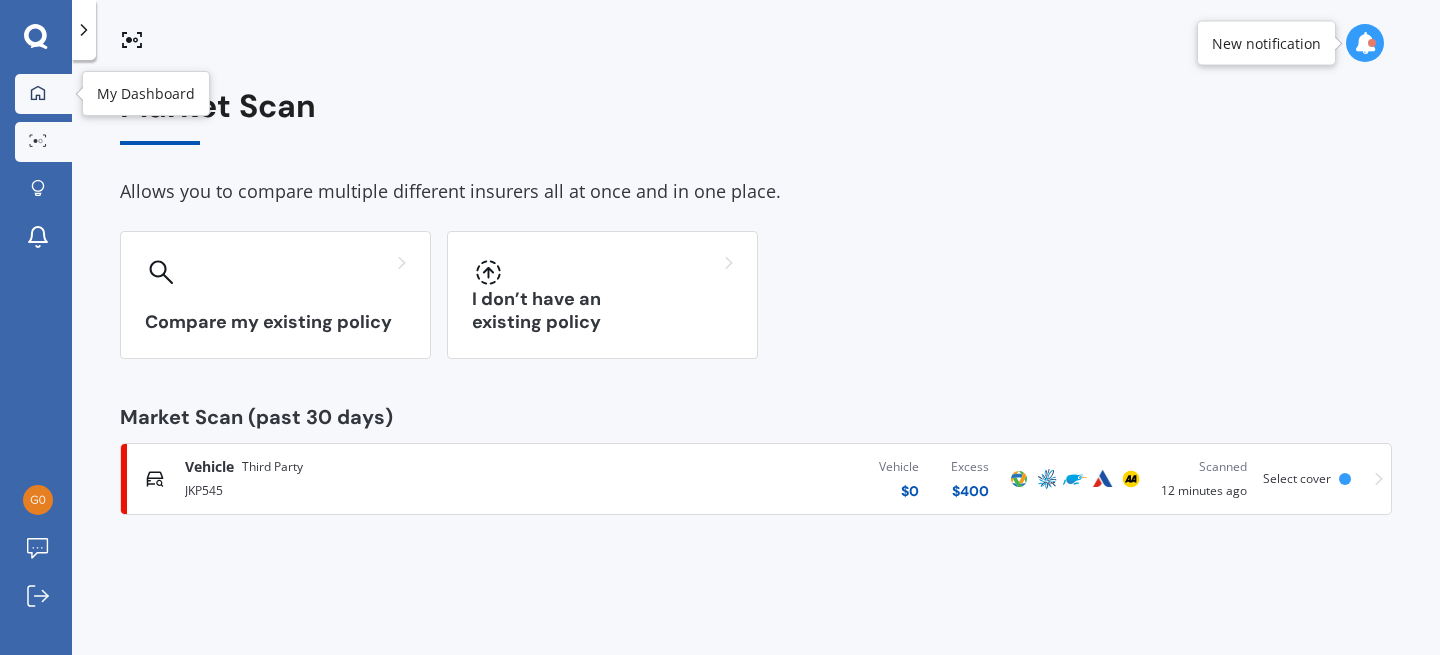click at bounding box center (38, 94) 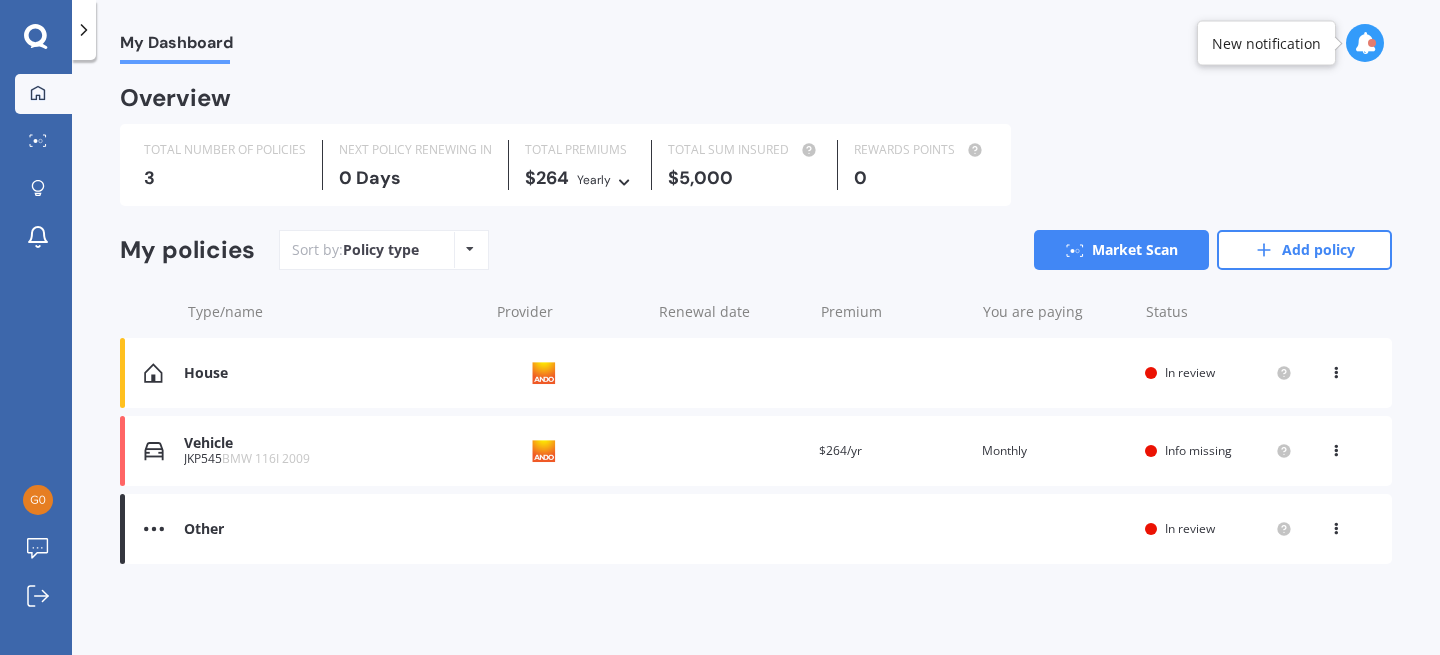 click on "House" at bounding box center [331, 373] 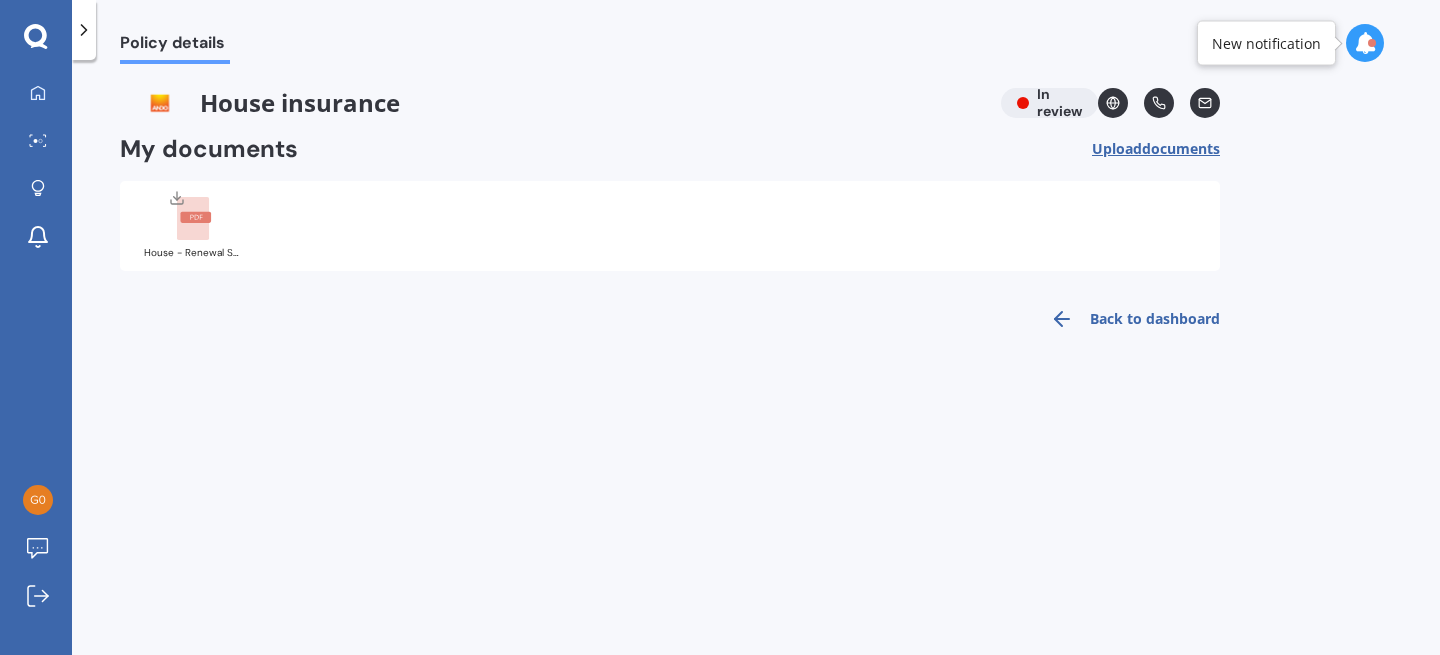 click on "Back to dashboard" at bounding box center (1129, 319) 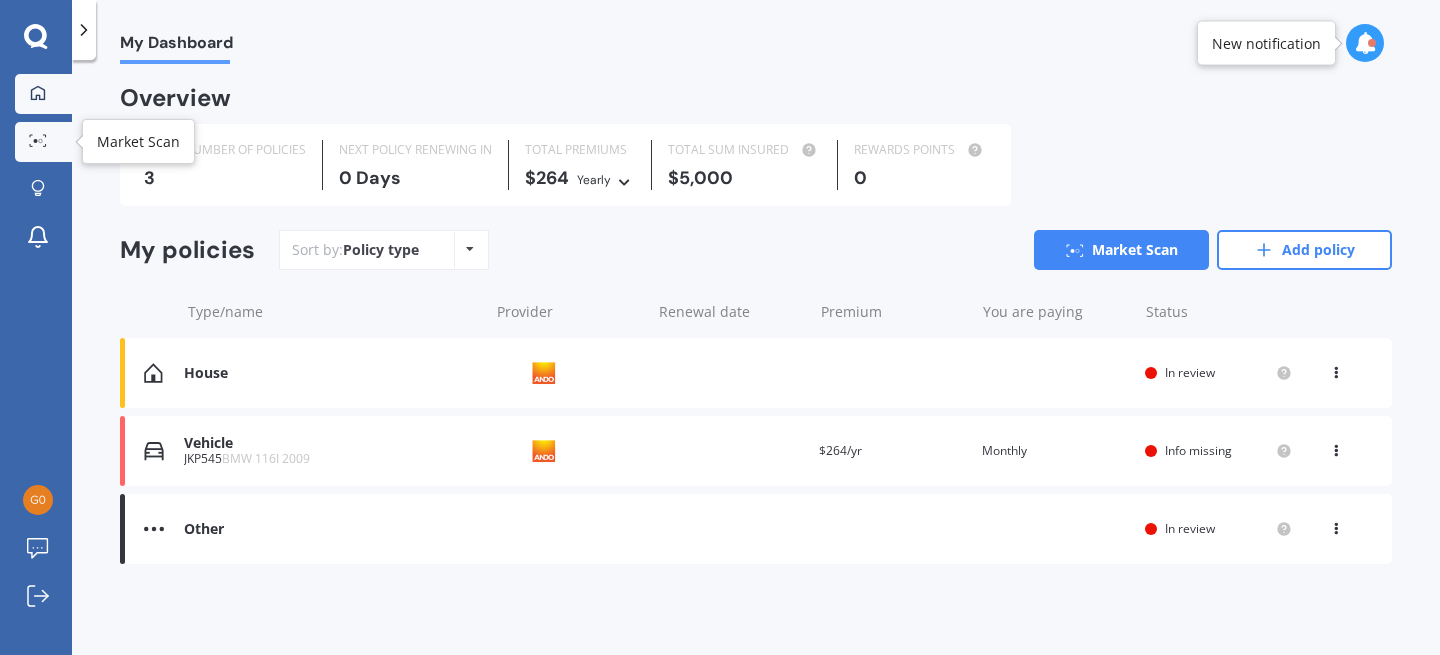 click on "Market Scan" at bounding box center [43, 142] 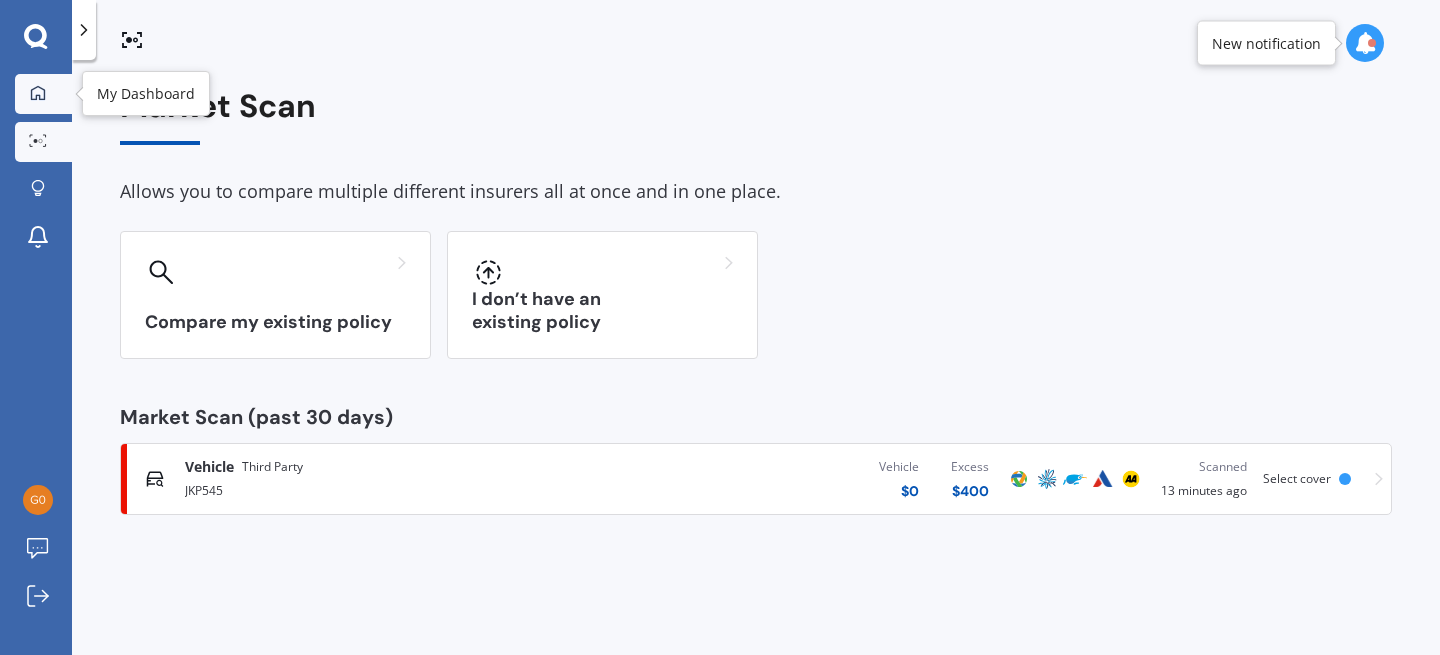 click 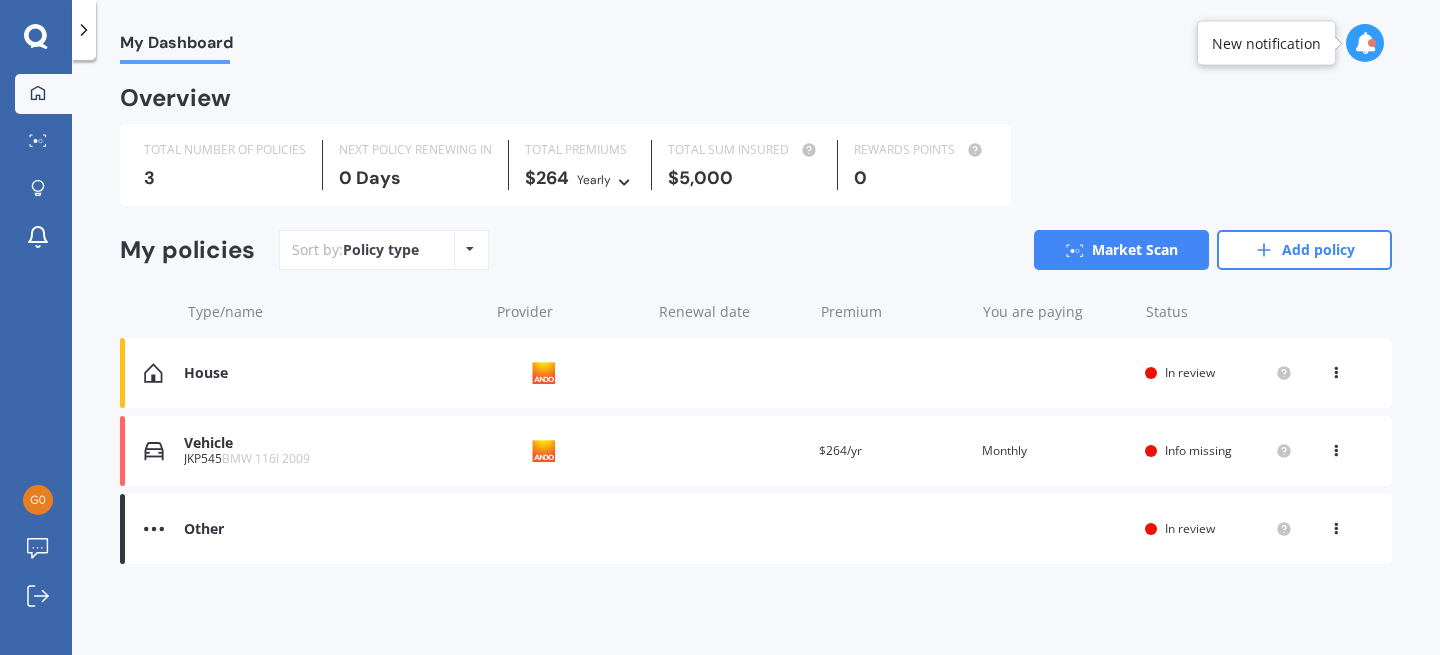 click on "House" at bounding box center (331, 373) 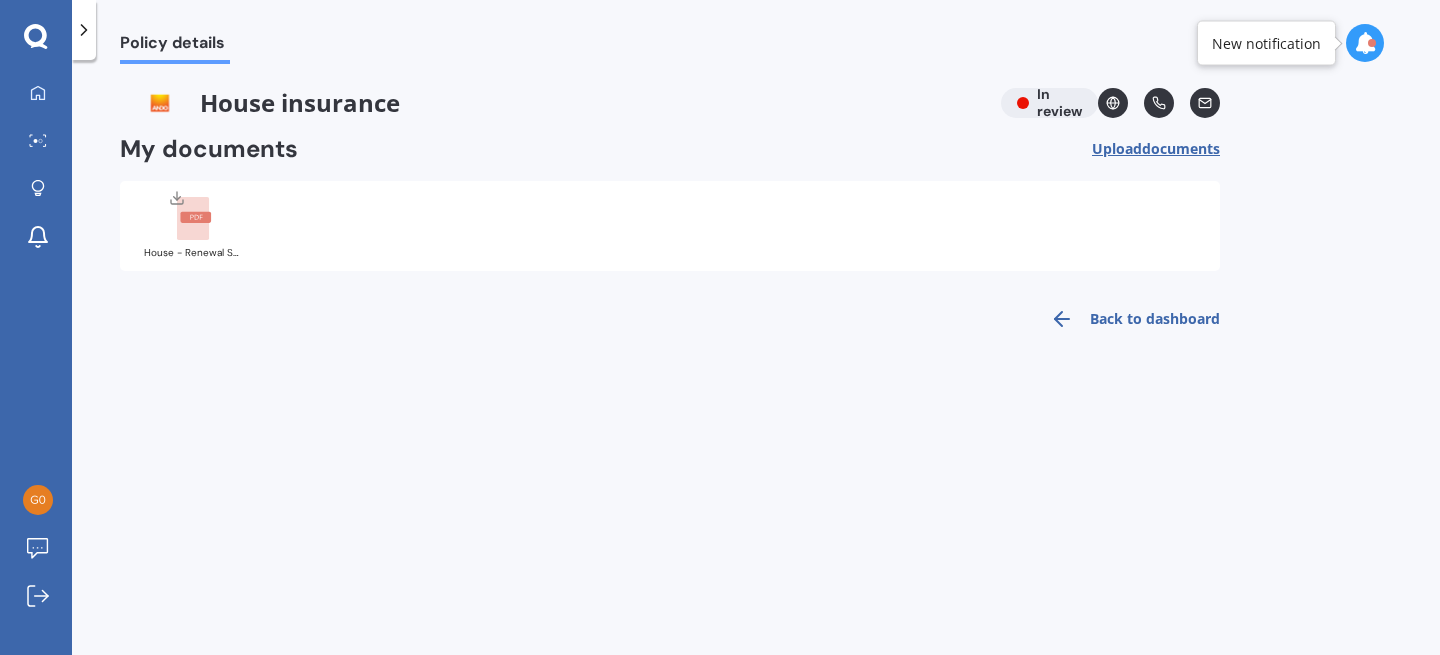 click 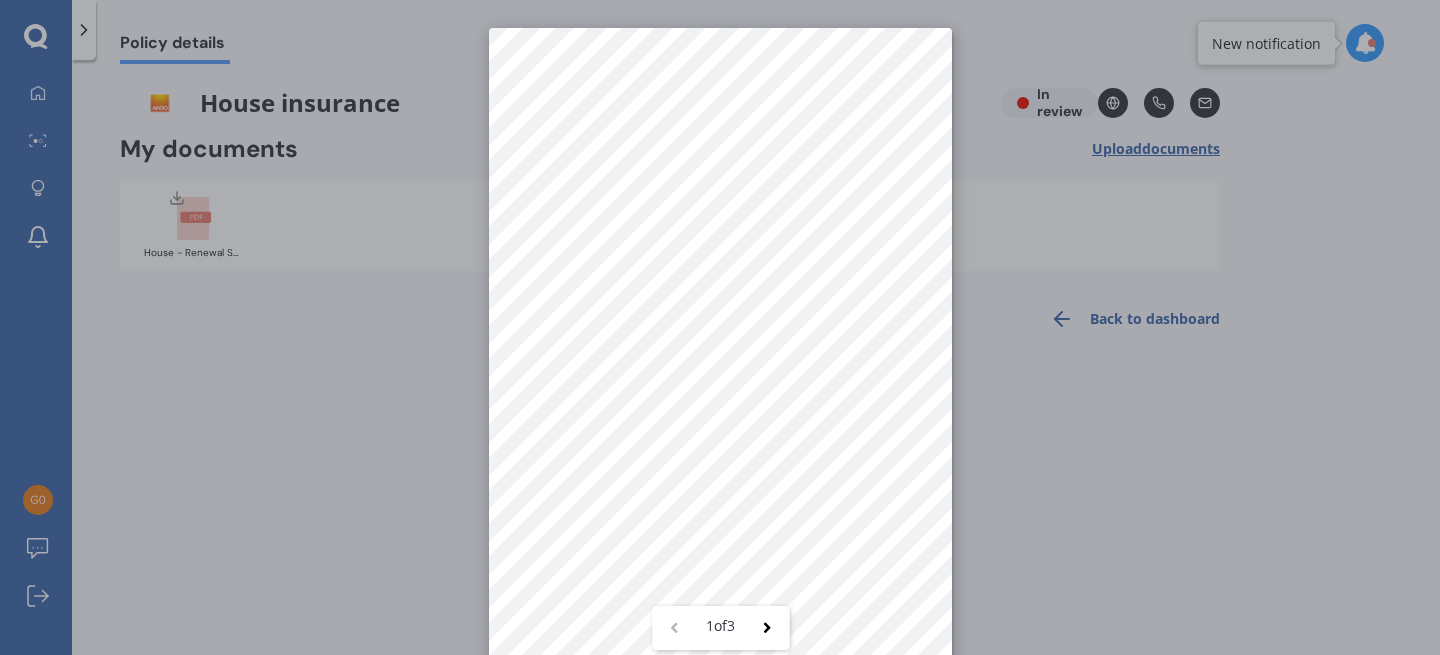 click on "1 of 3" at bounding box center [720, 327] 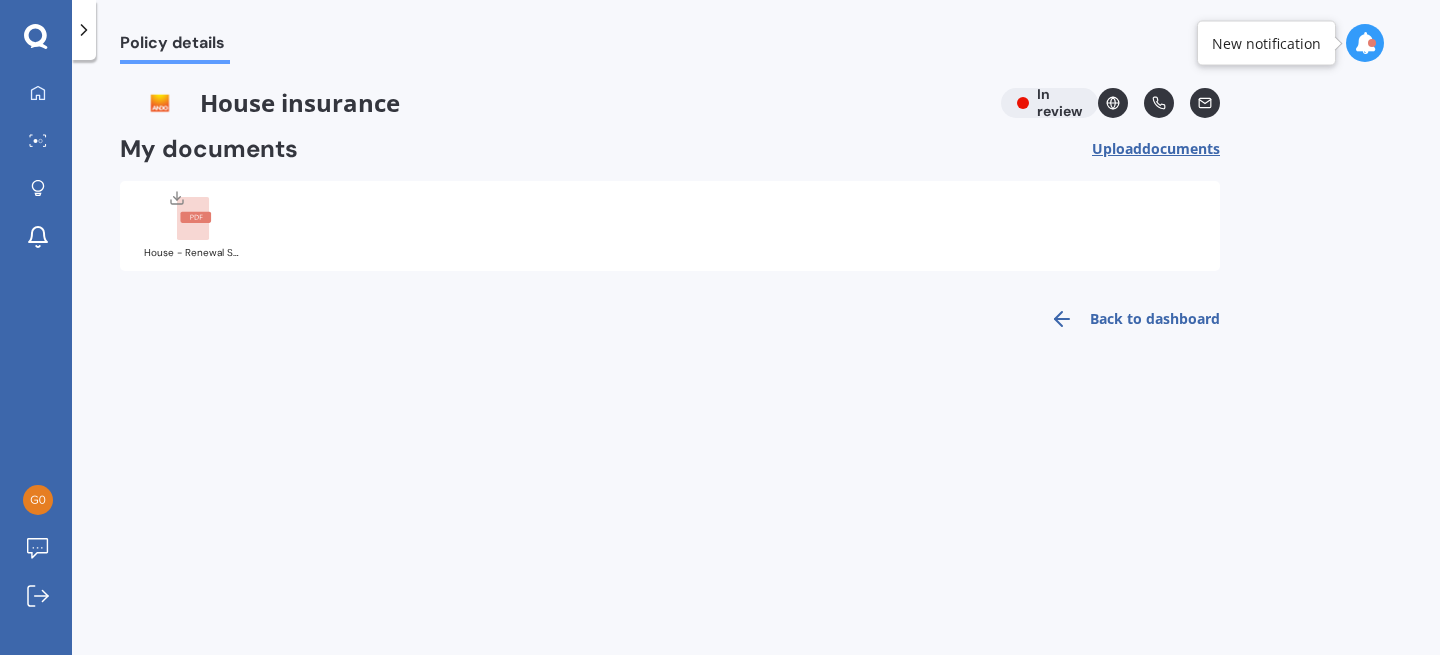 click 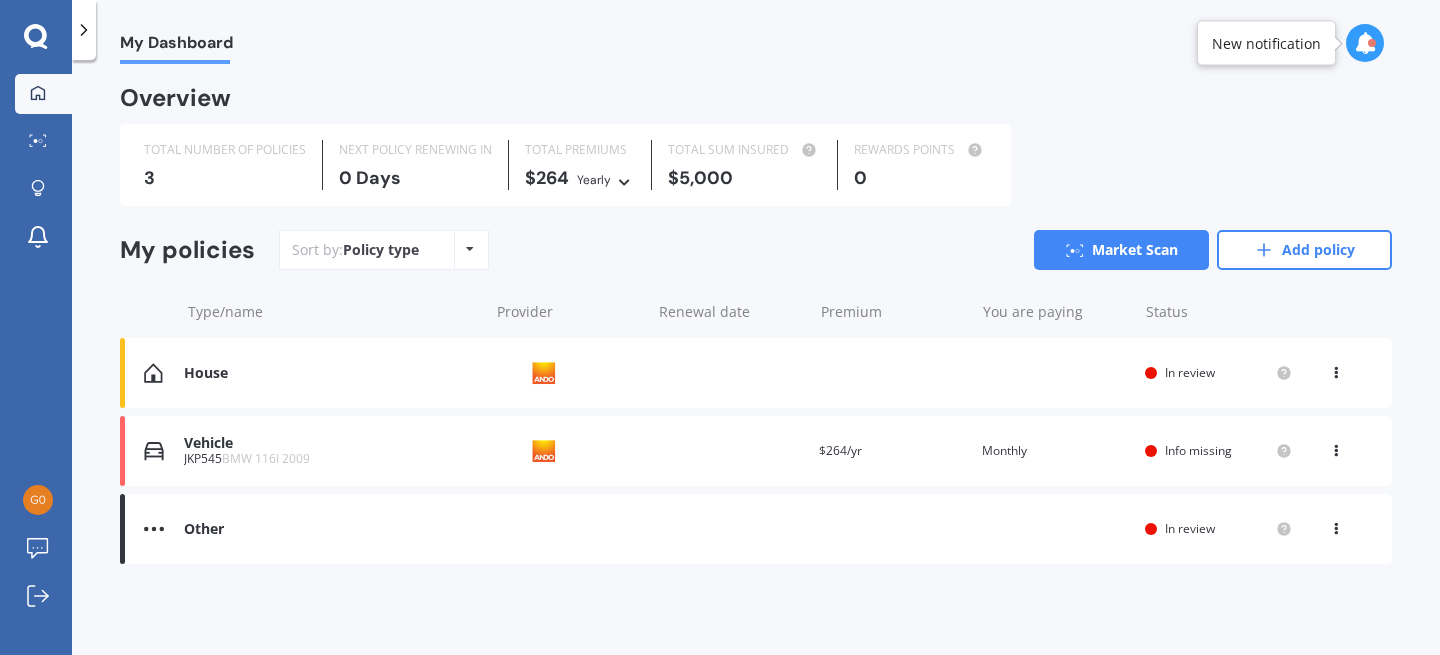 click on "Other Renewal date You are paying Status In review View option View policy" at bounding box center [756, 529] 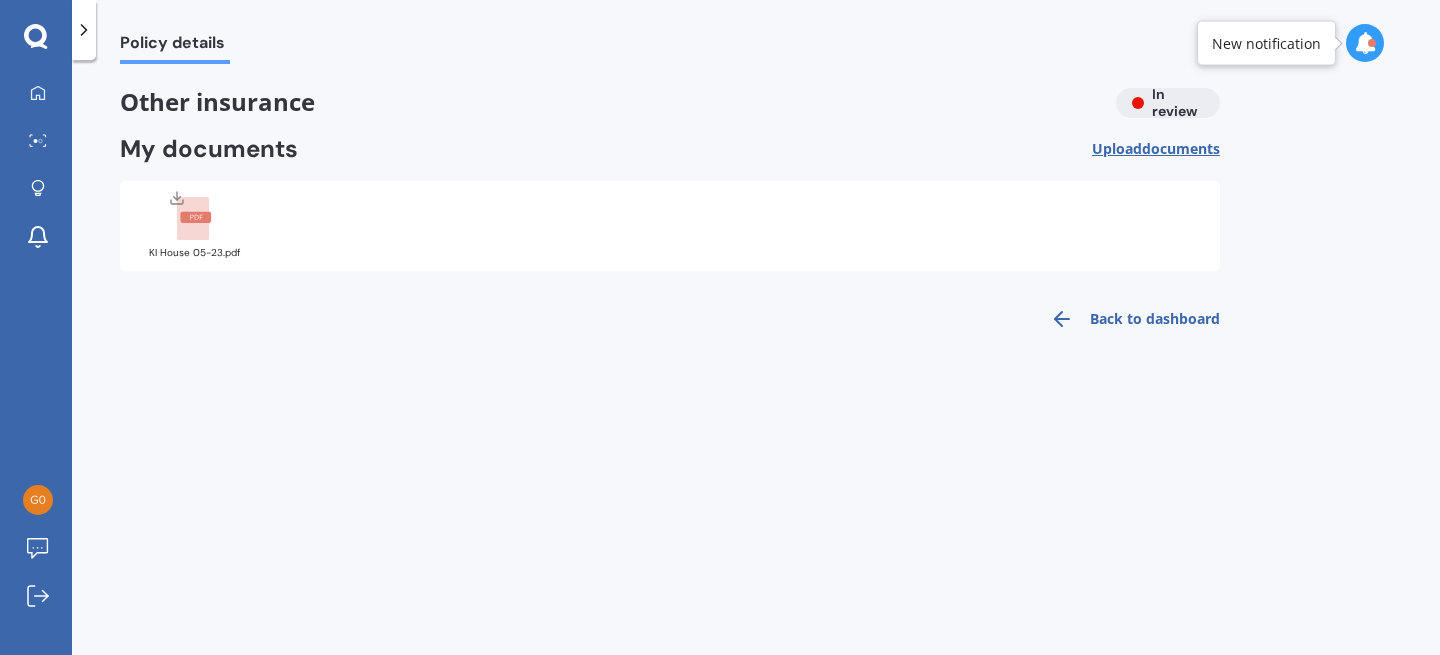 click on "Back to dashboard" at bounding box center (1129, 319) 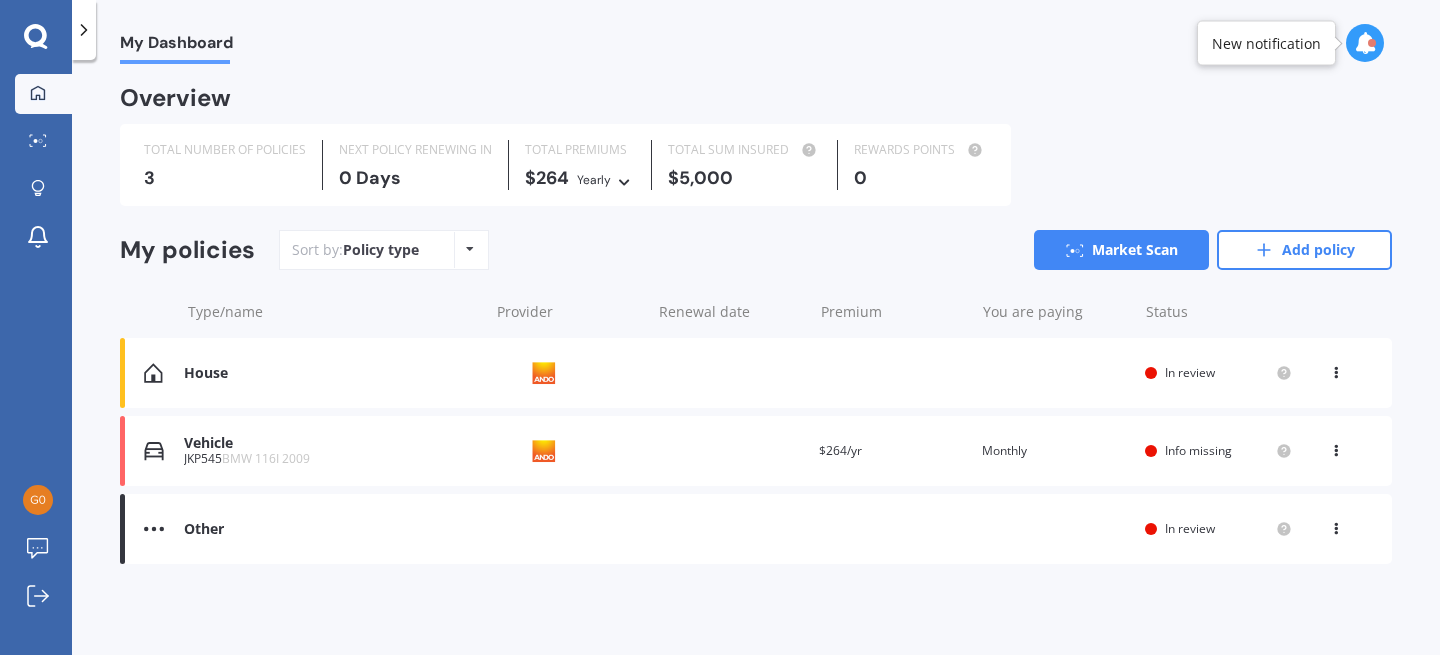 click at bounding box center [1336, 369] 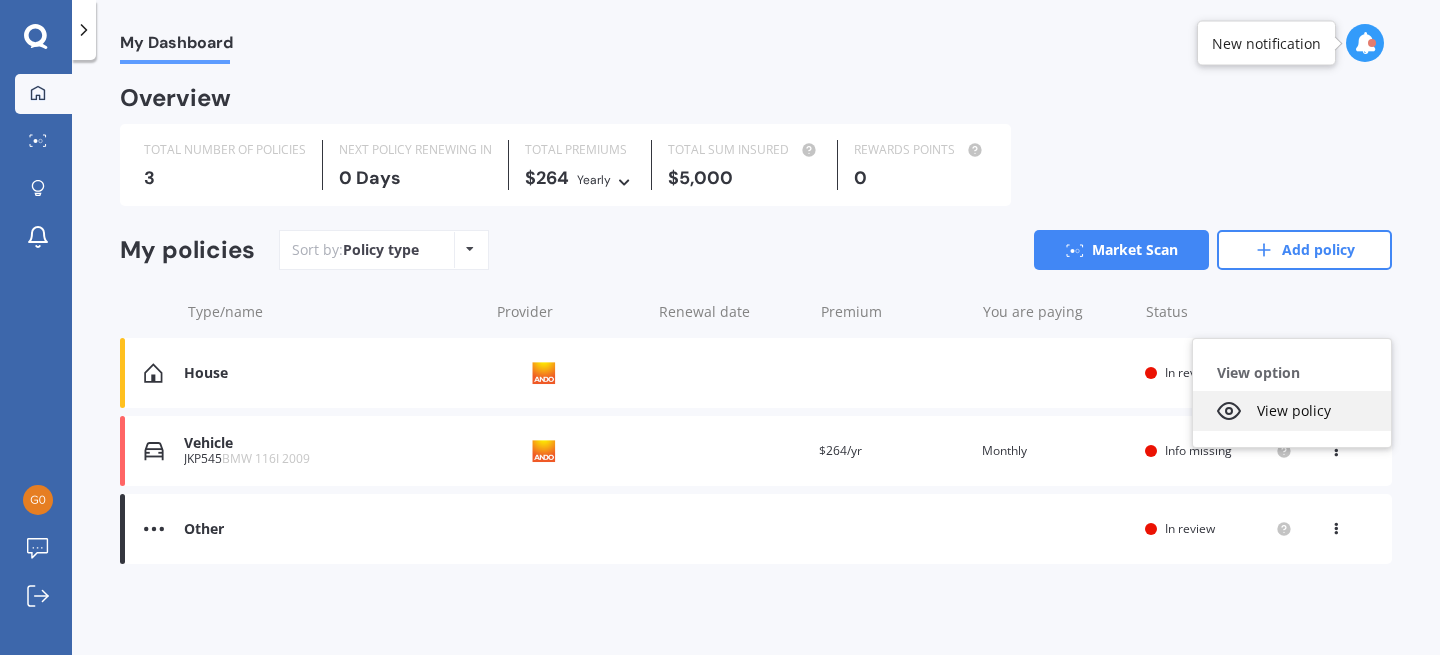 click on "View policy" at bounding box center (1292, 411) 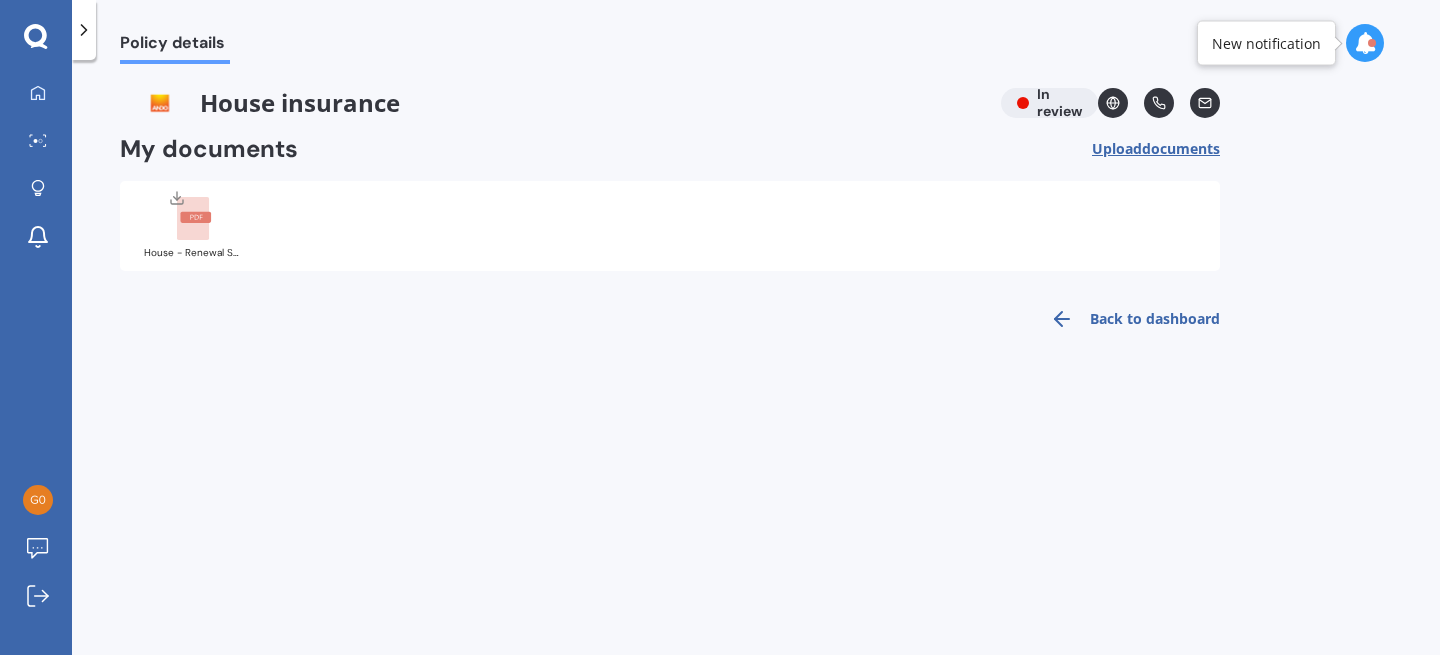 click 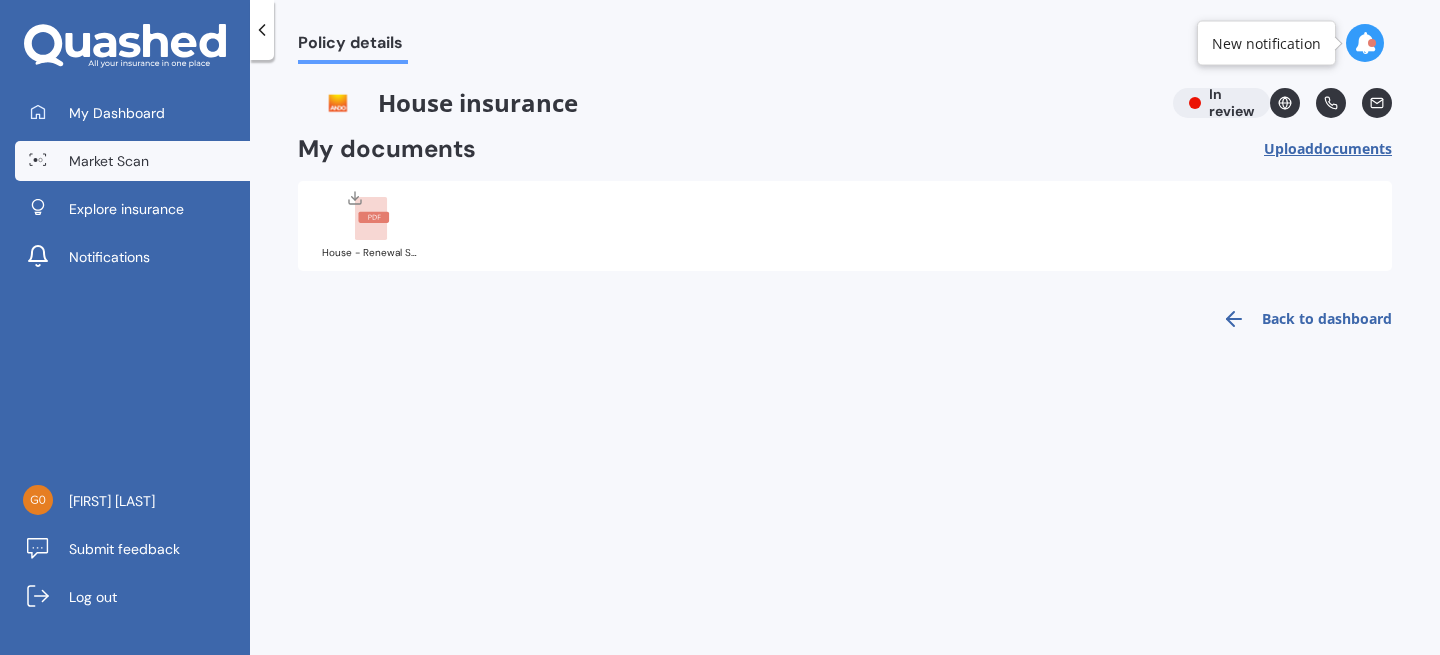 click on "Market Scan" at bounding box center [109, 161] 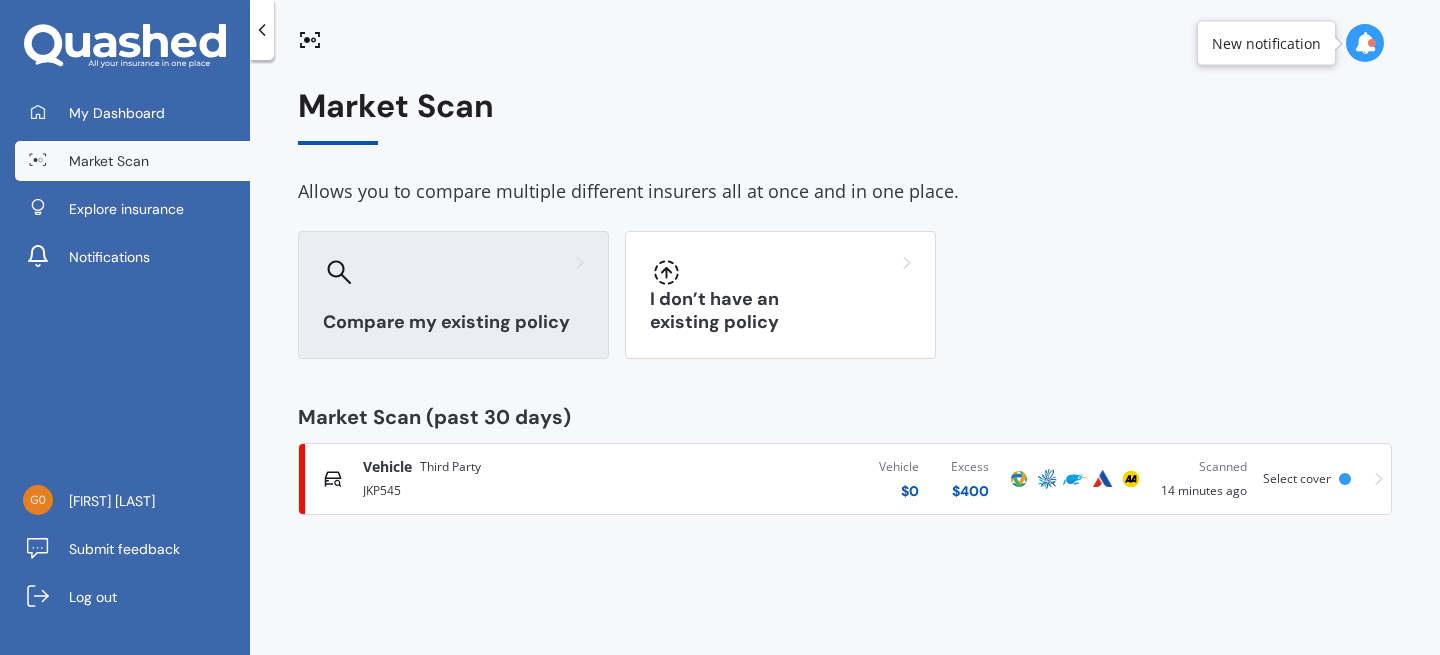 click on "Compare my existing policy" at bounding box center [453, 322] 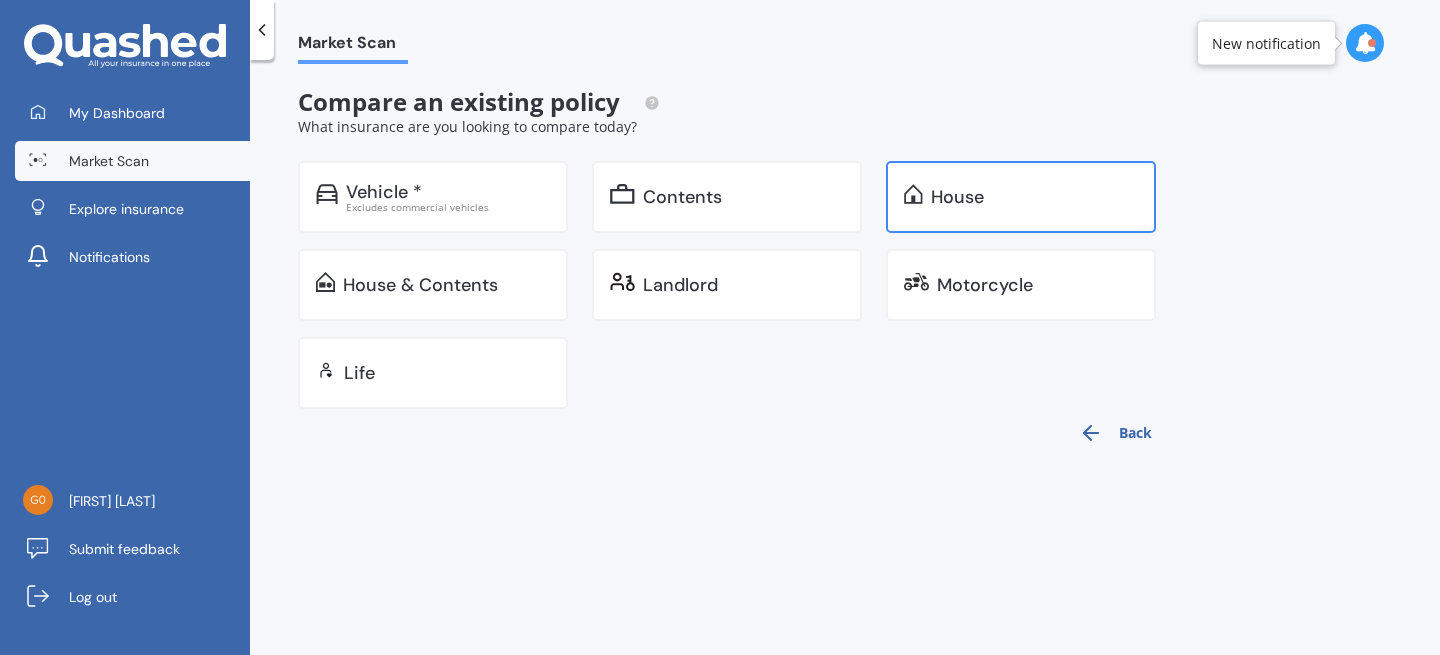 click on "House" at bounding box center [1021, 197] 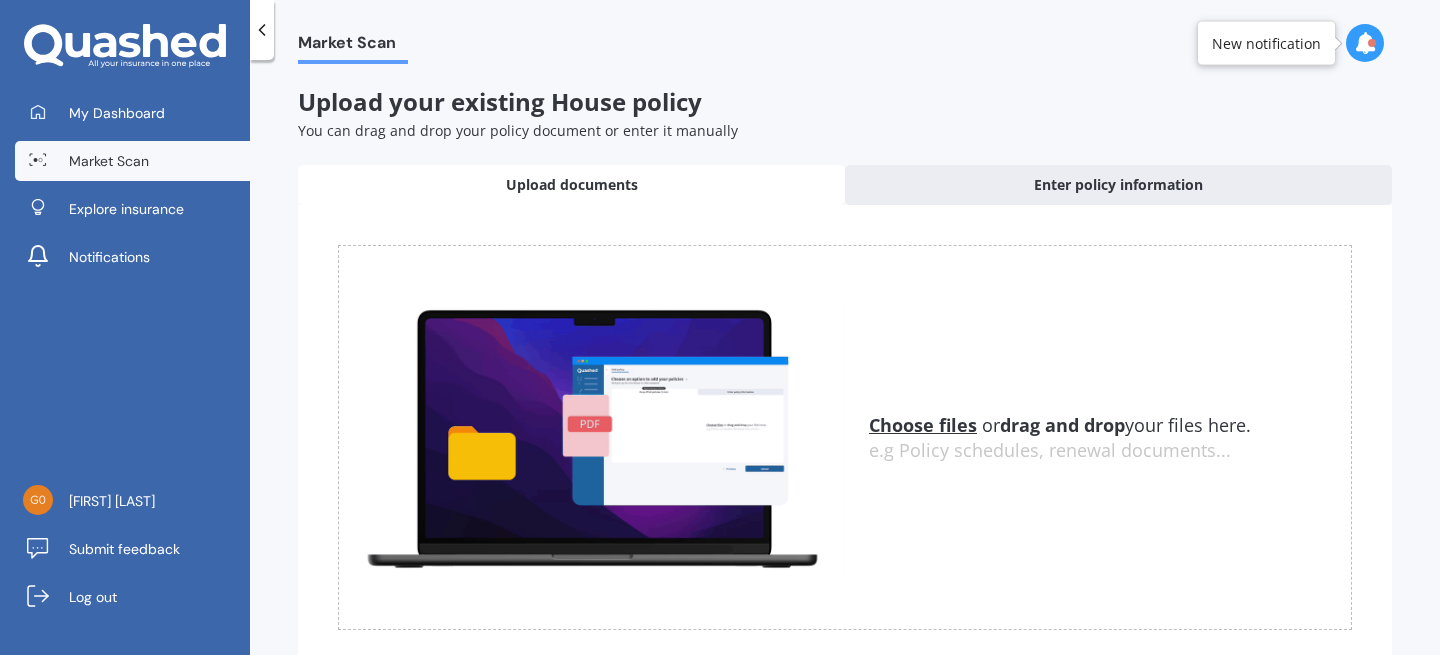 scroll, scrollTop: 99, scrollLeft: 0, axis: vertical 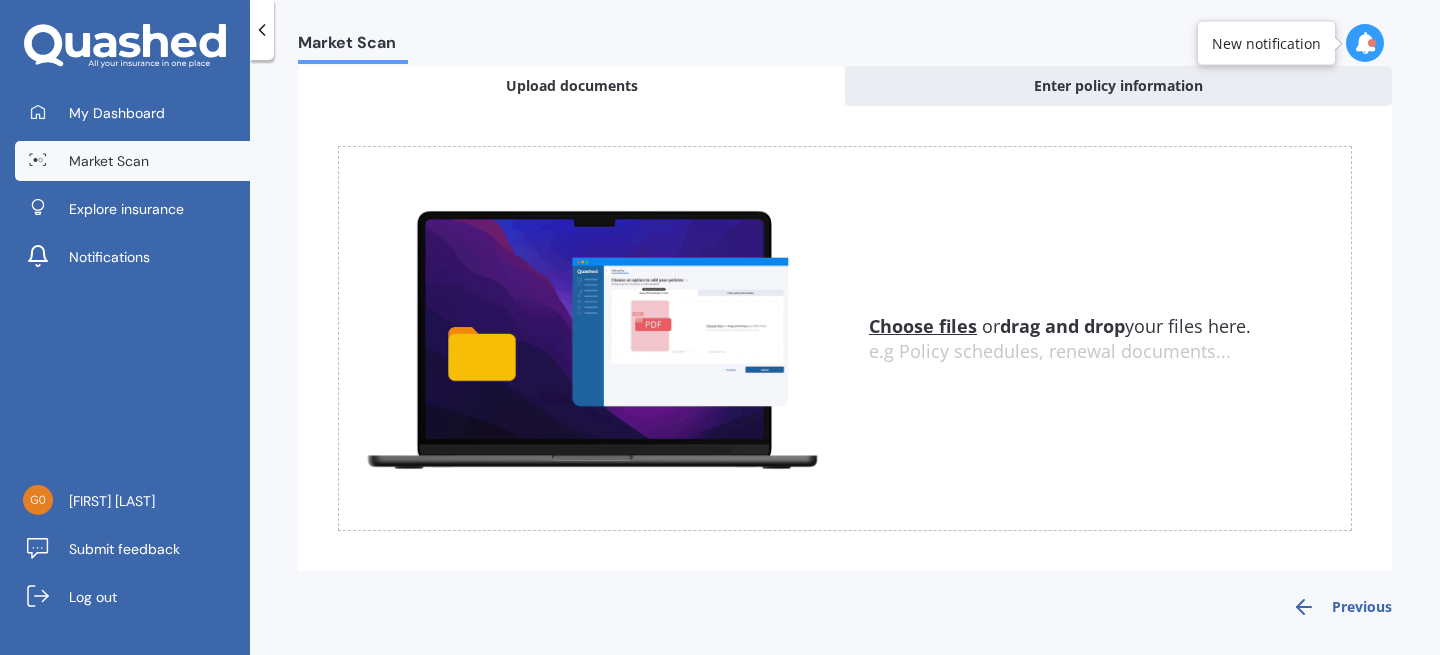 click on "Choose files" at bounding box center [923, 326] 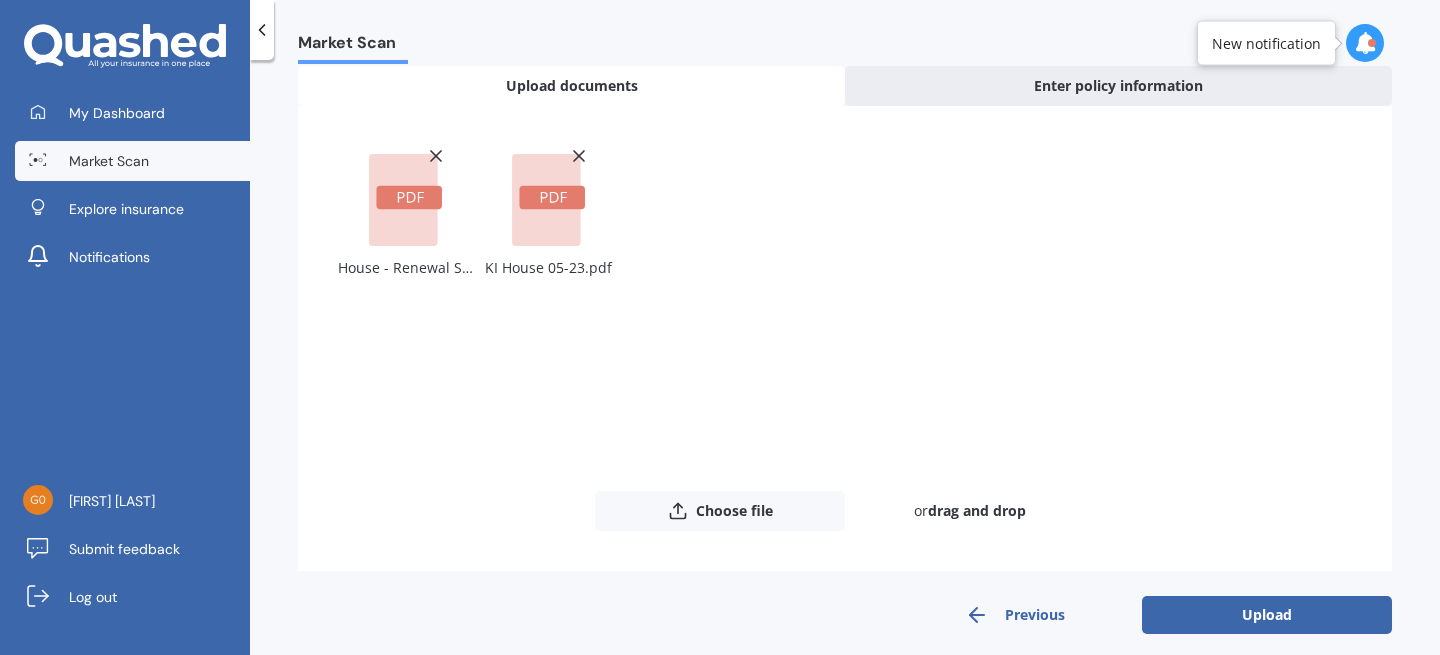 scroll, scrollTop: 115, scrollLeft: 0, axis: vertical 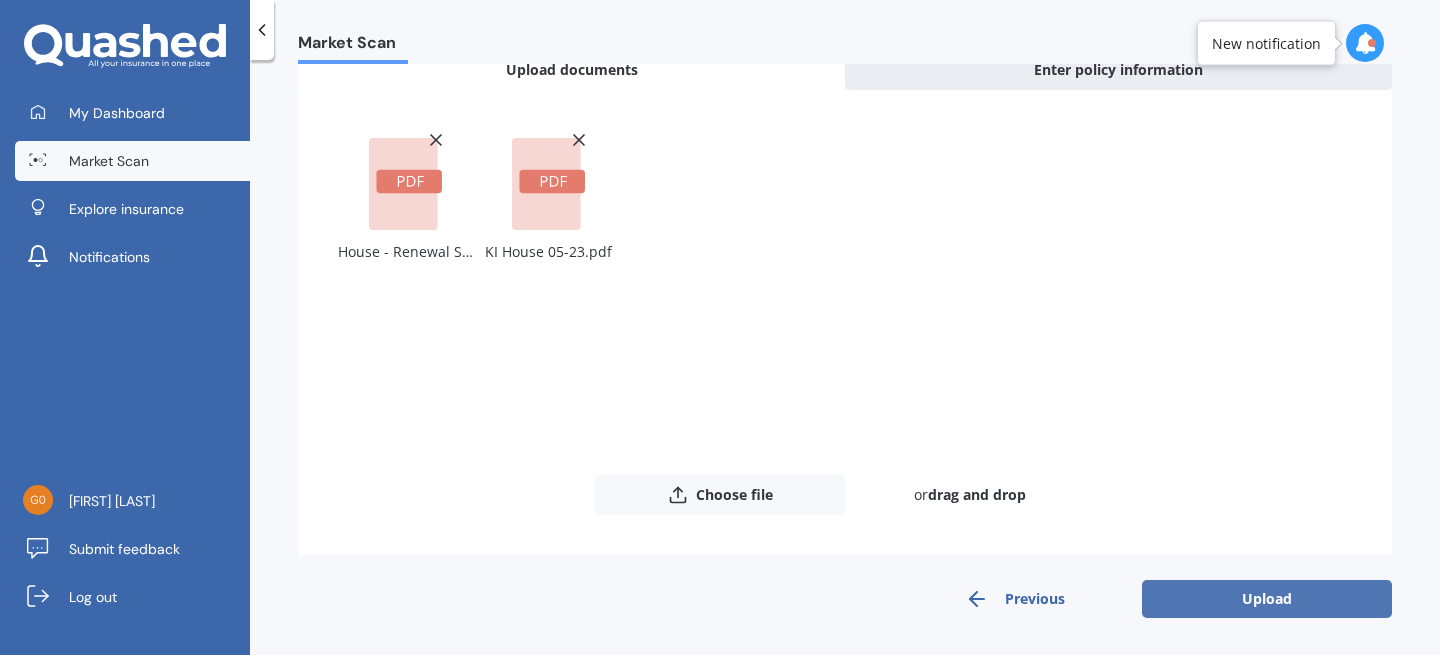 click on "Upload" at bounding box center [1267, 599] 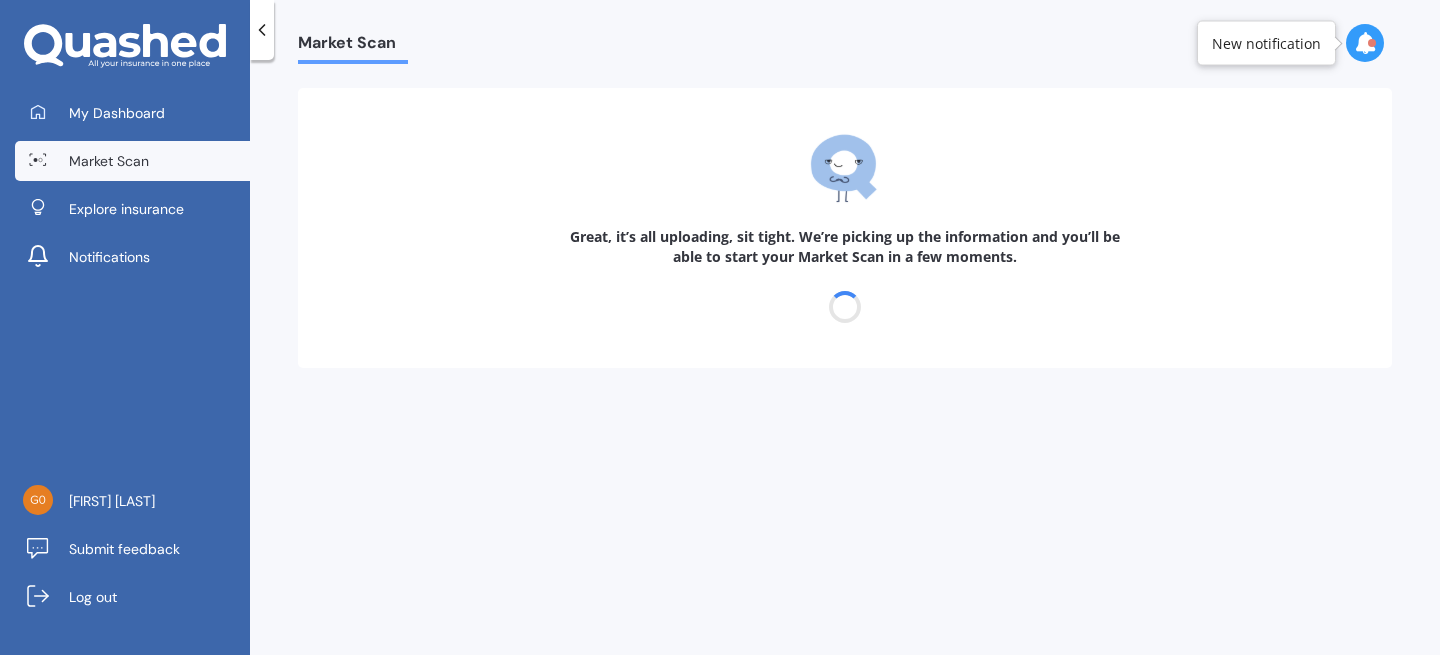 scroll, scrollTop: 0, scrollLeft: 0, axis: both 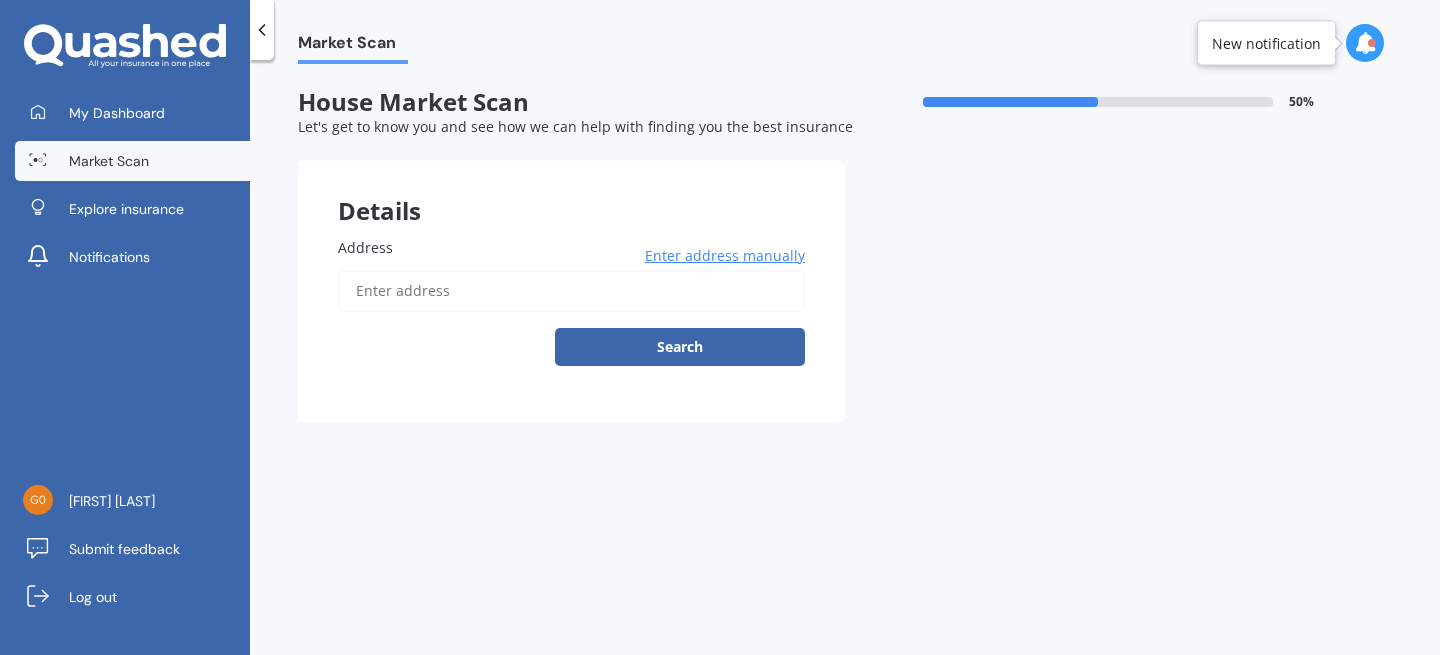 click on "Address" at bounding box center (571, 291) 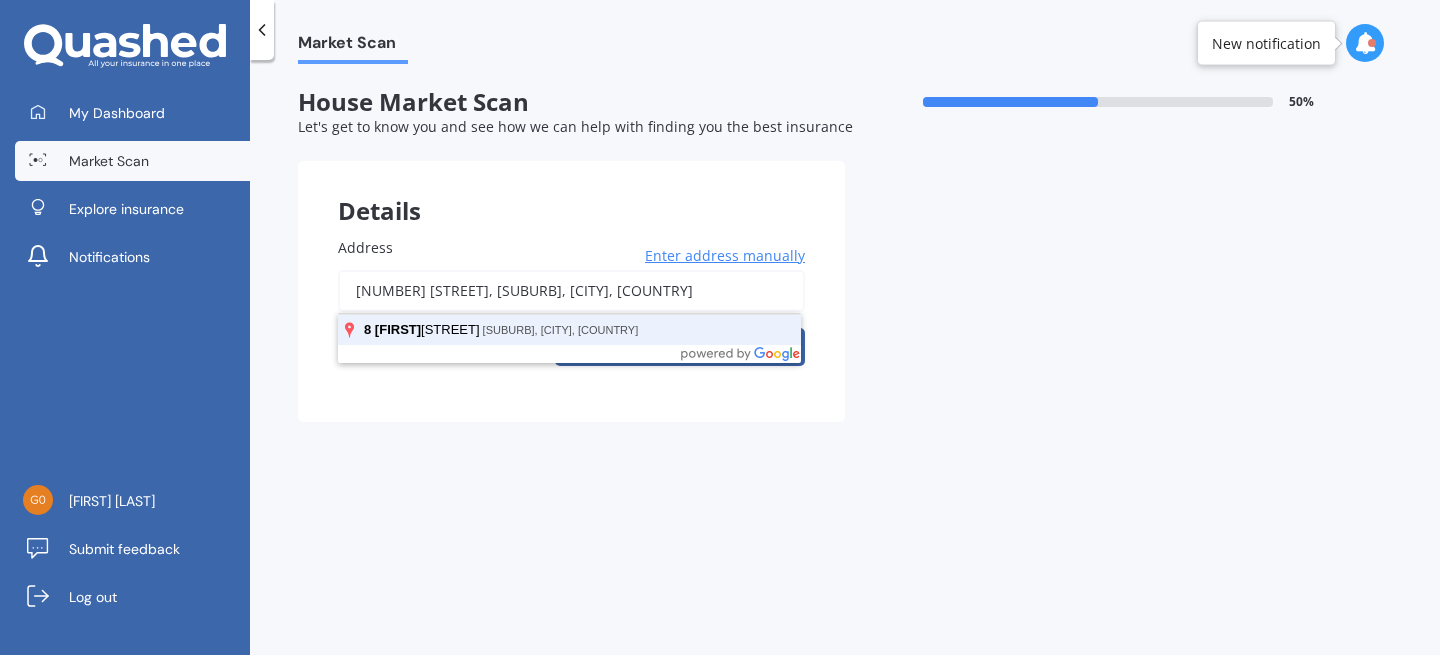 click on "Search" at bounding box center [680, 347] 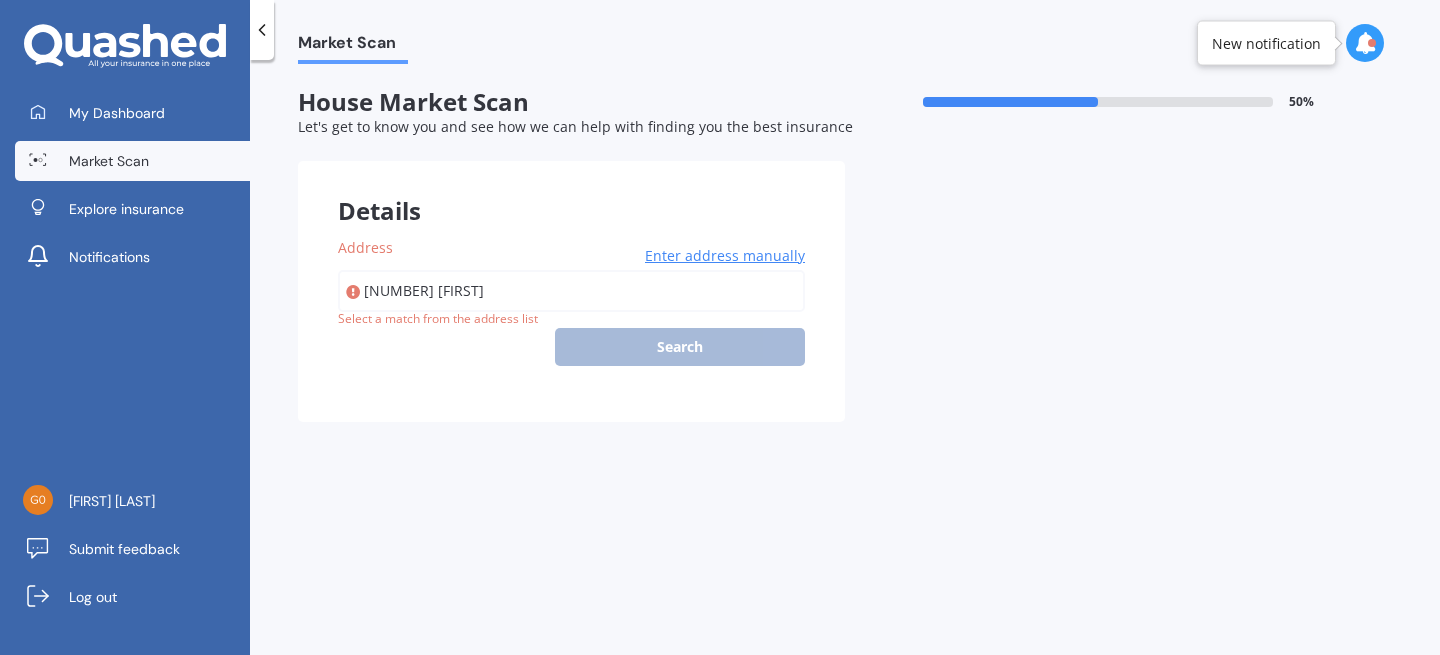 type on "[NUMBER] [STREET], [SUBURB], [CITY] [POSTAL_CODE]" 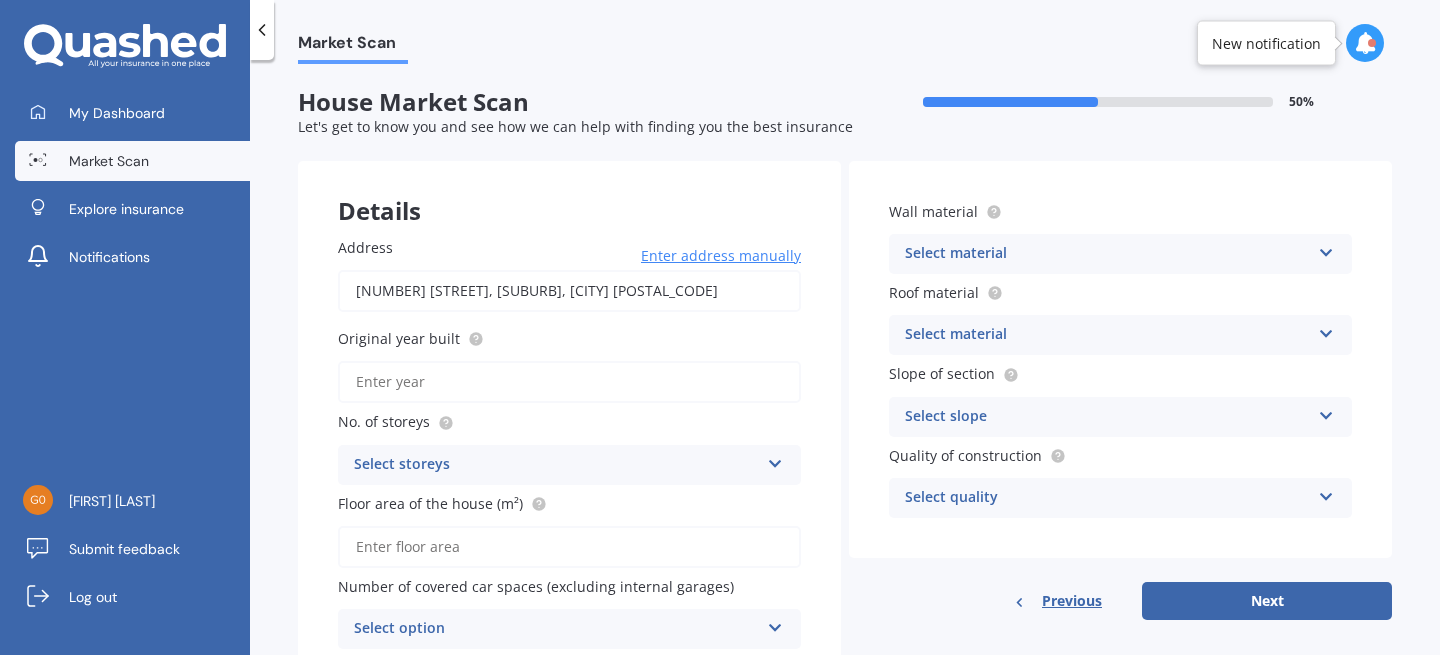 click on "Market Scan House Market Scan 50 % Let's get to know you and see how we can help with finding you the best insurance Details Address [NUMBER] [STREET], [SUBURB], [CITY] [POSTAL_CODE] Enter address manually Search Original year built No. of storeys Select storeys 1 2 3 4 5+ Floor area of the house (m²) Number of covered car spaces (excluding internal garages) Select option 0 1 2 3 4 5+ Wall material Select material Artificial weatherboard/plank cladding Blockwork Brick veneer Double brick Mud brick Other Rockcote/EPS Sheet cladding Solid brickwork Stonework solid Stonework veneer Stucco Weatherboard/plank cladding Roof material Select material Flat fibre cement Flat membrane Flat metal covering Pitched concrete tiles Pitched fibre cement covering Pitched metal covering Pitched slate Pitched terracotta tiles Pitched timber shingles Other Slope of section Select slope Flat or gentle slope (up to about 5°) Moderate slope (about 15°) Severe slope (35° or more) Quality of construction Select quality Standard High" at bounding box center (845, 361) 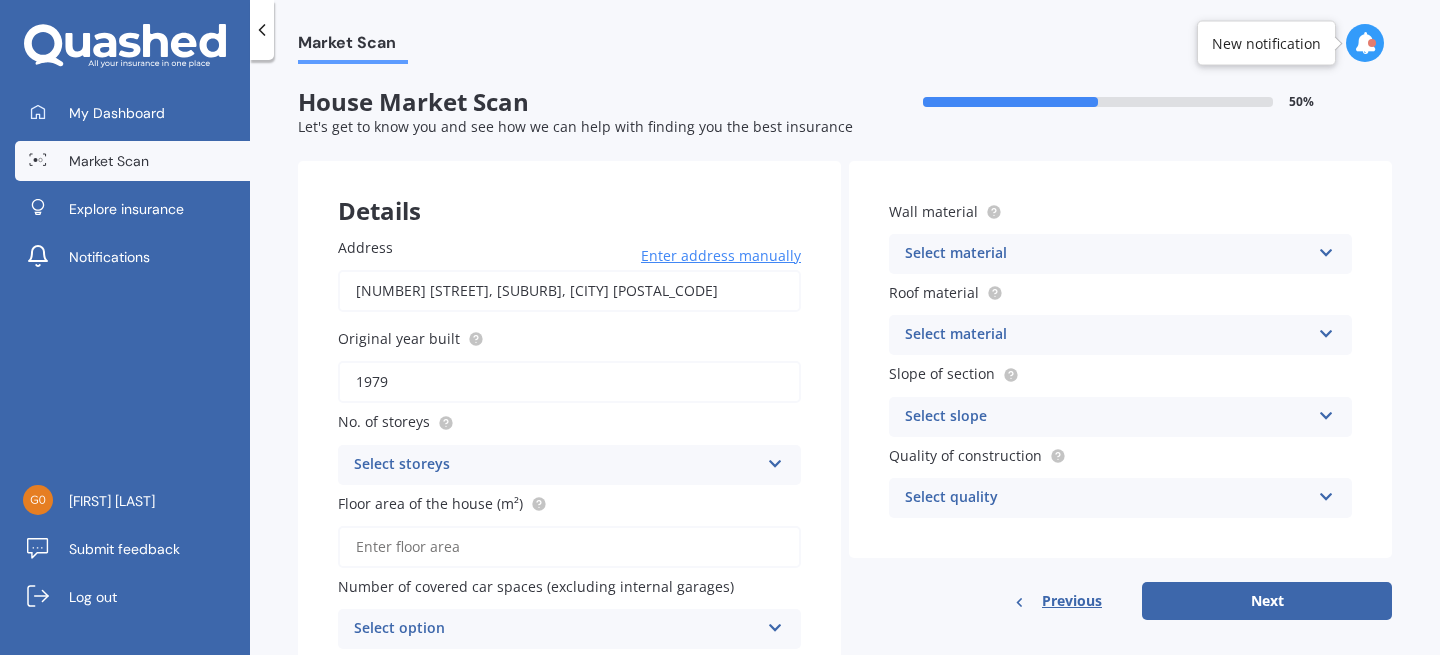 type on "1979" 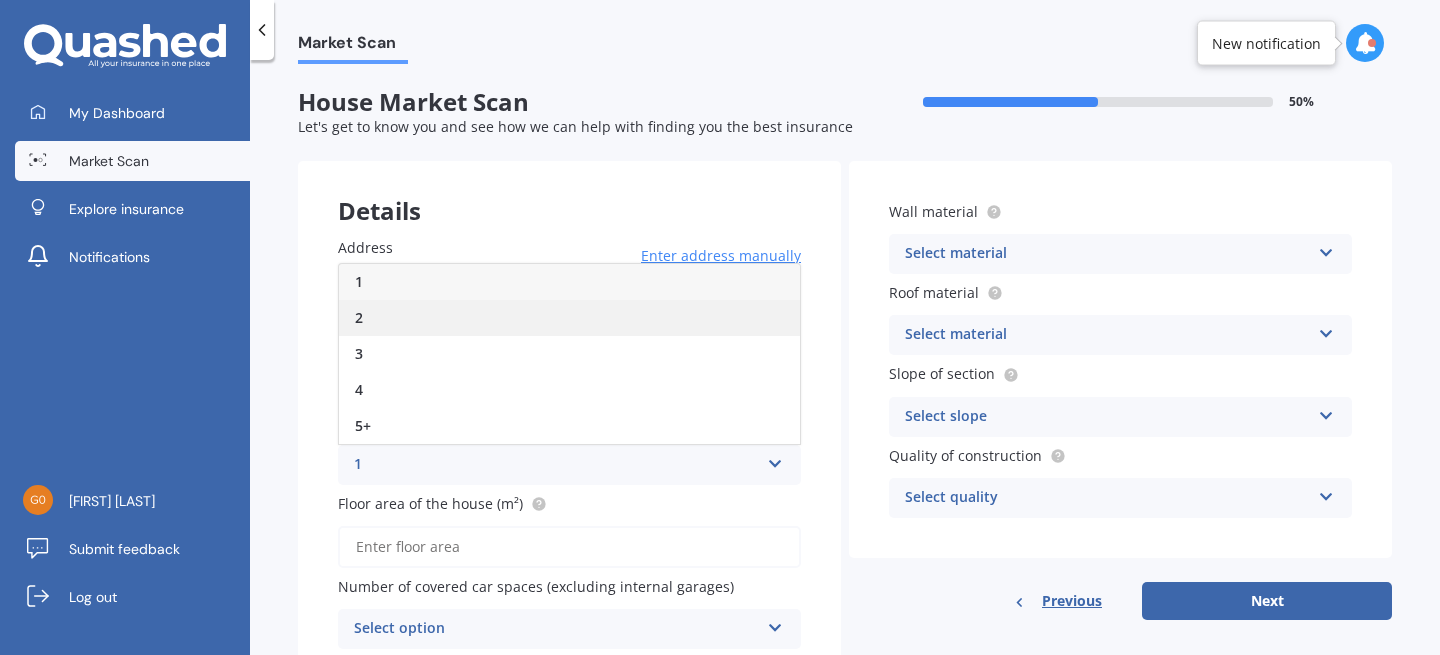 click on "2" at bounding box center [569, 318] 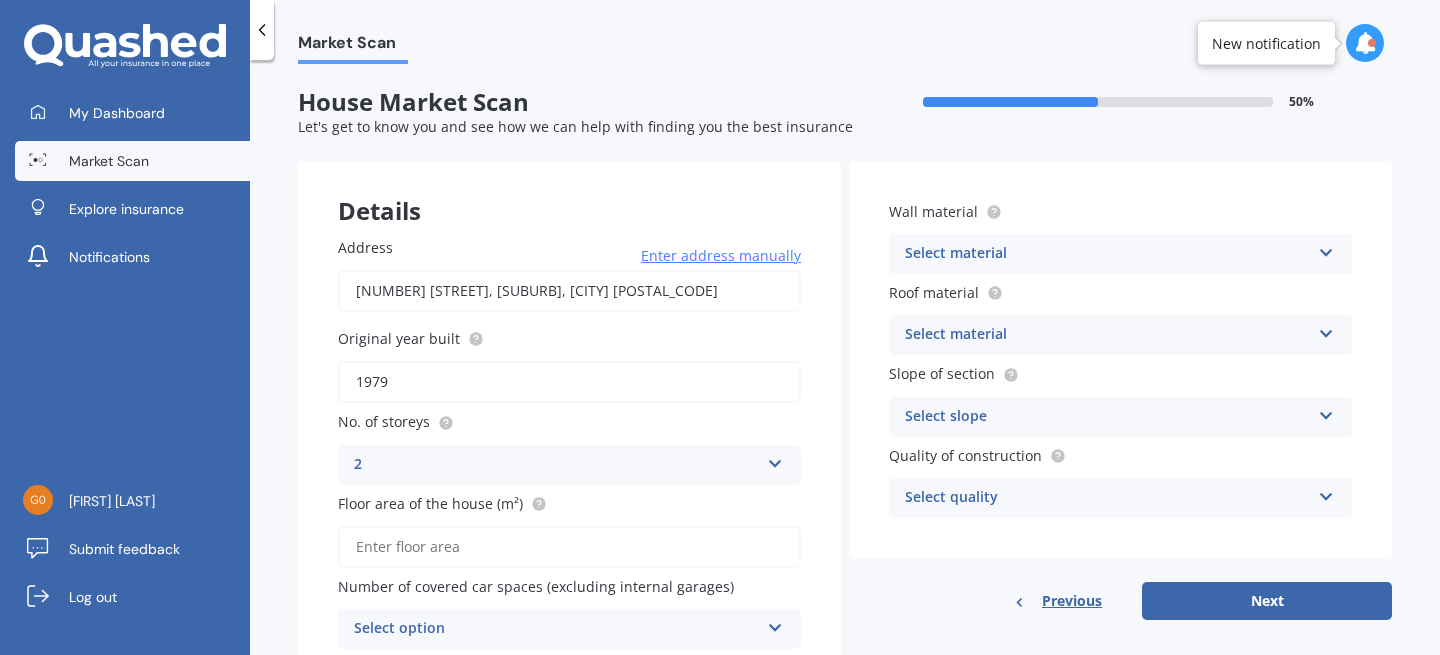 scroll, scrollTop: 88, scrollLeft: 0, axis: vertical 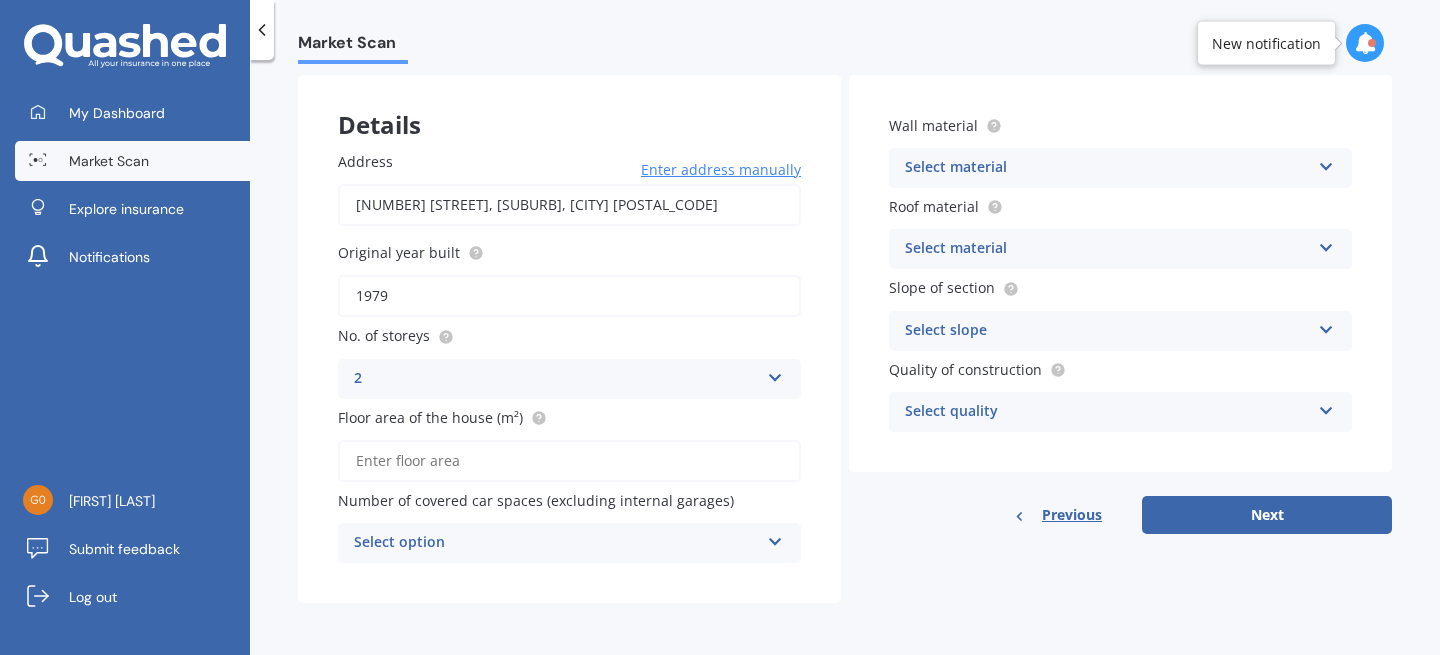 click on "Floor area of the house (m²)" at bounding box center (569, 461) 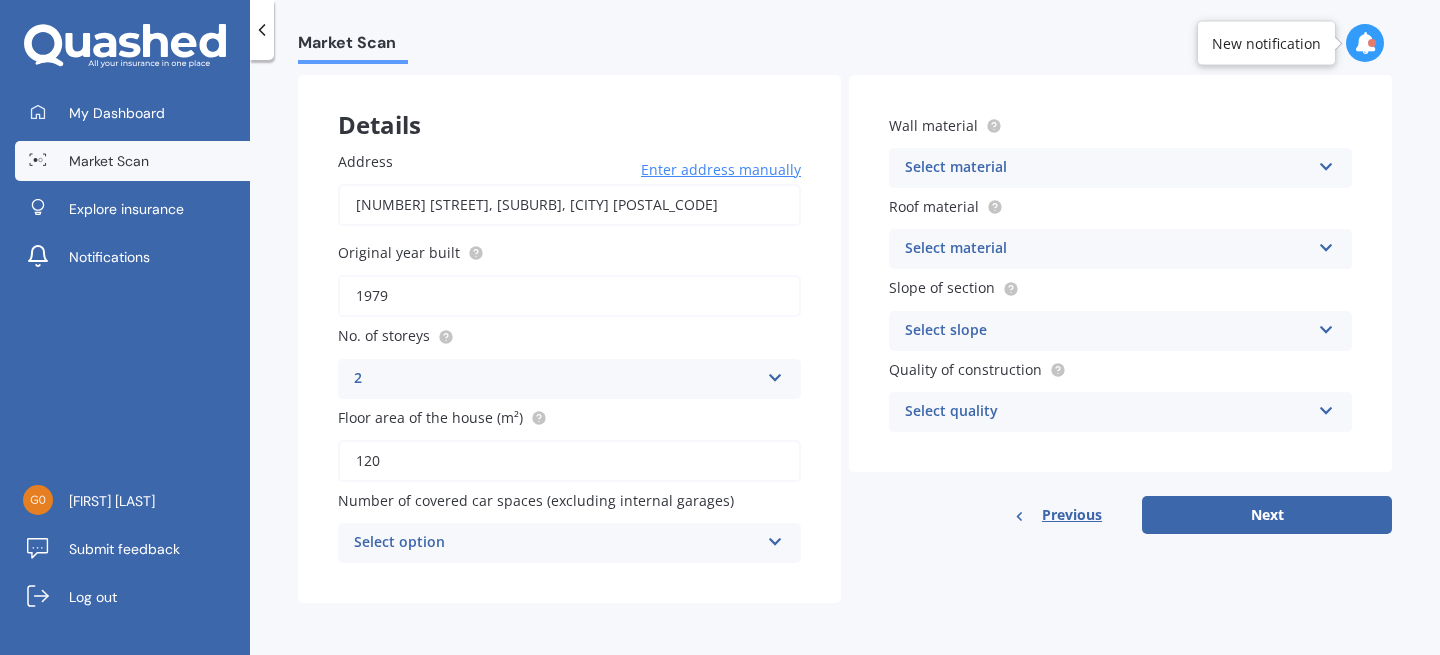 type on "120" 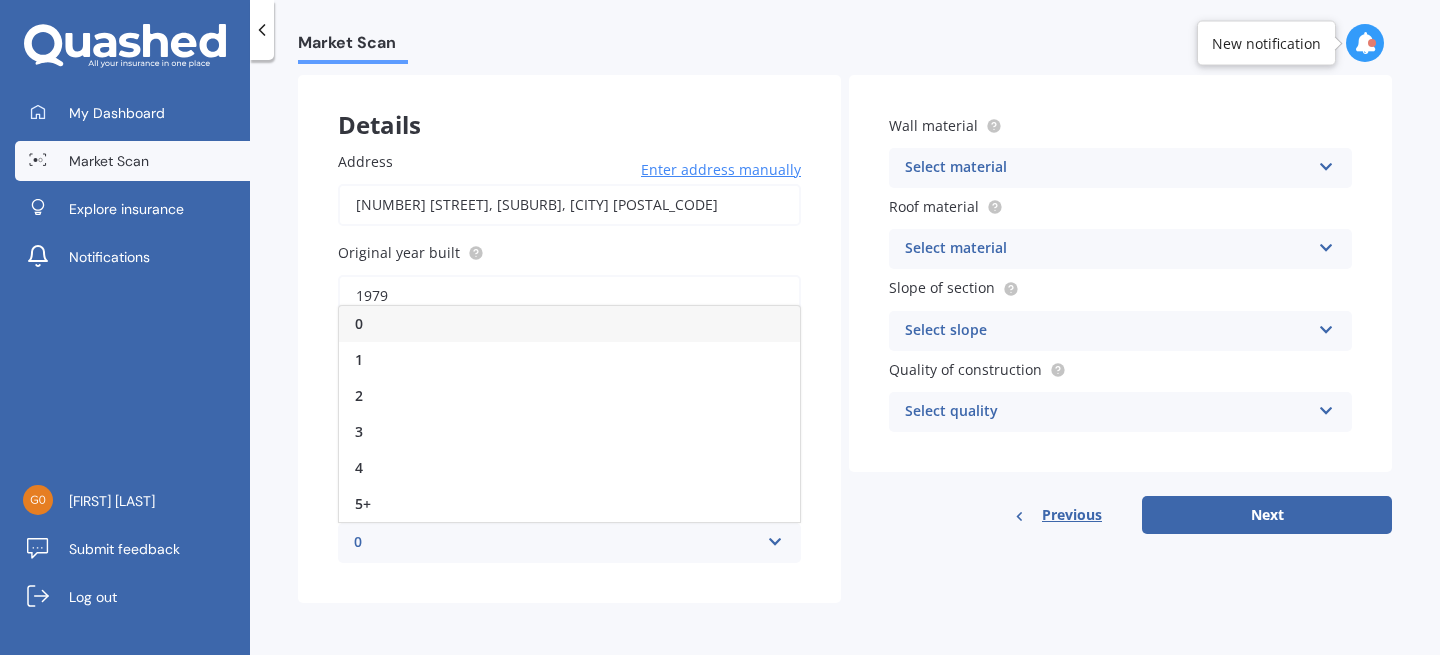 click on "0" at bounding box center [556, 543] 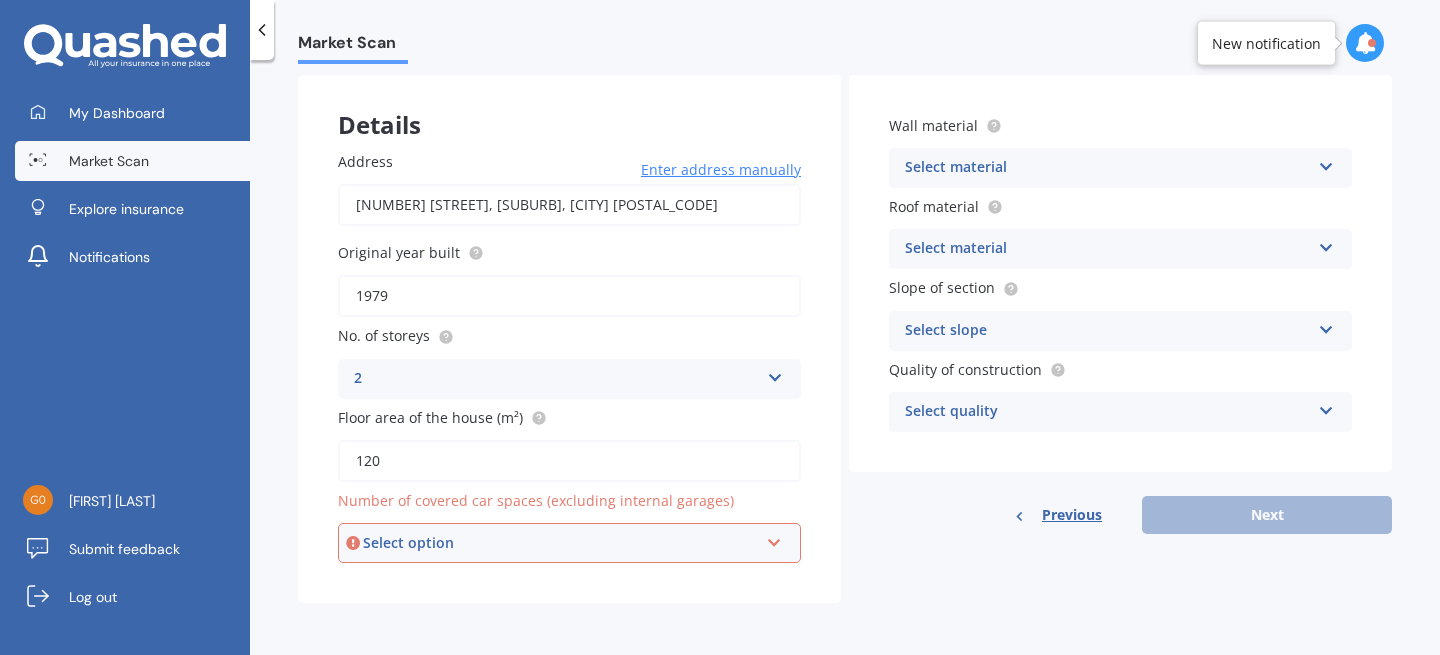 click on "Select option" at bounding box center [560, 543] 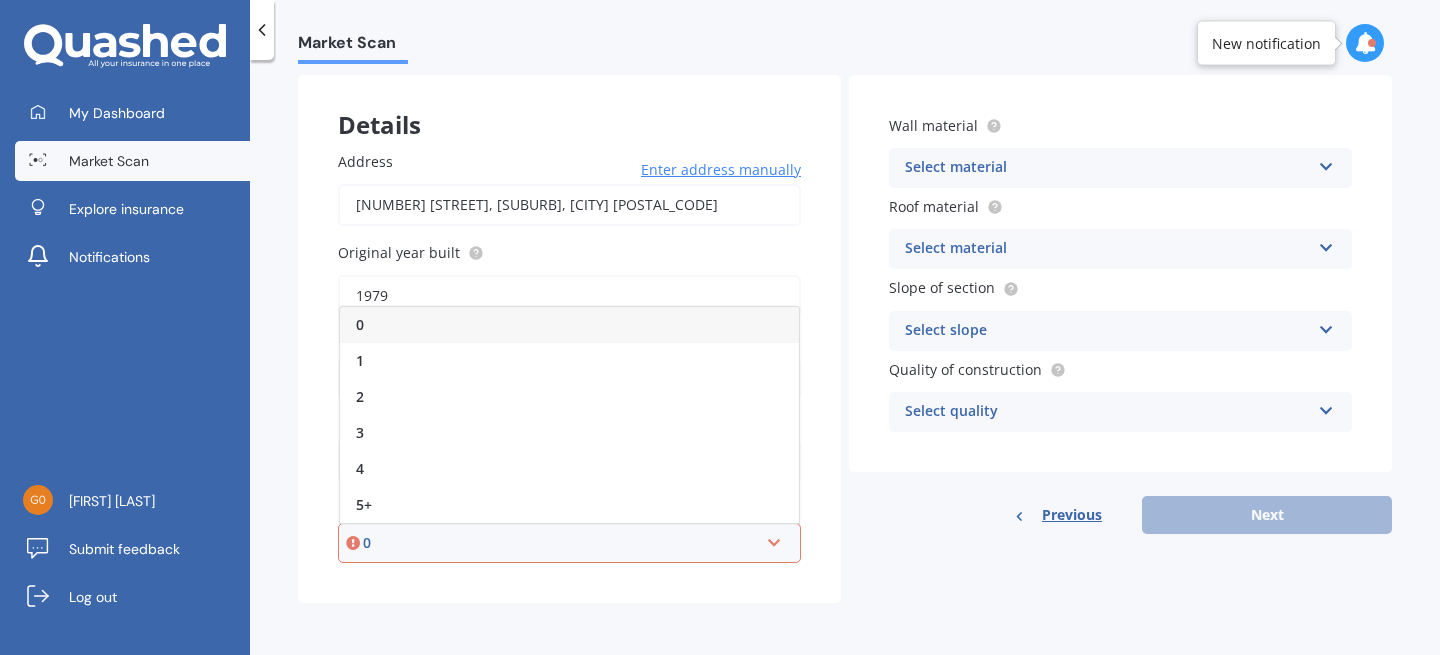 click on "0" at bounding box center [569, 325] 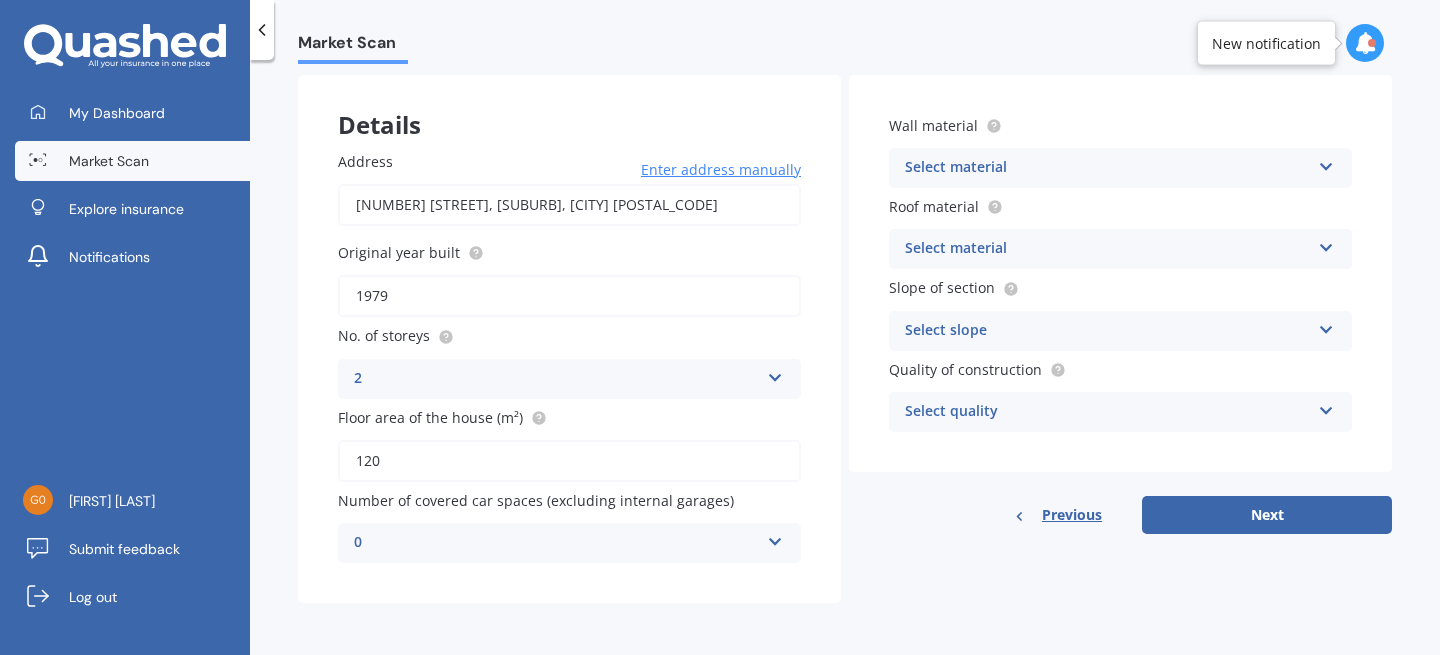 scroll, scrollTop: 66, scrollLeft: 0, axis: vertical 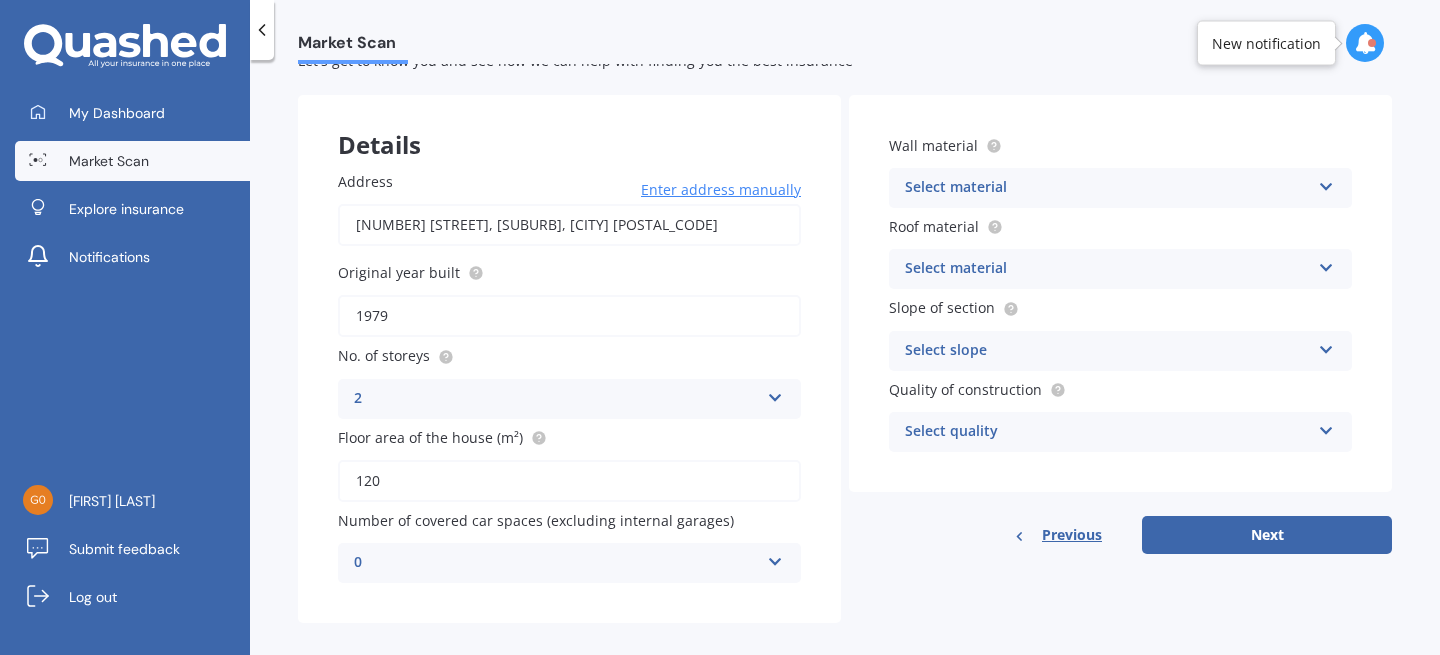 click on "Select material" at bounding box center (1107, 188) 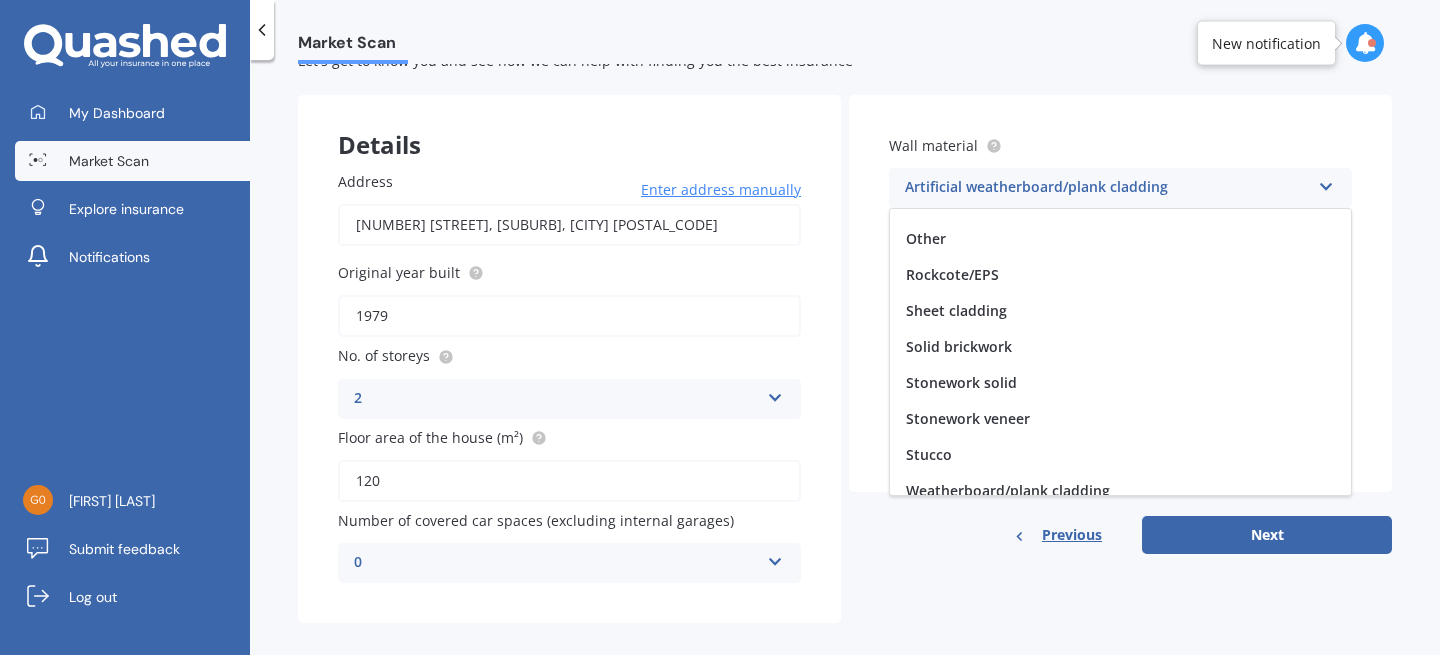 scroll, scrollTop: 182, scrollLeft: 0, axis: vertical 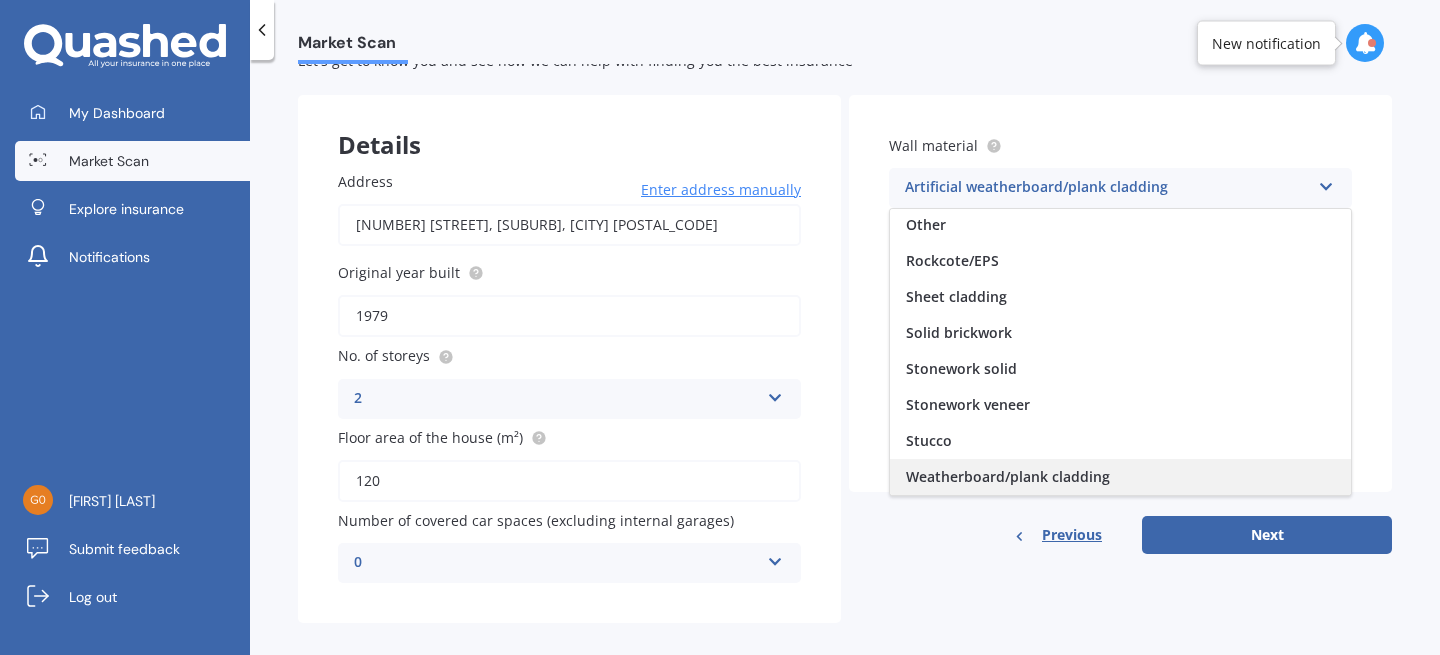 click on "Weatherboard/plank cladding" at bounding box center (1008, 476) 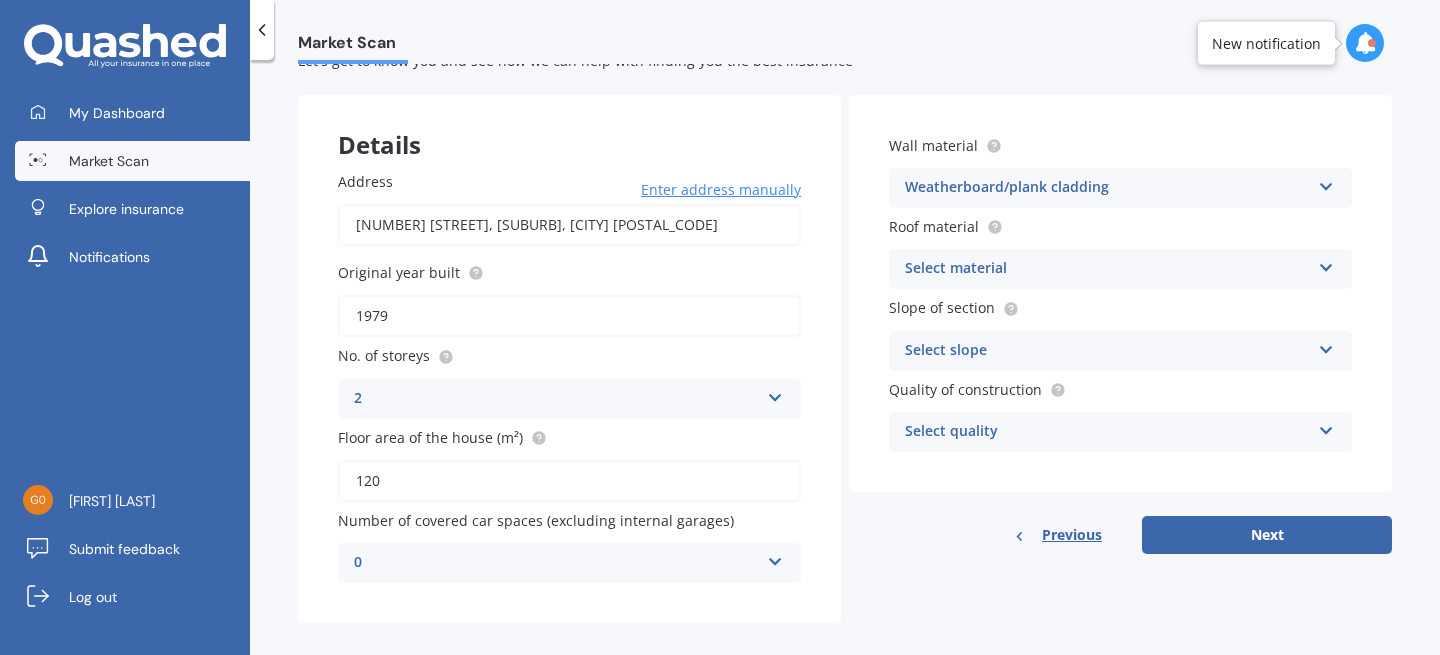 click on "Select material" at bounding box center (1107, 269) 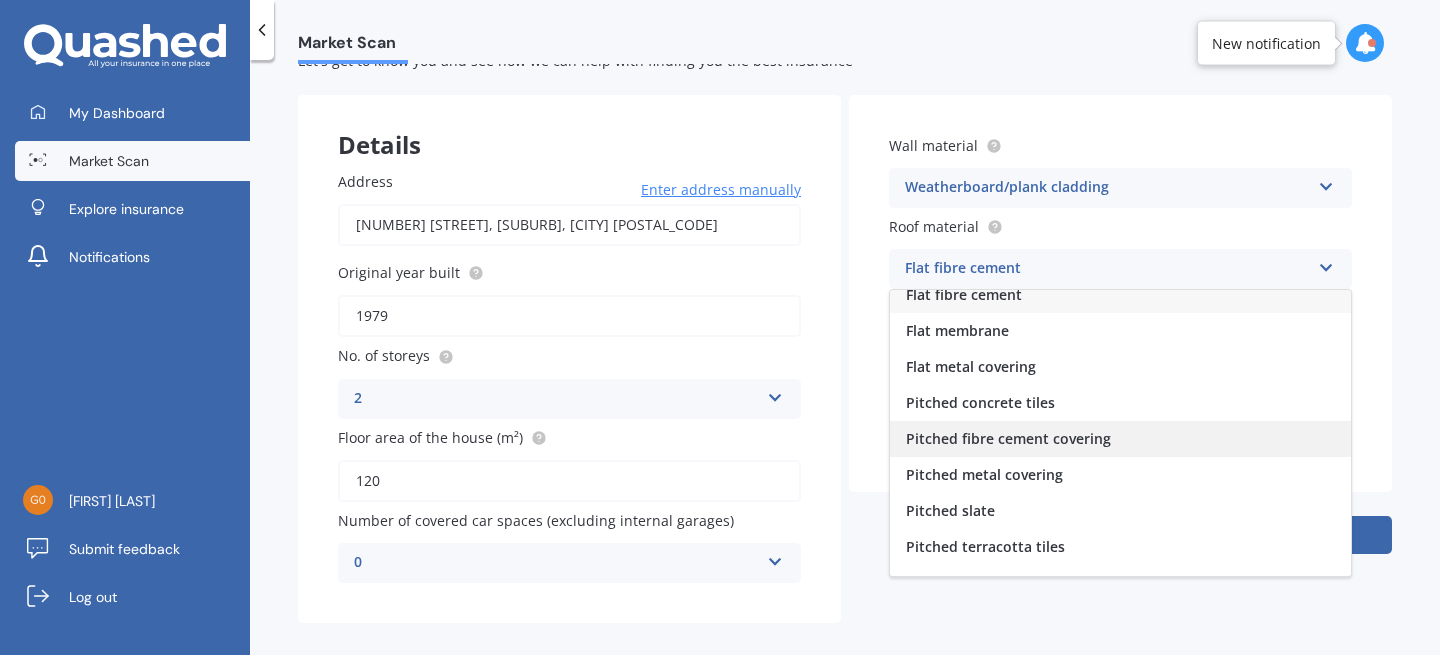 scroll, scrollTop: 0, scrollLeft: 0, axis: both 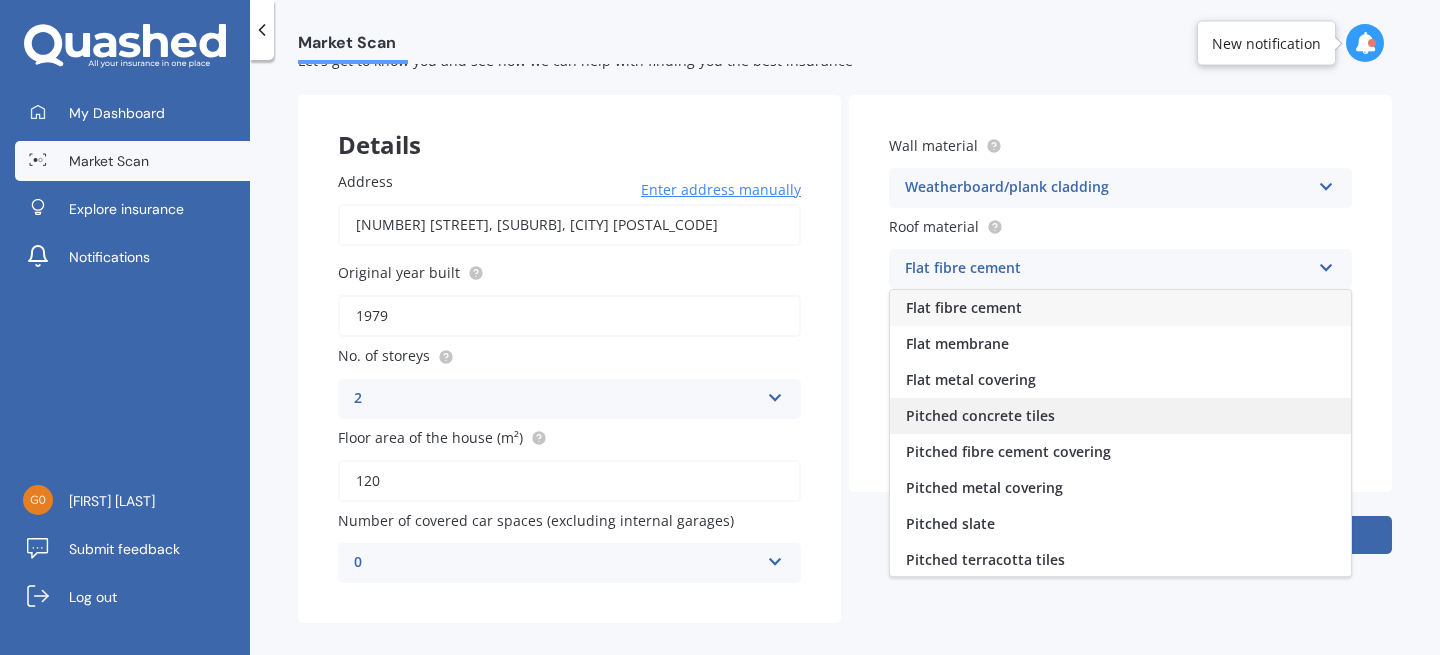 click on "Pitched concrete tiles" at bounding box center [980, 415] 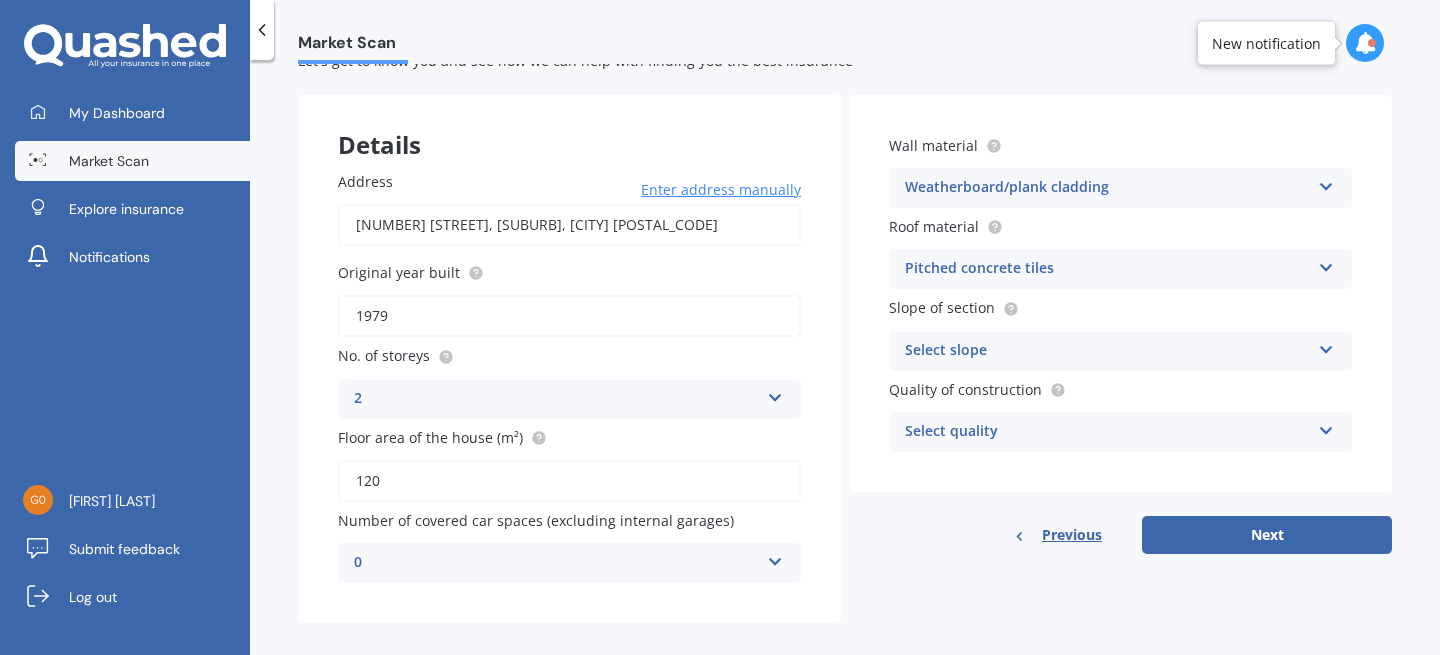 click on "Select slope" at bounding box center [1107, 351] 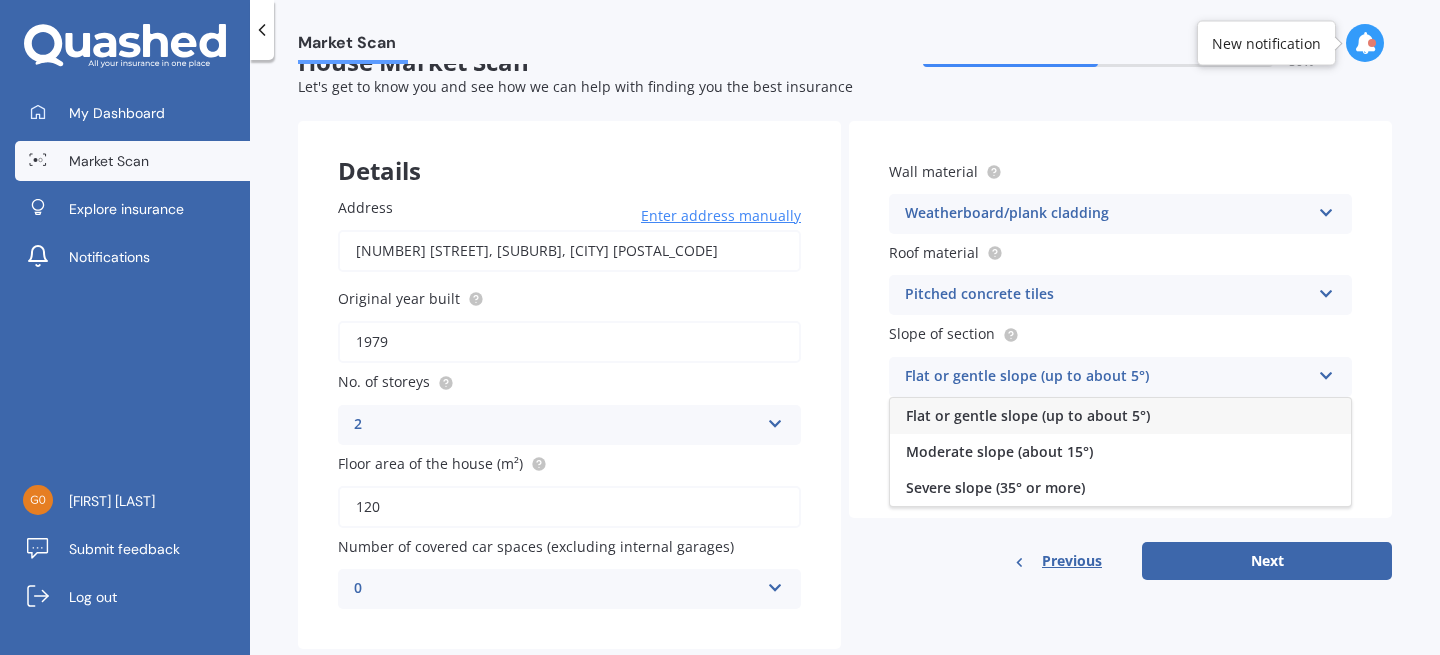 scroll, scrollTop: 37, scrollLeft: 0, axis: vertical 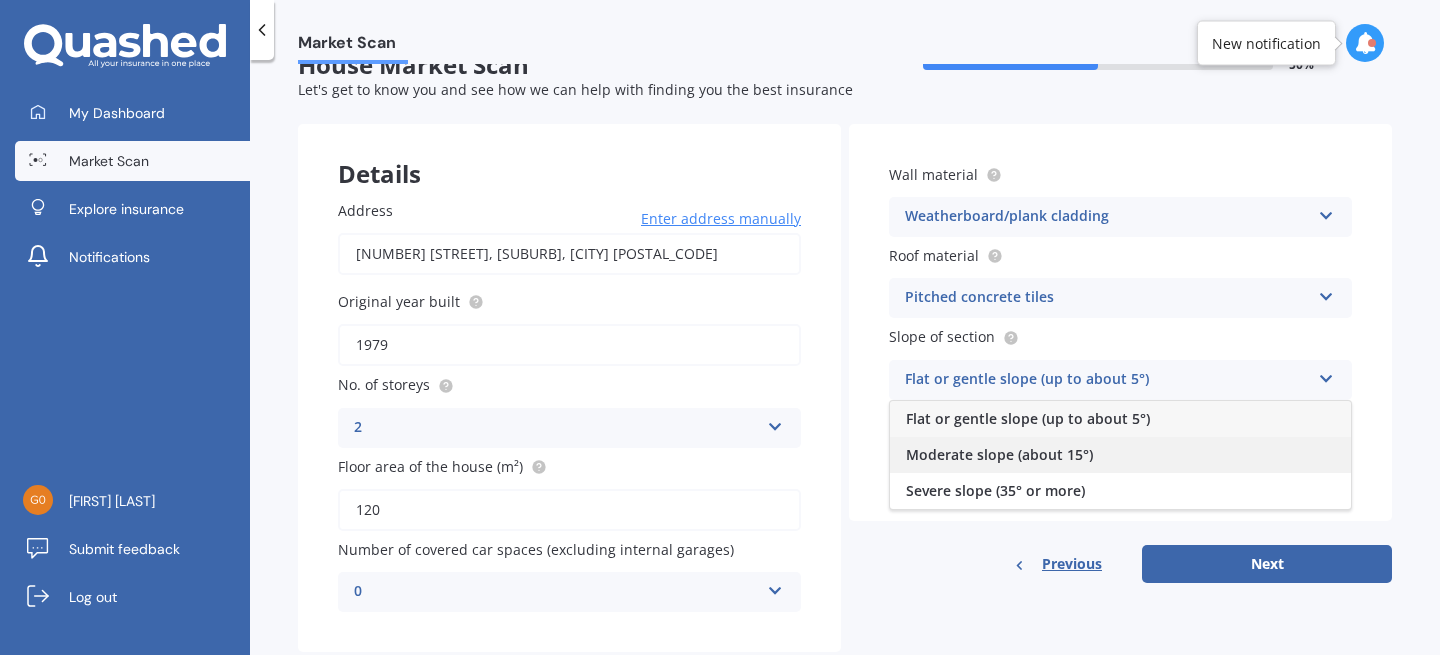 click on "Moderate slope (about 15°)" at bounding box center (999, 454) 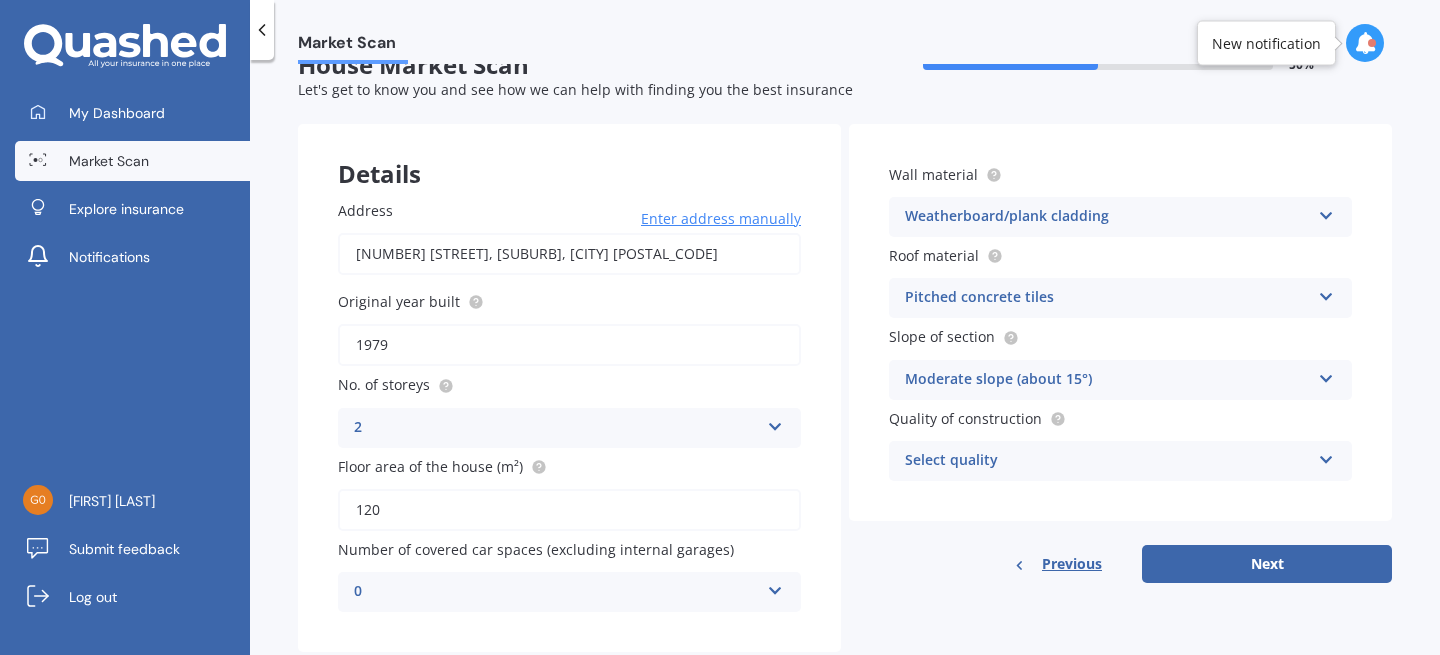 click on "Moderate slope (about 15°)" at bounding box center [1107, 380] 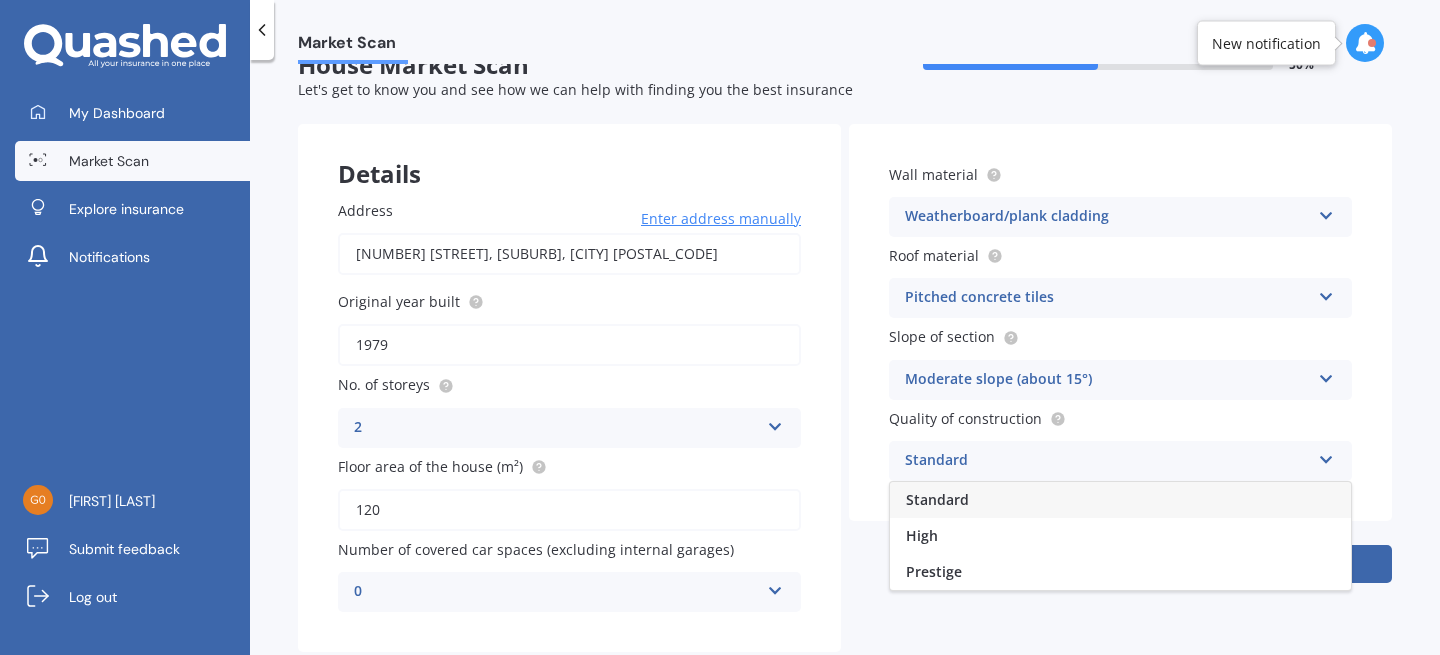 click on "Standard" at bounding box center (1120, 500) 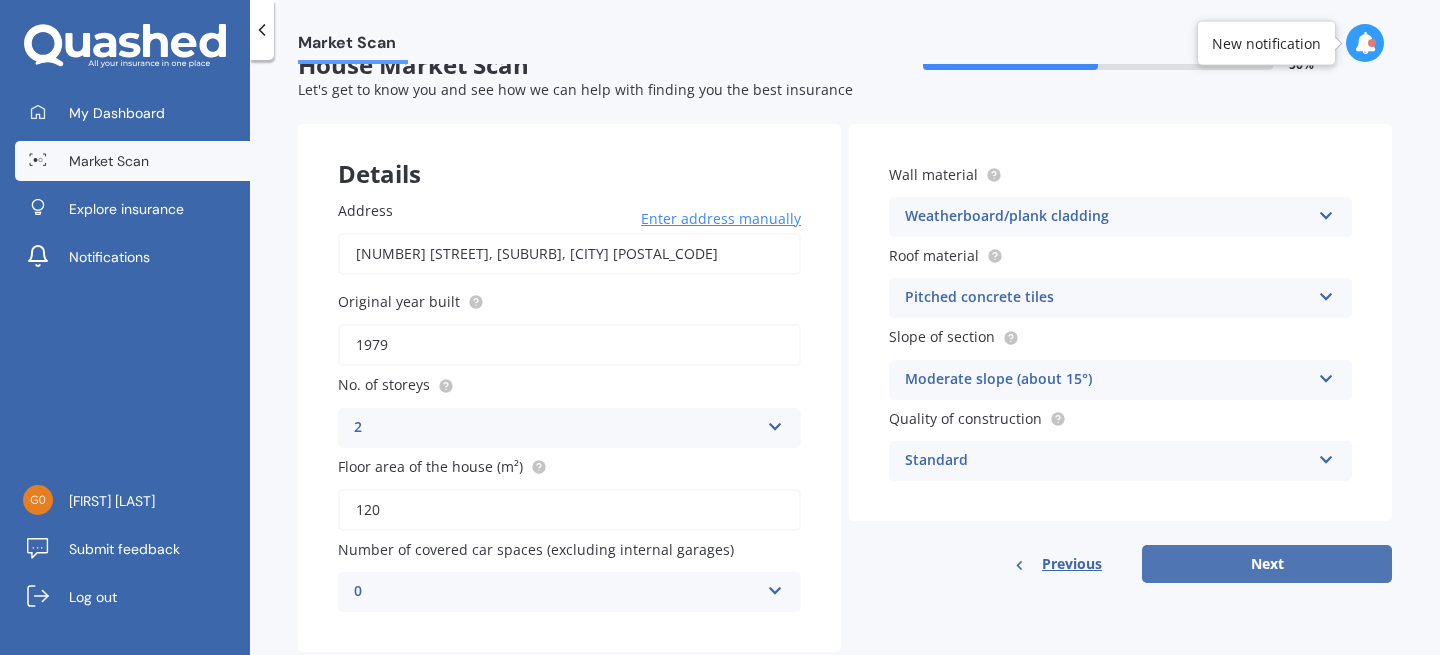 click on "Next" at bounding box center [1267, 564] 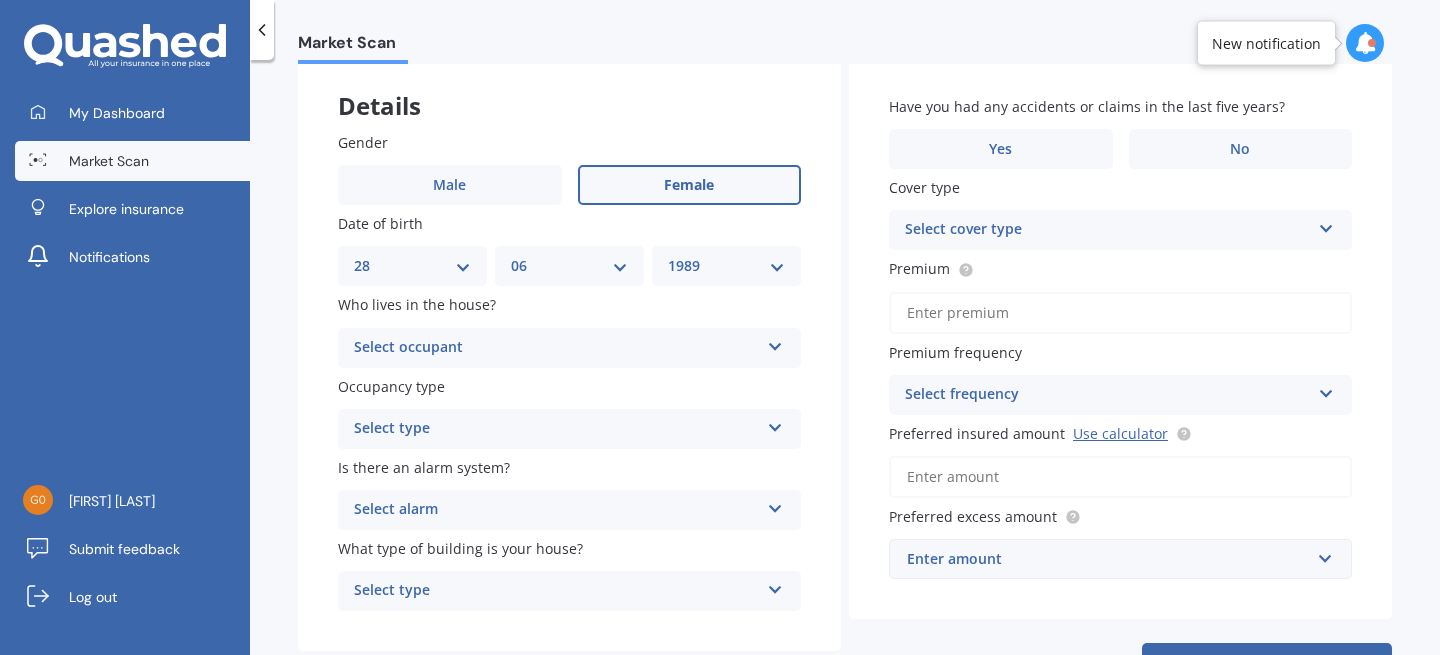 scroll, scrollTop: 125, scrollLeft: 0, axis: vertical 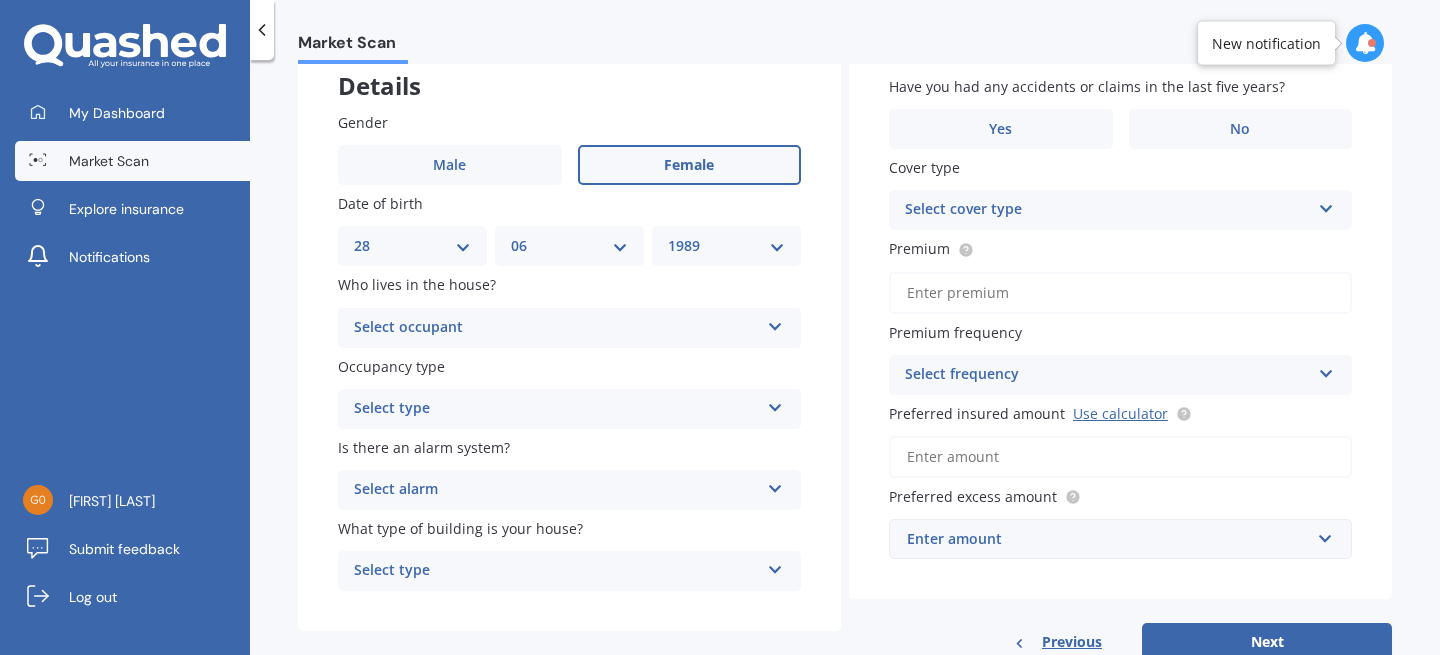 click on "Select occupant" at bounding box center (556, 328) 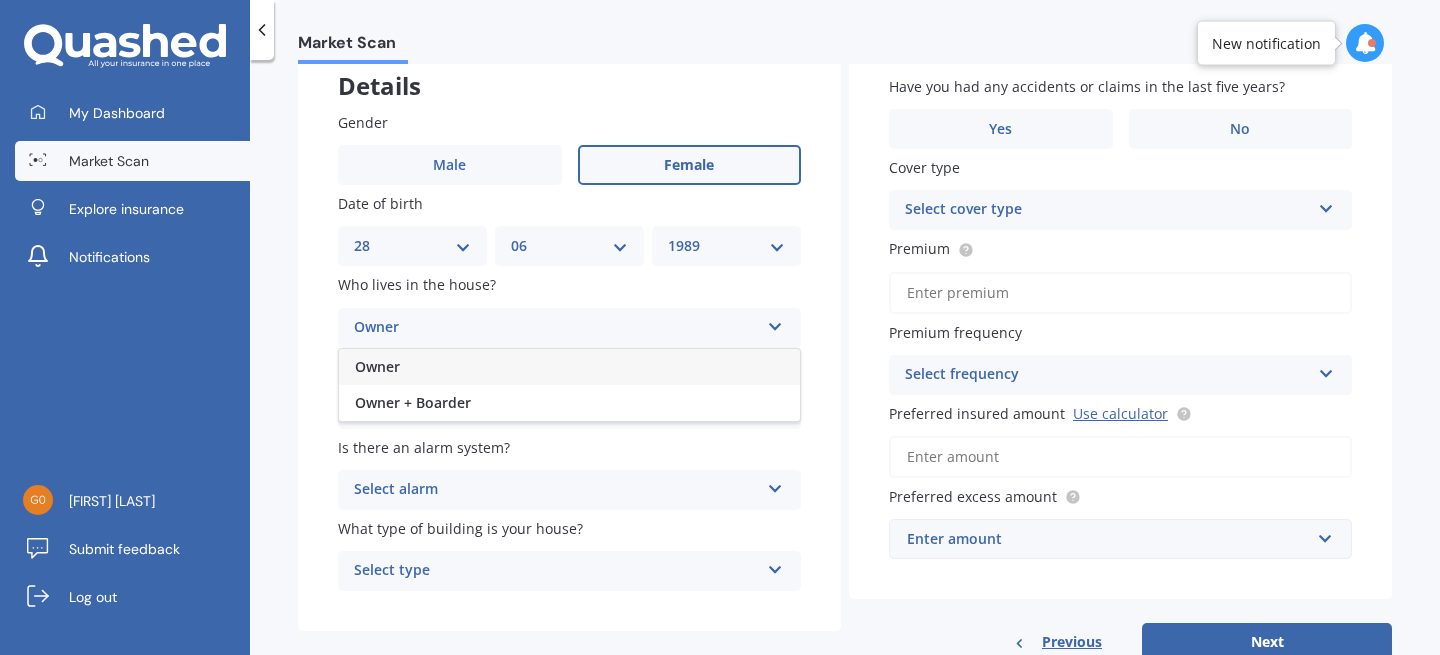 click on "Owner" at bounding box center [569, 367] 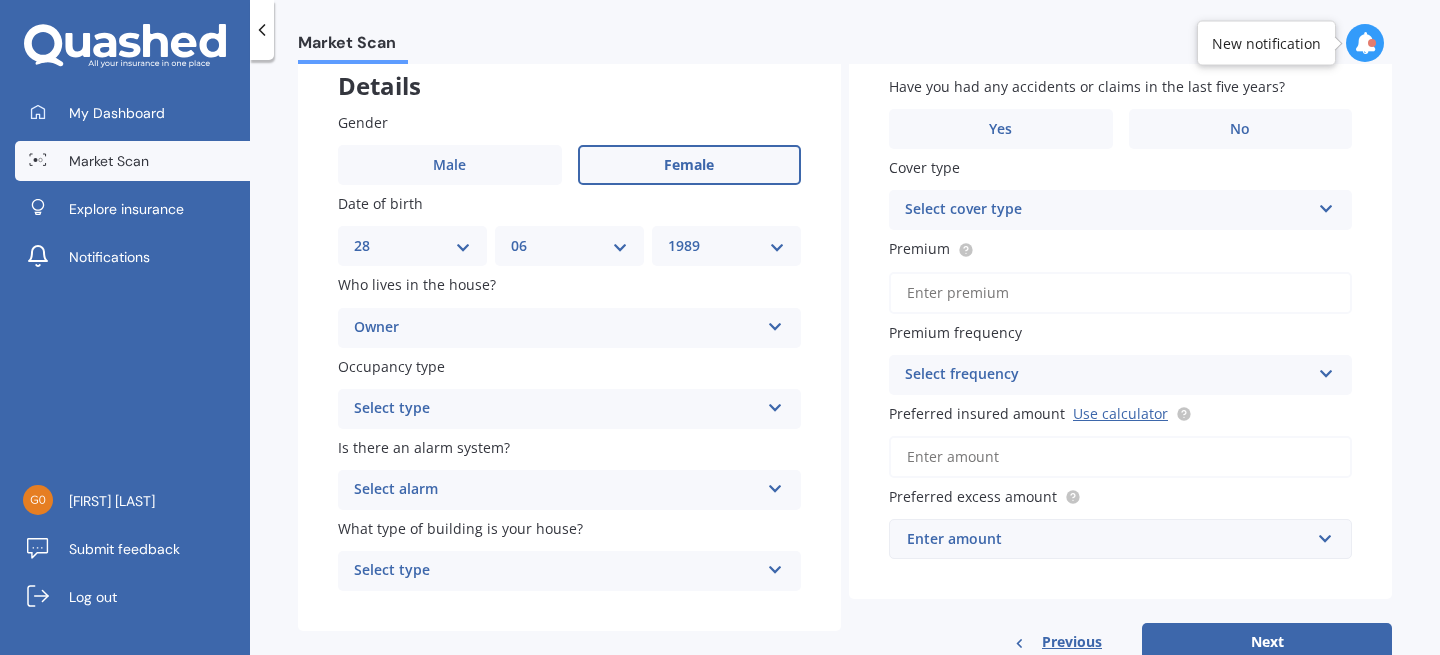 click on "Select type Permanent Holiday (without tenancy)" at bounding box center (569, 409) 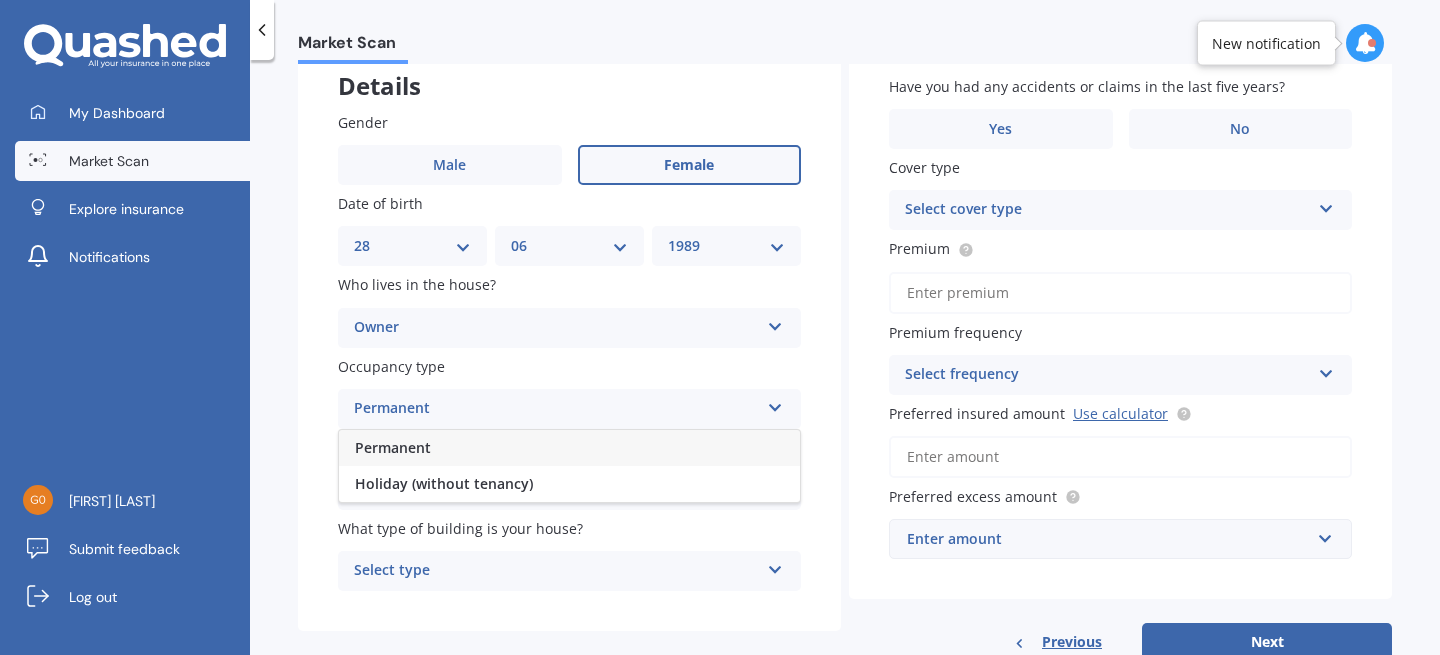 click on "Permanent" at bounding box center (569, 448) 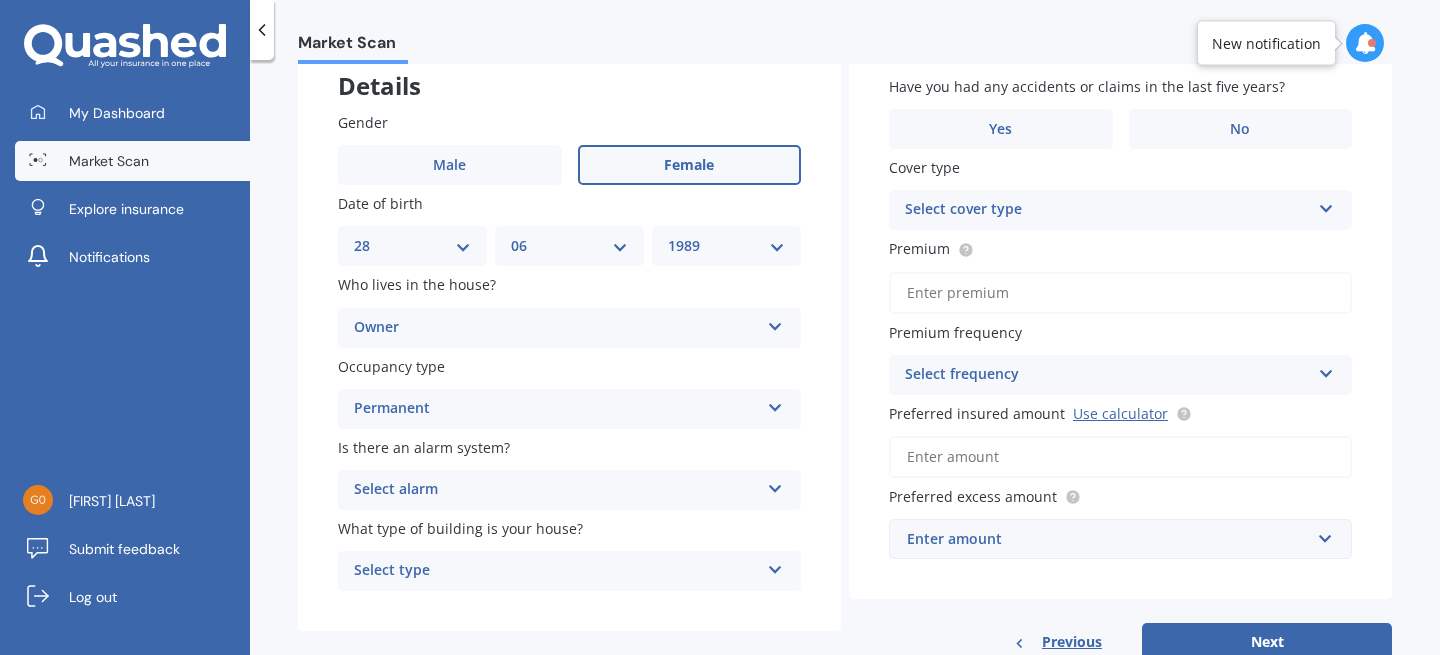 click on "Select alarm" at bounding box center [556, 490] 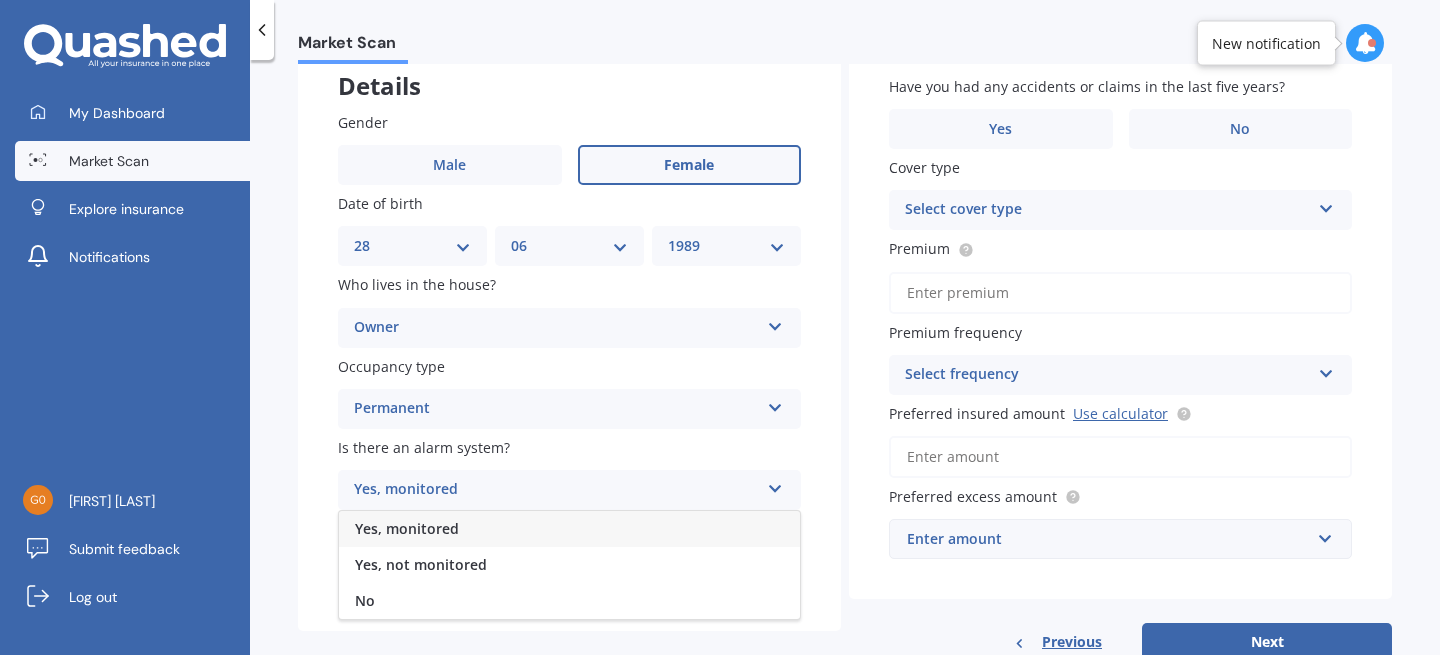 click on "Yes, monitored" at bounding box center [569, 529] 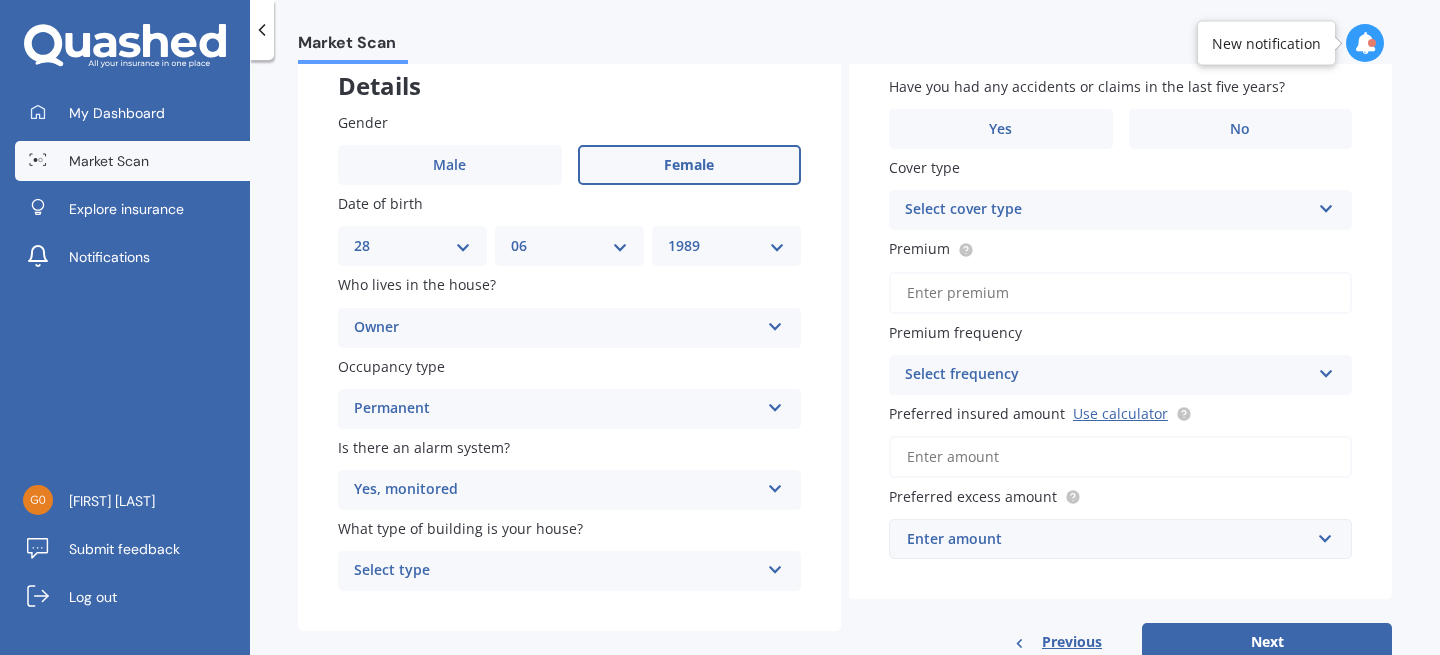 click on "Select type" at bounding box center [556, 571] 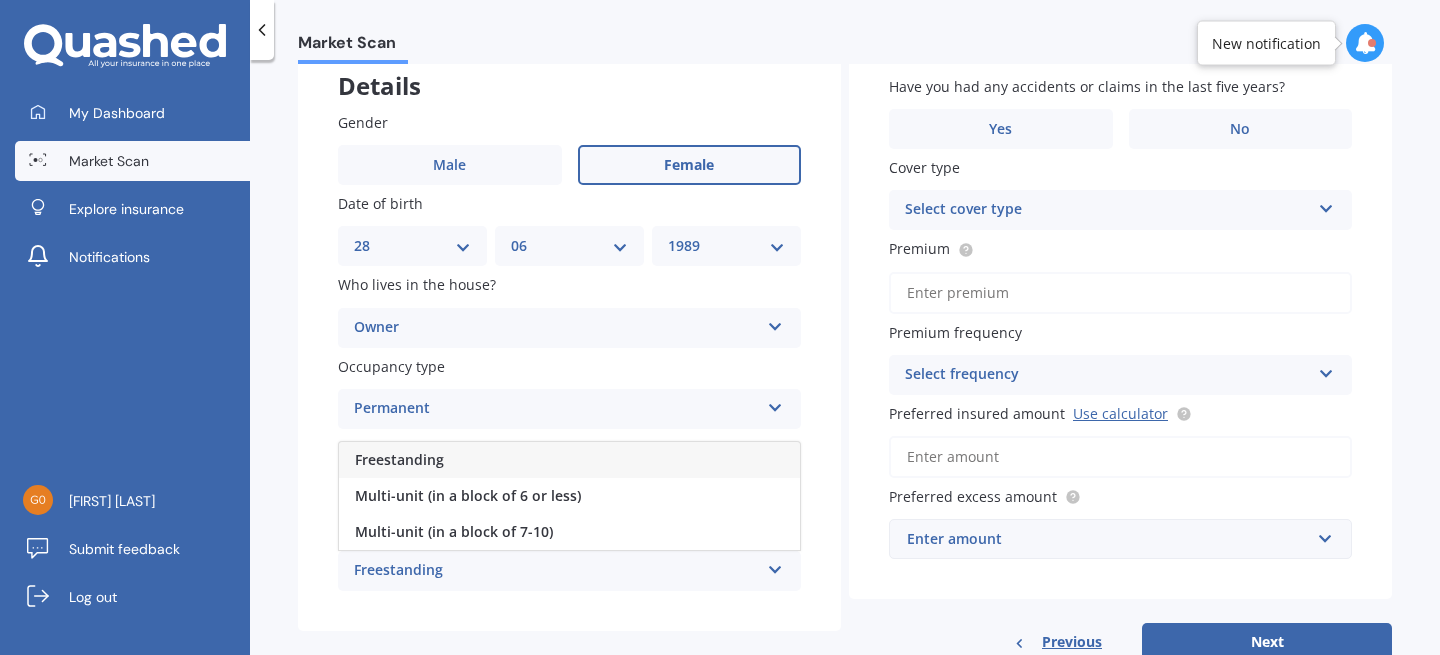 click on "Freestanding" at bounding box center [569, 460] 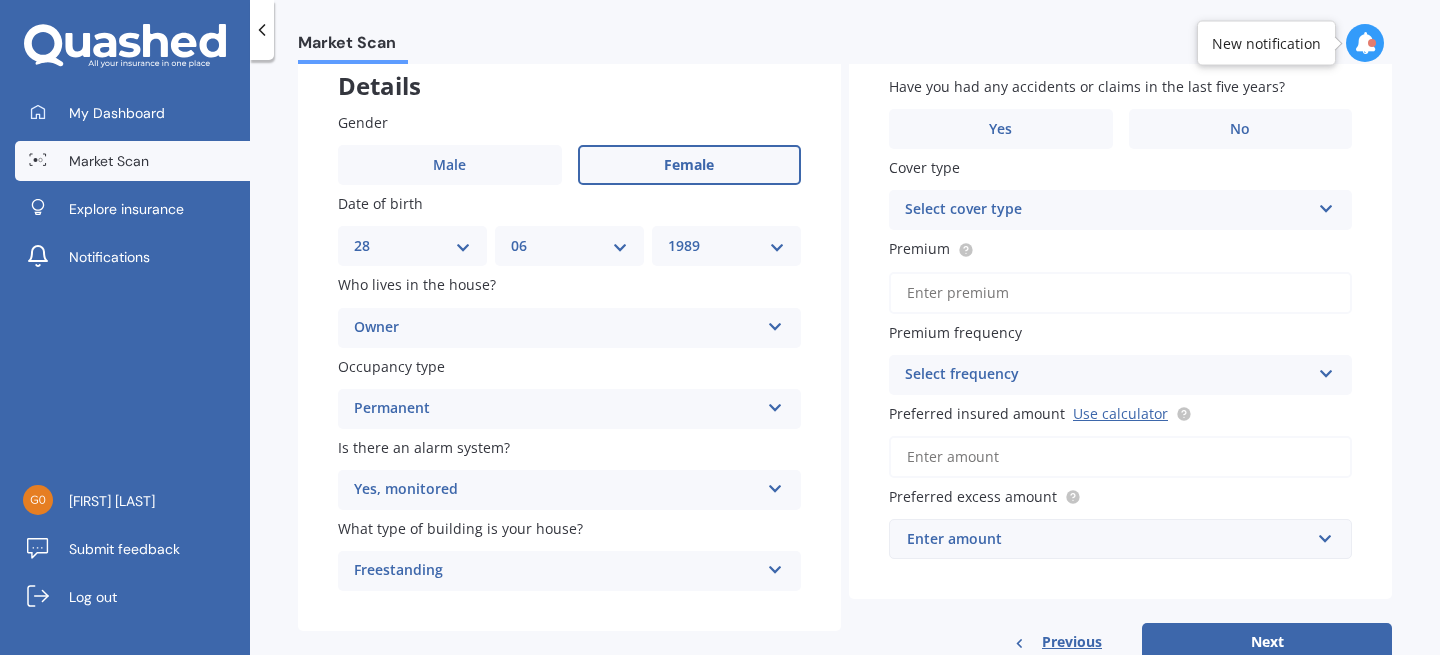 click on "Freestanding" at bounding box center [556, 571] 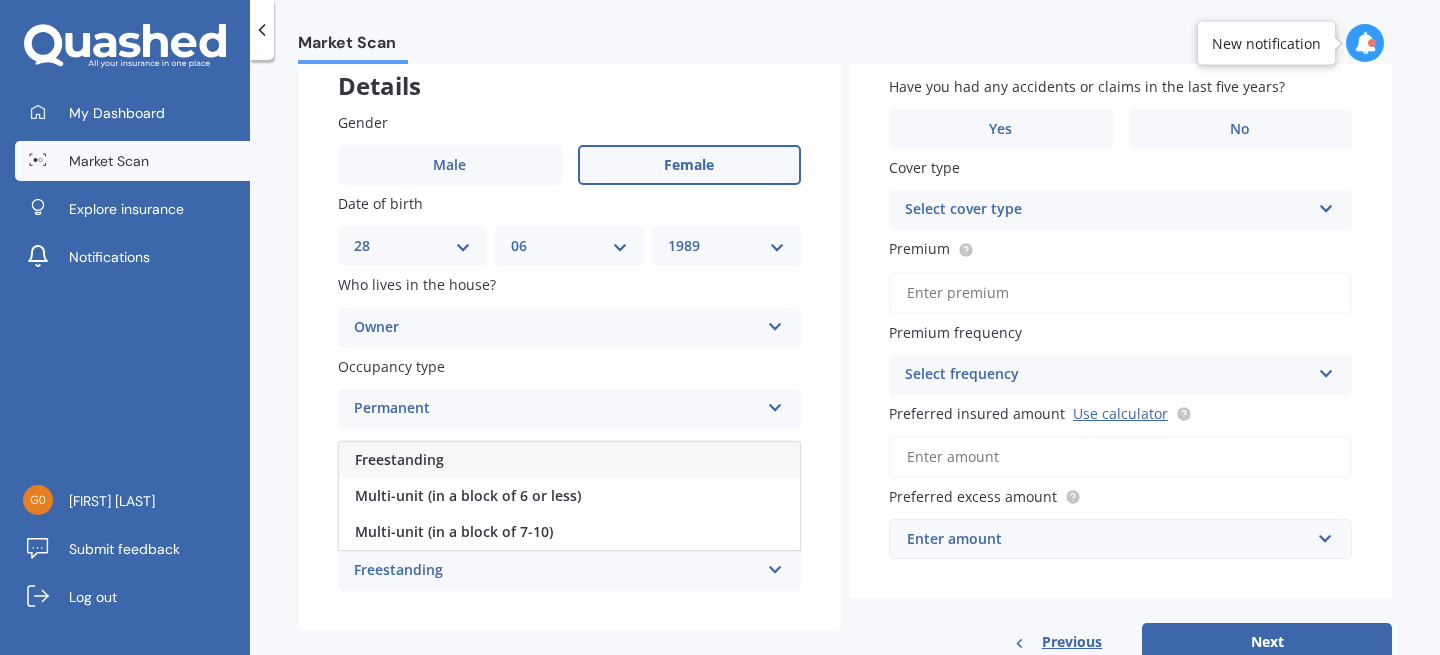 click on "Gender Male Female Date of birth DD 01 02 03 04 05 06 07 08 09 10 11 12 13 14 15 16 17 18 19 20 21 22 23 24 25 26 27 28 29 30 31 MM 01 02 03 04 05 06 07 08 09 10 11 12 YYYY 2009 2008 2007 2006 2005 2004 2003 2002 2001 2000 1999 1998 1997 1996 1995 1994 1993 1992 1991 1990 1989 1988 1987 1986 1985 1984 1983 1982 1981 1980 1979 1978 1977 1976 1975 1974 1973 1972 1971 1970 1969 1968 1967 1966 1965 1964 1963 1962 1961 1960 1959 1958 1957 1956 1955 1954 1953 1952 1951 1950 1949 1948 1947 1946 1945 1944 1943 1942 1941 1940 1939 1938 1937 1936 1935 1934 1933 1932 1931 1930 1929 1928 1927 1926 1925 1924 1923 1922 1921 1920 1919 1918 1917 1916 1915 1914 1913 1912 1911 1910 Who lives in the house? Owner Owner Owner + Boarder Occupancy type Permanent Permanent Holiday (without tenancy) Is there an alarm system? Yes, monitored Yes, monitored Yes, not monitored No What type of building is your house? Freestanding Freestanding Multi-unit (in a block of 6 or less) Multi-unit (in a block of 7-10)" at bounding box center [569, 352] 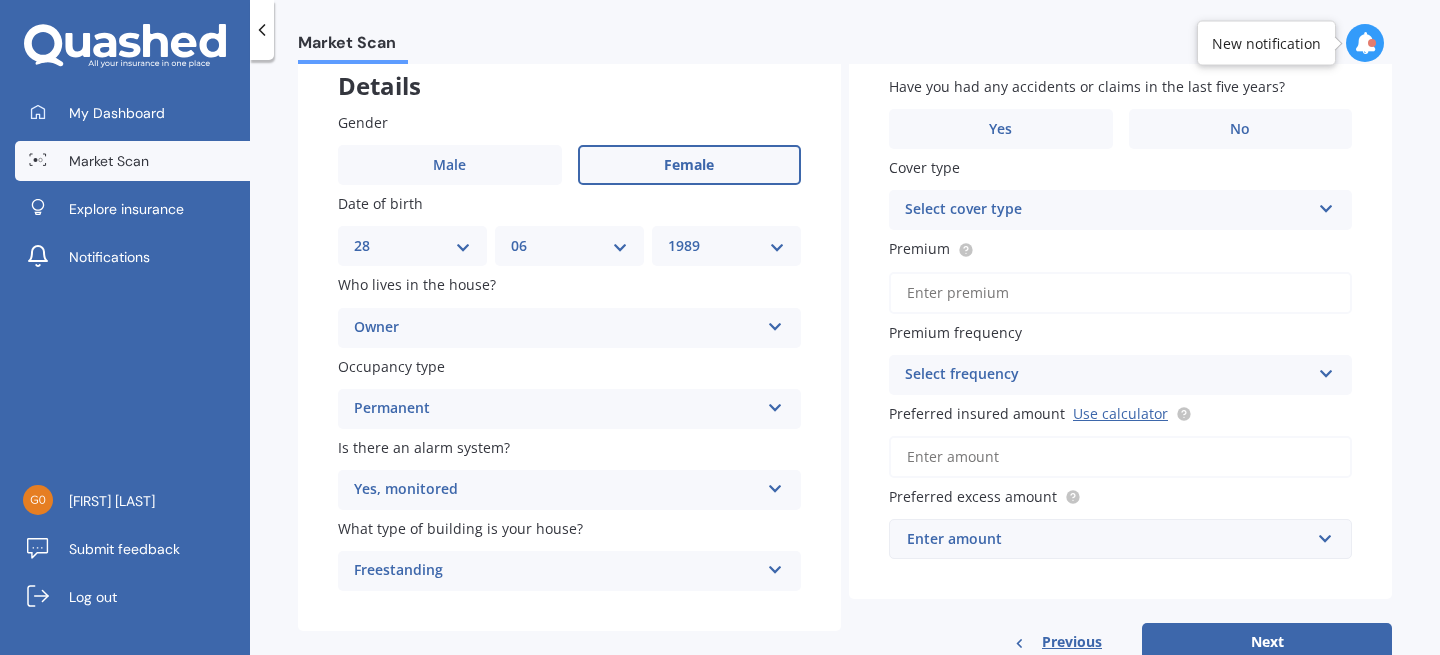 click on "Freestanding" at bounding box center (556, 571) 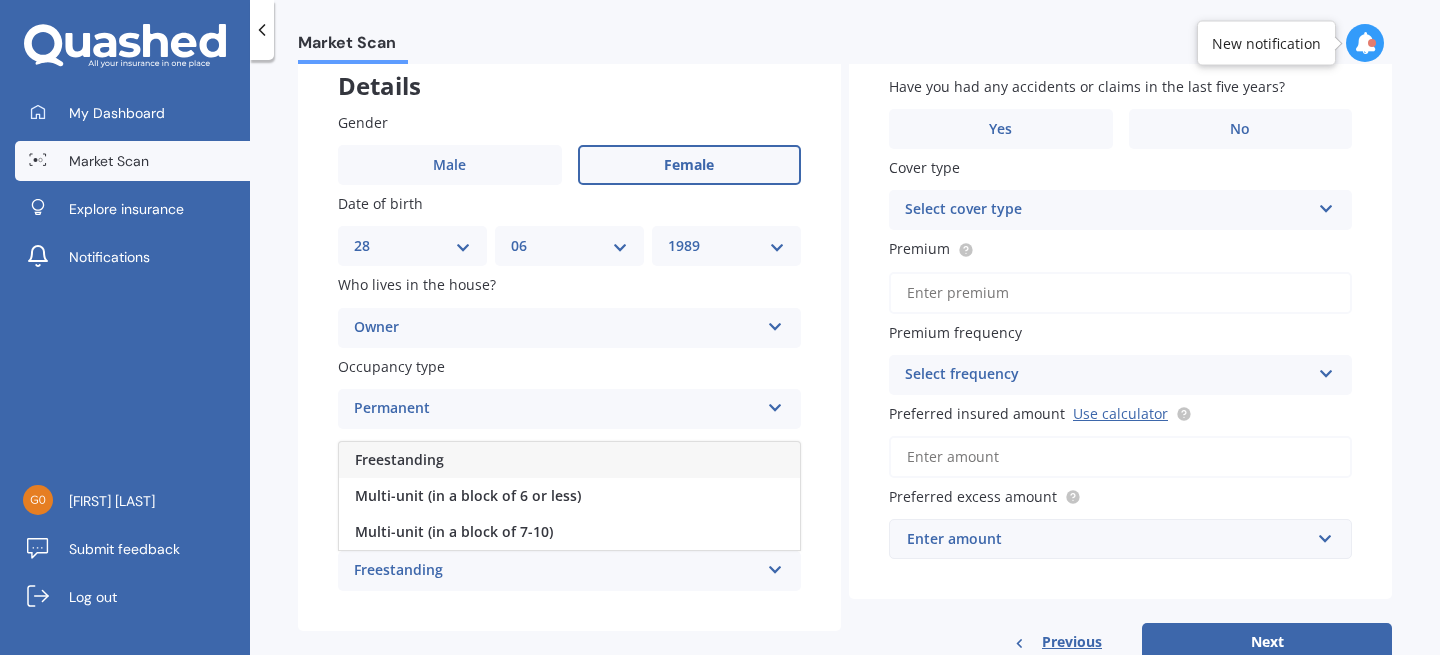 click on "Gender Male Female Date of birth DD 01 02 03 04 05 06 07 08 09 10 11 12 13 14 15 16 17 18 19 20 21 22 23 24 25 26 27 28 29 30 31 MM 01 02 03 04 05 06 07 08 09 10 11 12 YYYY 2009 2008 2007 2006 2005 2004 2003 2002 2001 2000 1999 1998 1997 1996 1995 1994 1993 1992 1991 1990 1989 1988 1987 1986 1985 1984 1983 1982 1981 1980 1979 1978 1977 1976 1975 1974 1973 1972 1971 1970 1969 1968 1967 1966 1965 1964 1963 1962 1961 1960 1959 1958 1957 1956 1955 1954 1953 1952 1951 1950 1949 1948 1947 1946 1945 1944 1943 1942 1941 1940 1939 1938 1937 1936 1935 1934 1933 1932 1931 1930 1929 1928 1927 1926 1925 1924 1923 1922 1921 1920 1919 1918 1917 1916 1915 1914 1913 1912 1911 1910 Who lives in the house? Owner Owner Owner + Boarder Occupancy type Permanent Permanent Holiday (without tenancy) Is there an alarm system? Yes, monitored Yes, monitored Yes, not monitored No What type of building is your house? Freestanding Freestanding Multi-unit (in a block of 6 or less) Multi-unit (in a block of 7-10)" at bounding box center (569, 352) 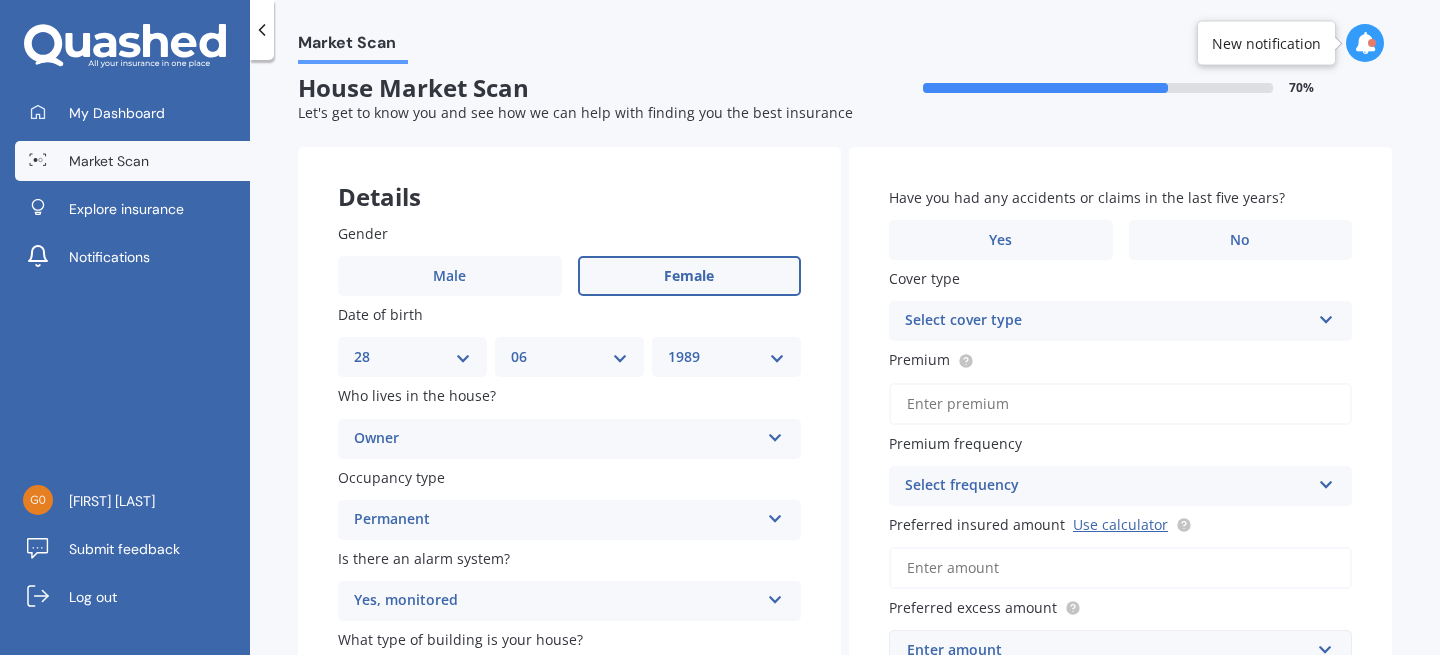 scroll, scrollTop: 15, scrollLeft: 0, axis: vertical 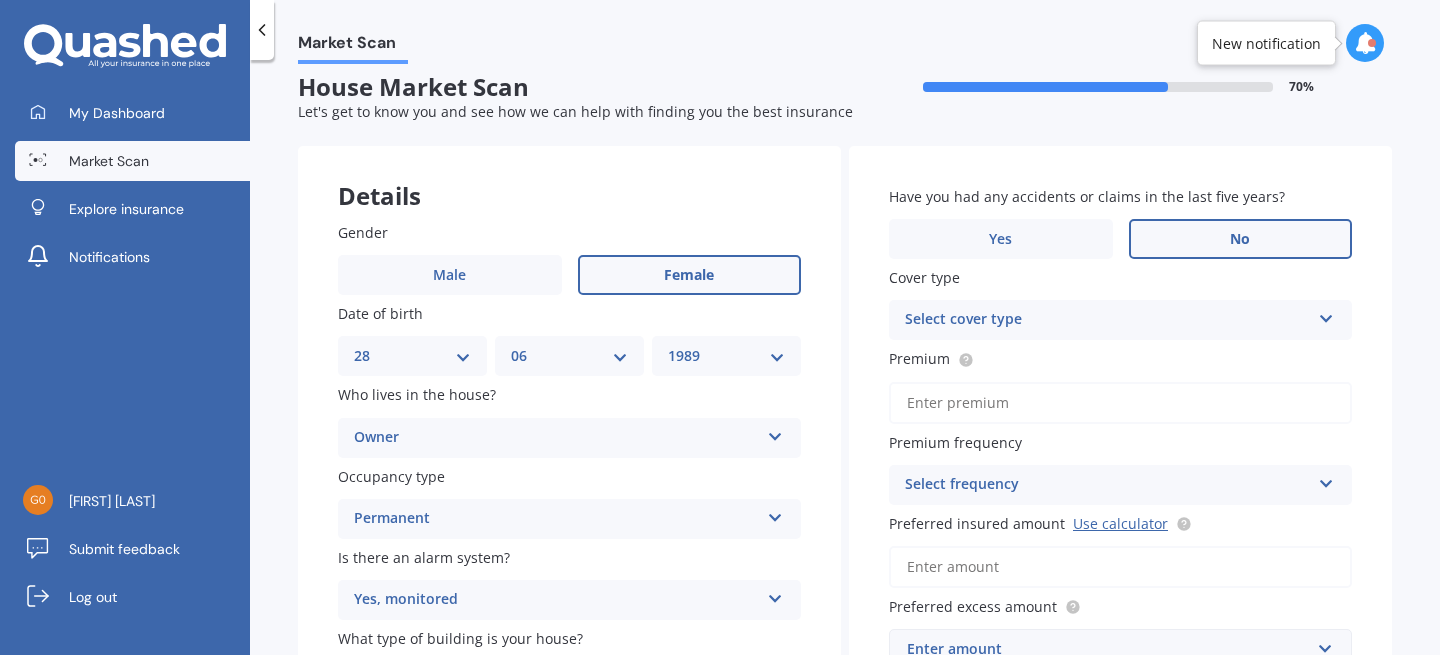 click on "No" at bounding box center [1241, 239] 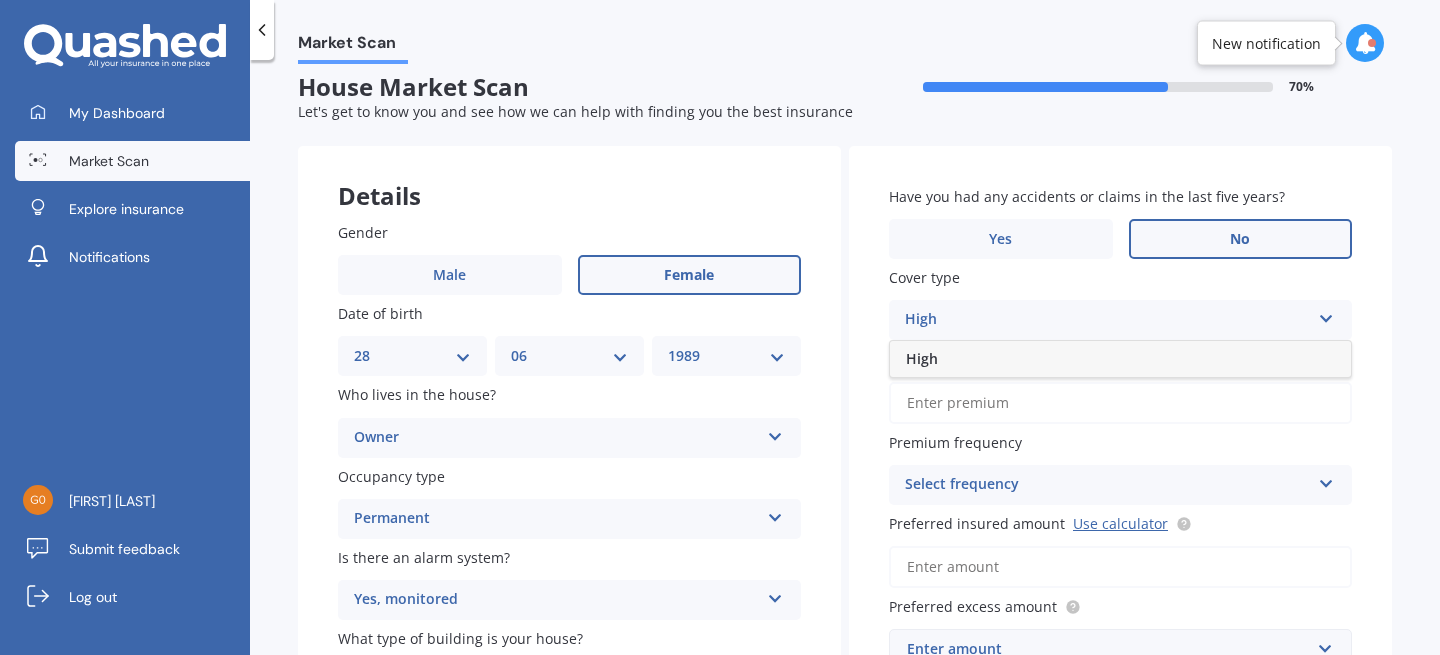 click on "Cover type High High" at bounding box center [1120, 303] 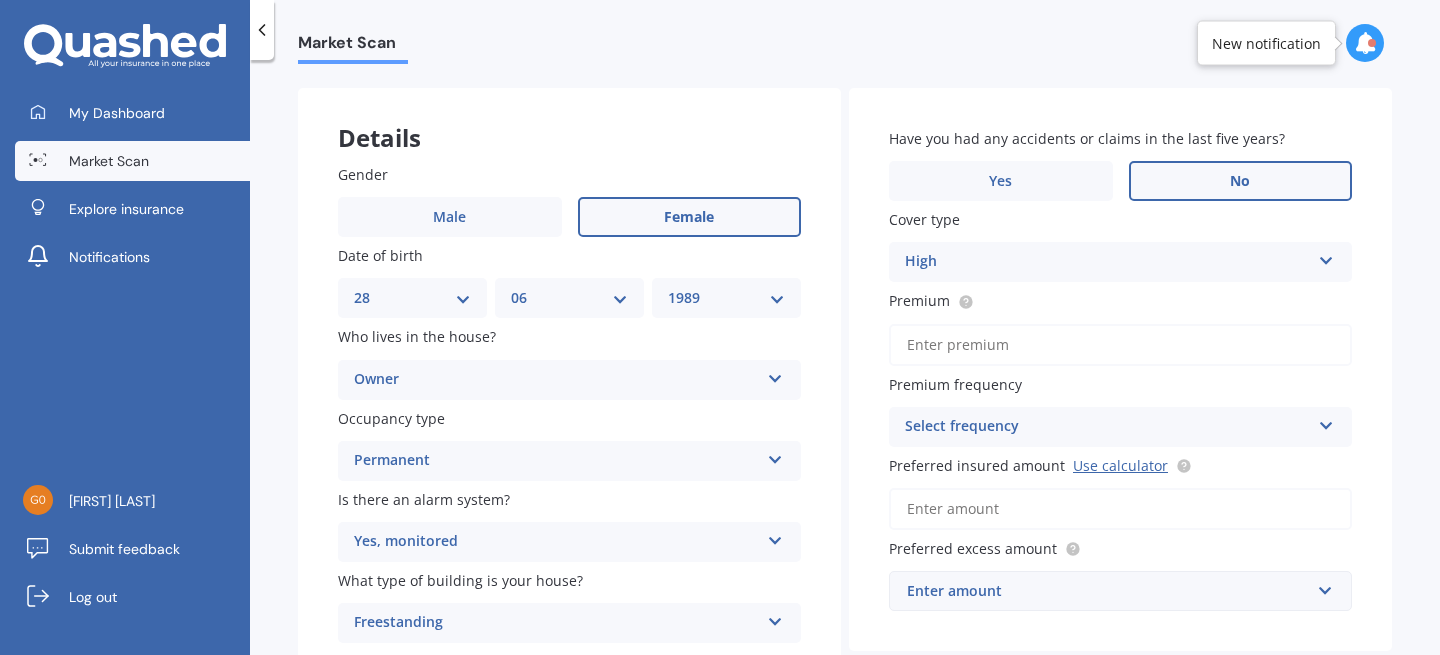 scroll, scrollTop: 81, scrollLeft: 0, axis: vertical 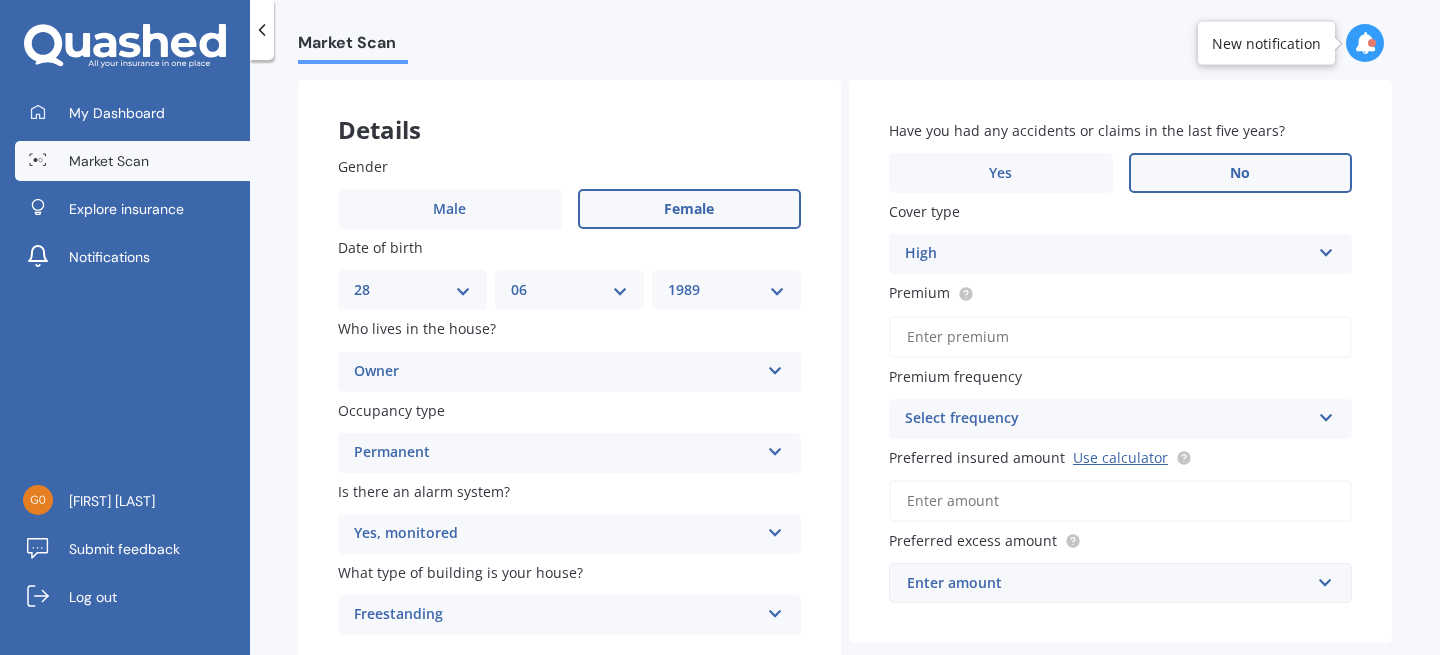click on "Premium" at bounding box center [1120, 337] 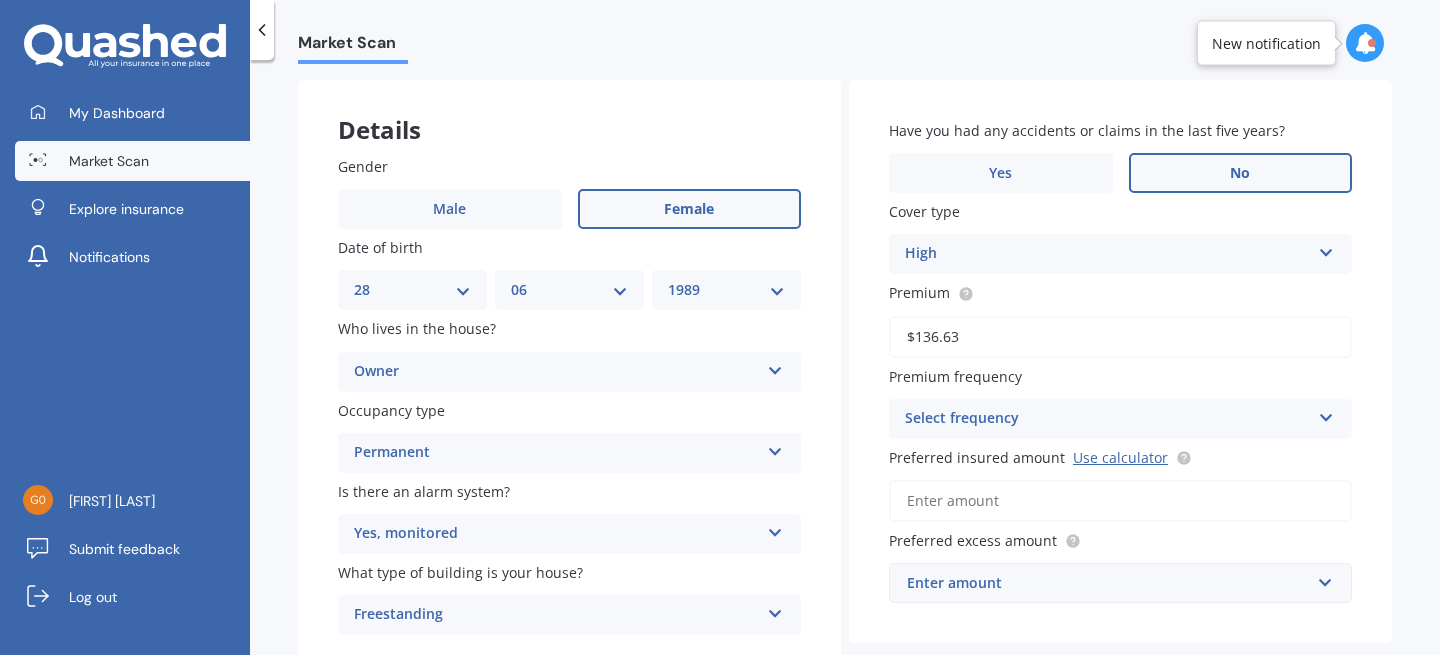 type on "$136.63" 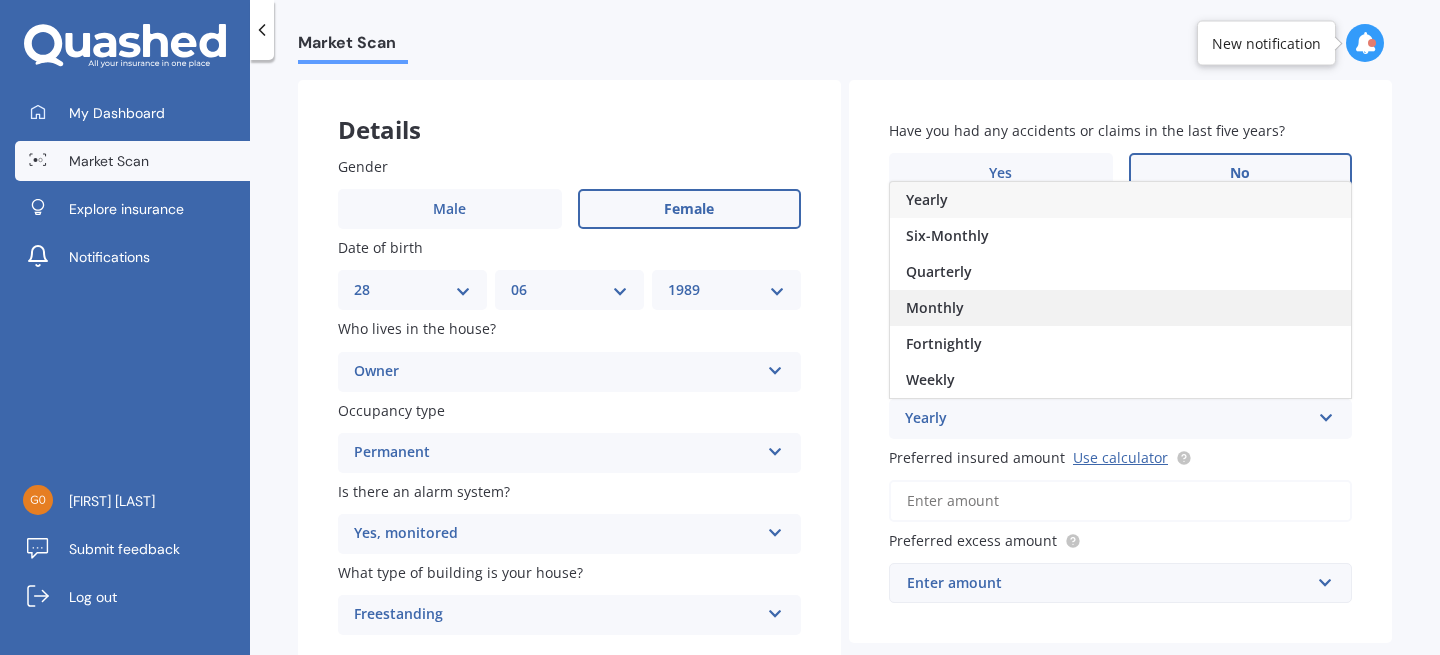 click on "Monthly" at bounding box center (1120, 308) 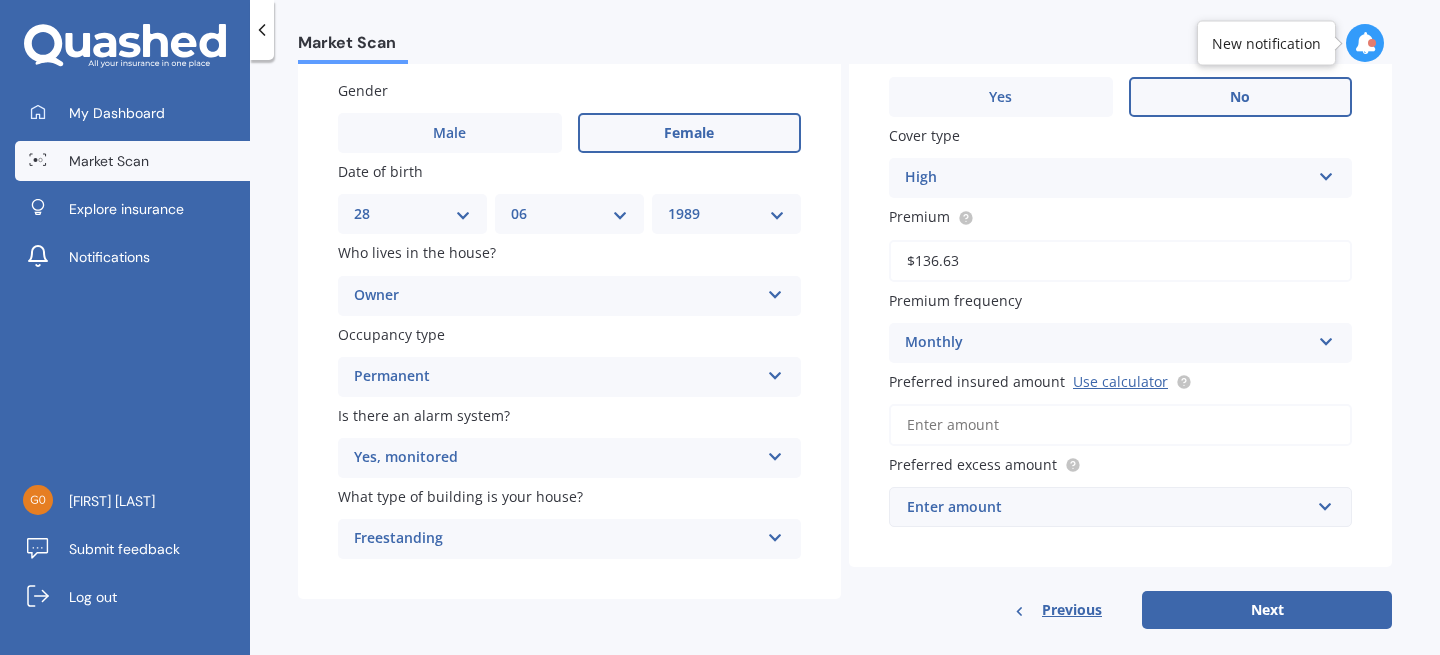 scroll, scrollTop: 186, scrollLeft: 0, axis: vertical 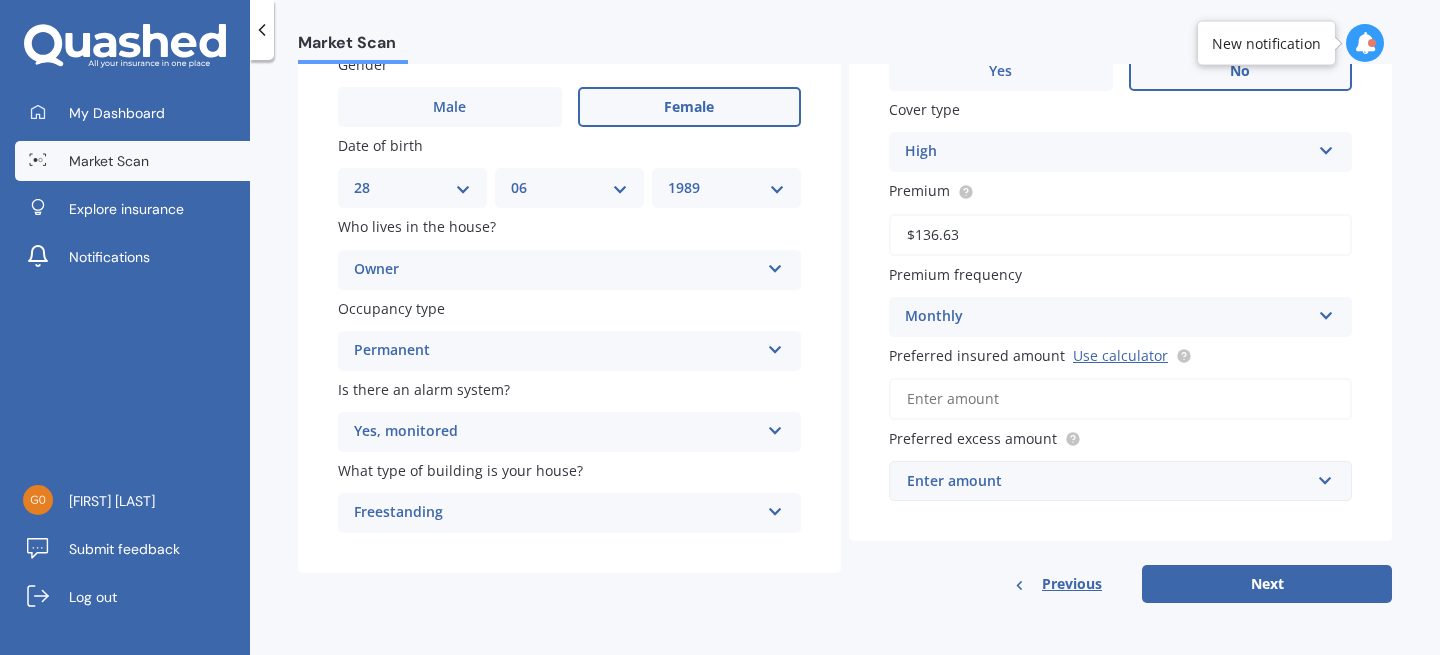 click on "Enter amount" at bounding box center [1108, 481] 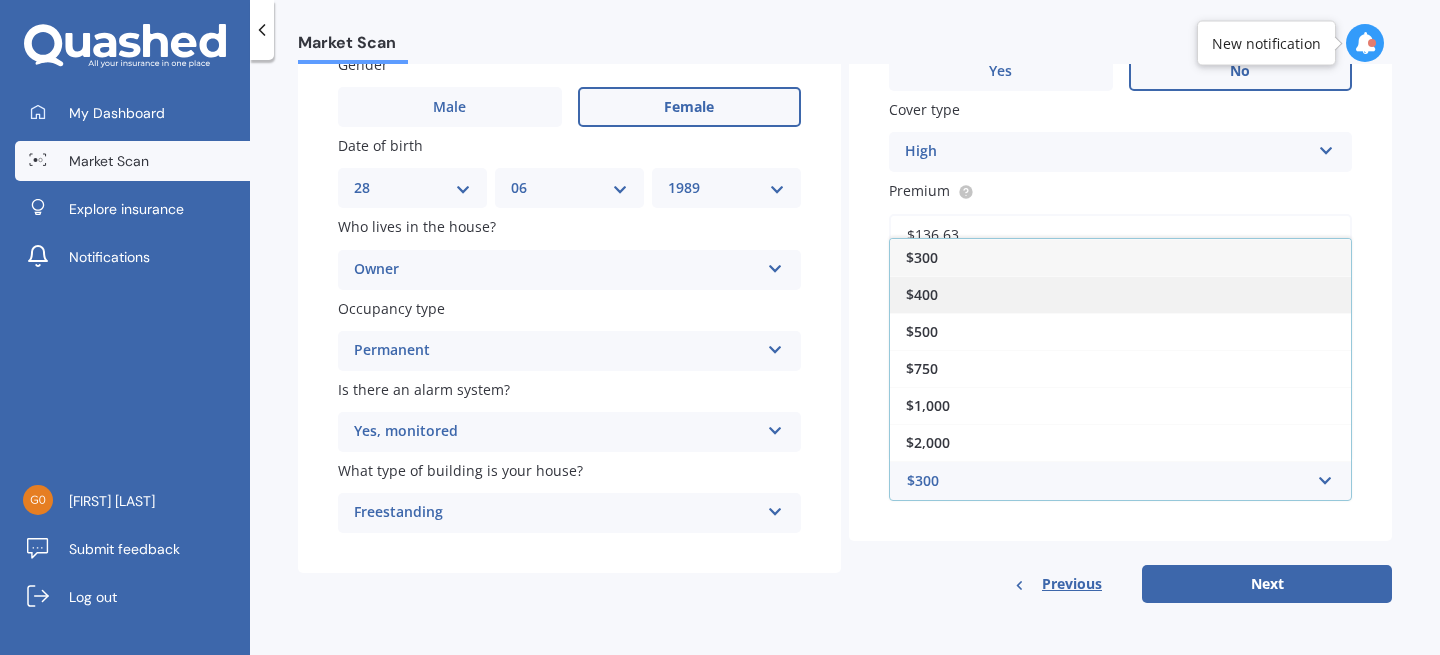 click on "$400" at bounding box center [1120, 294] 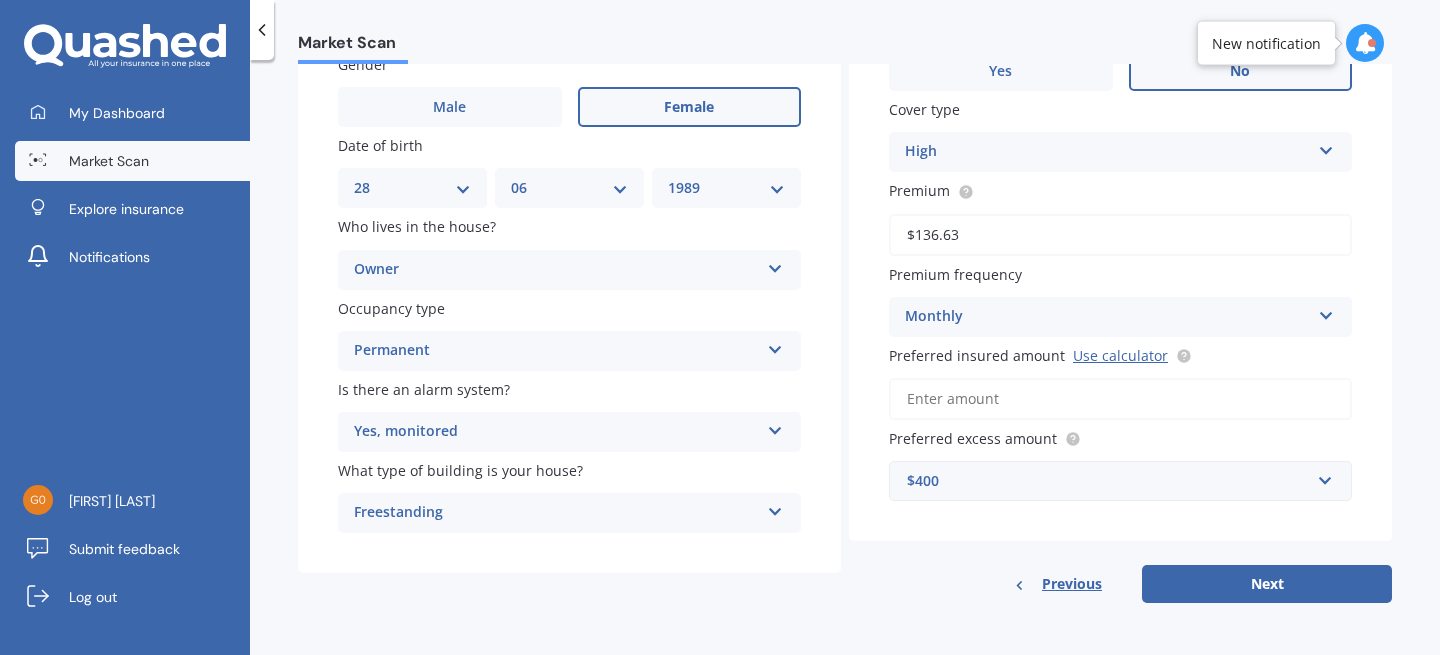 click on "Preferred insured amount Use calculator" at bounding box center (1120, 399) 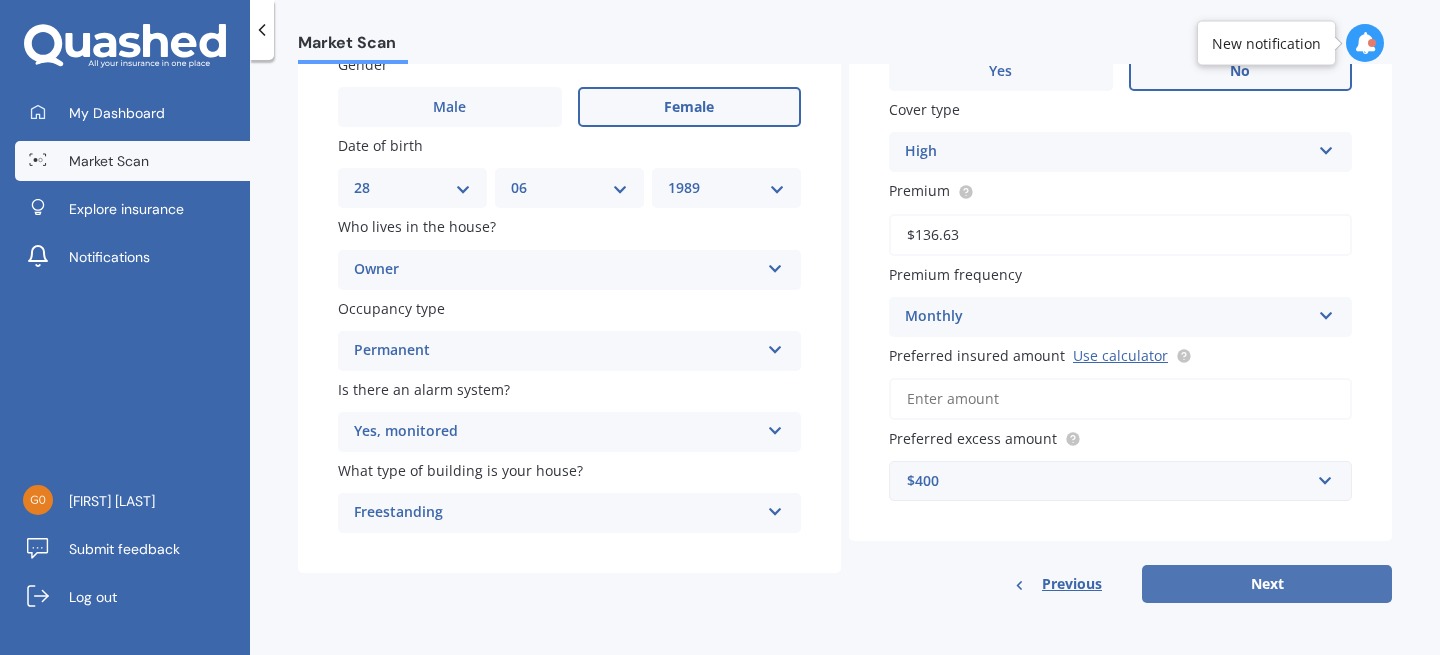 click on "Next" at bounding box center (1267, 584) 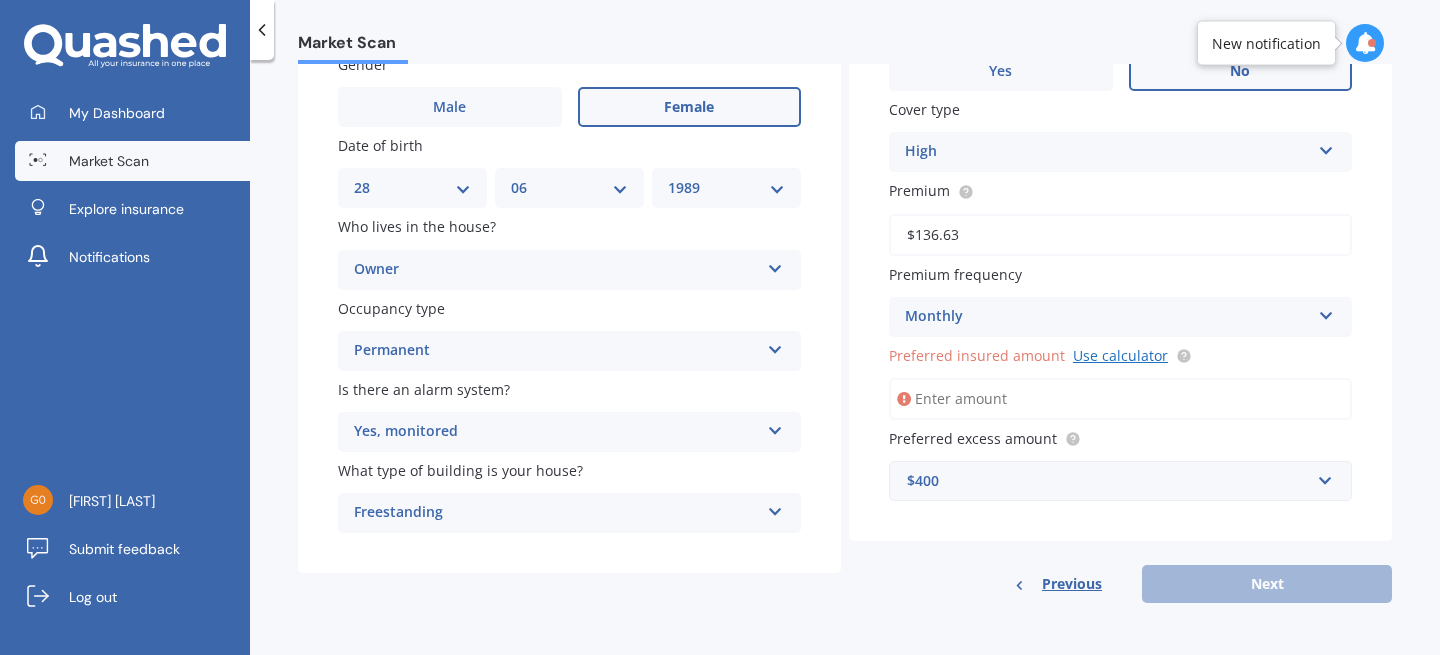 click on "Use calculator" at bounding box center (1120, 355) 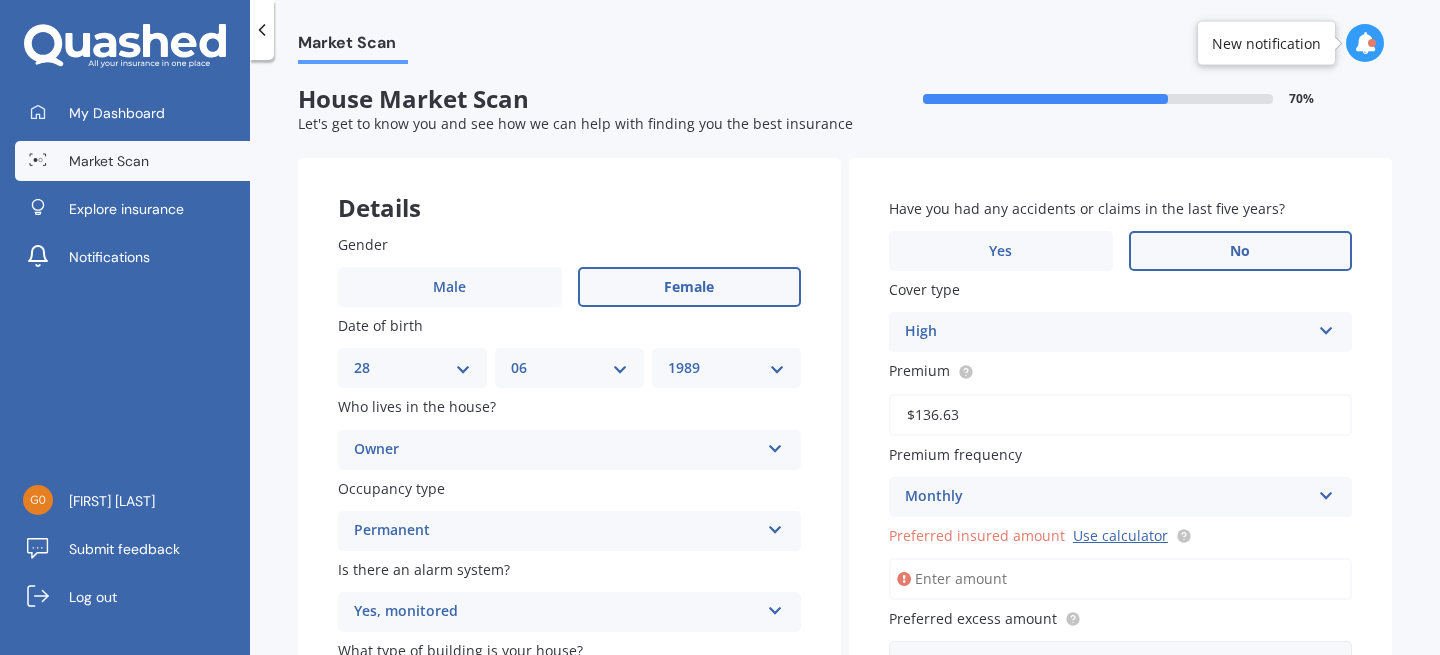 scroll, scrollTop: 0, scrollLeft: 0, axis: both 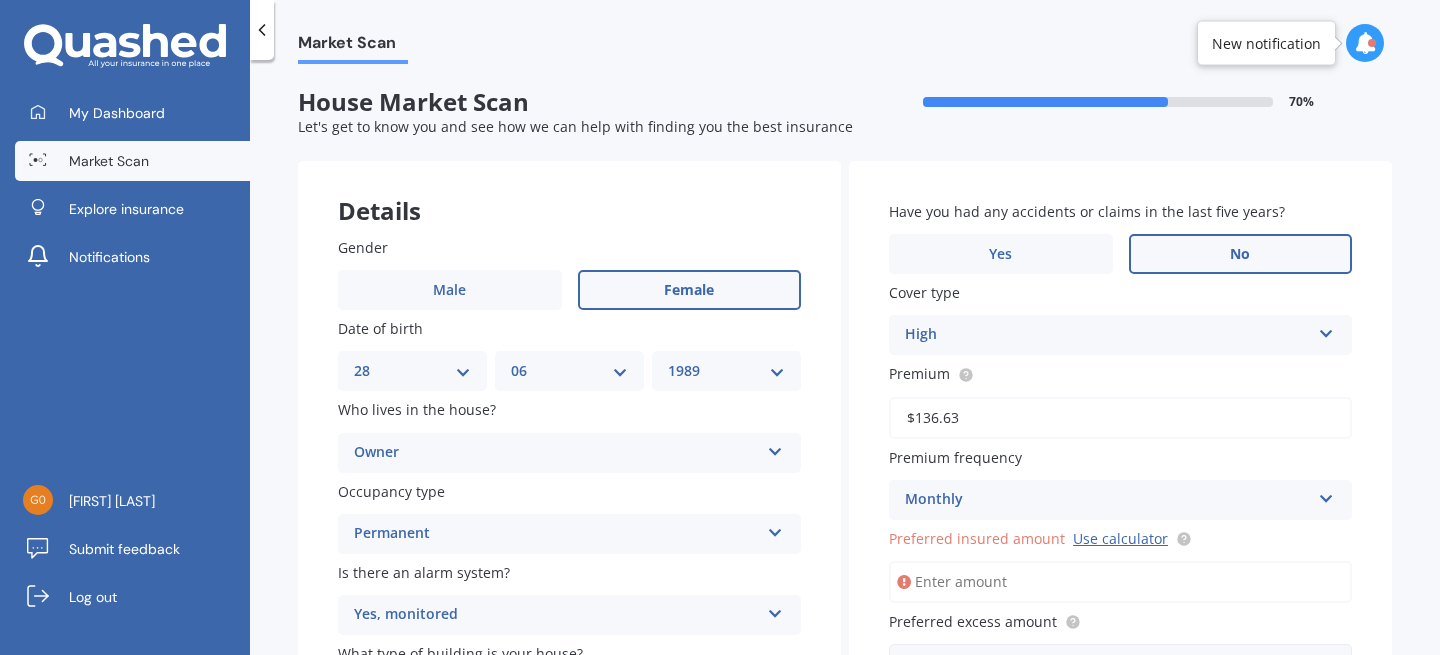 click at bounding box center [1045, 102] 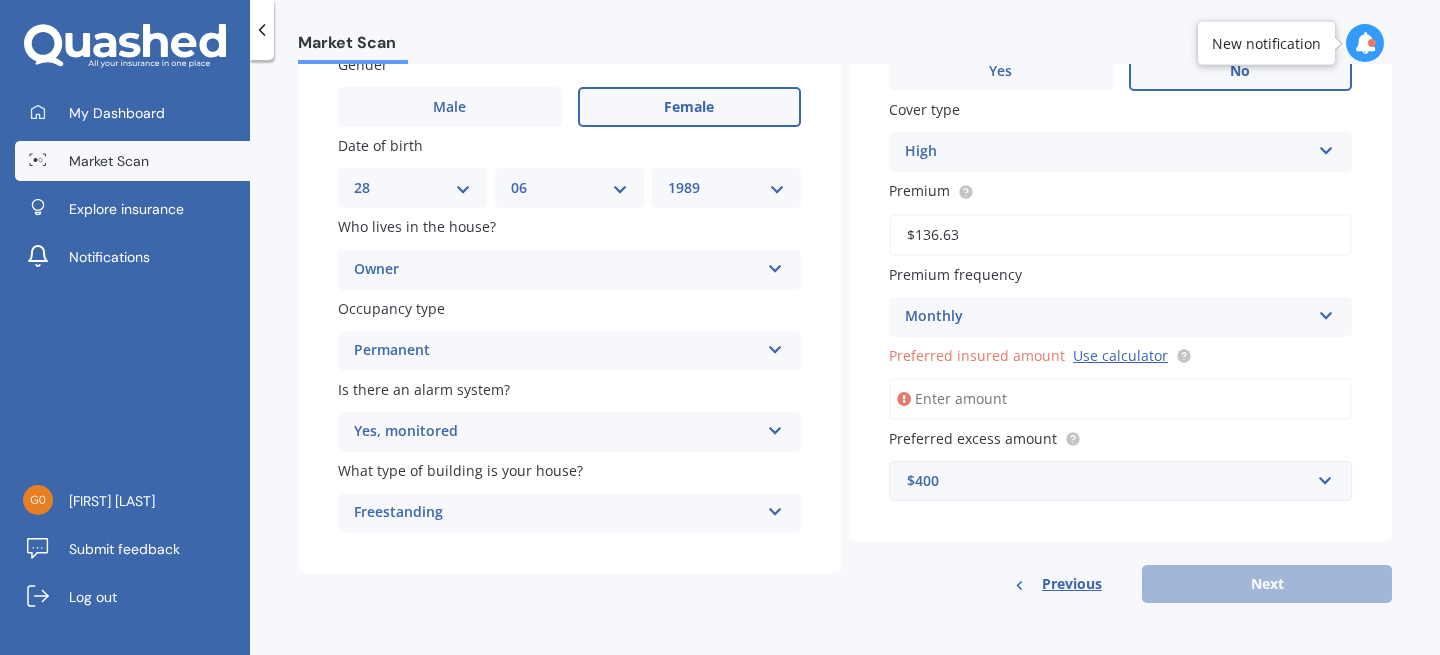 click on "Previous" at bounding box center [1072, 584] 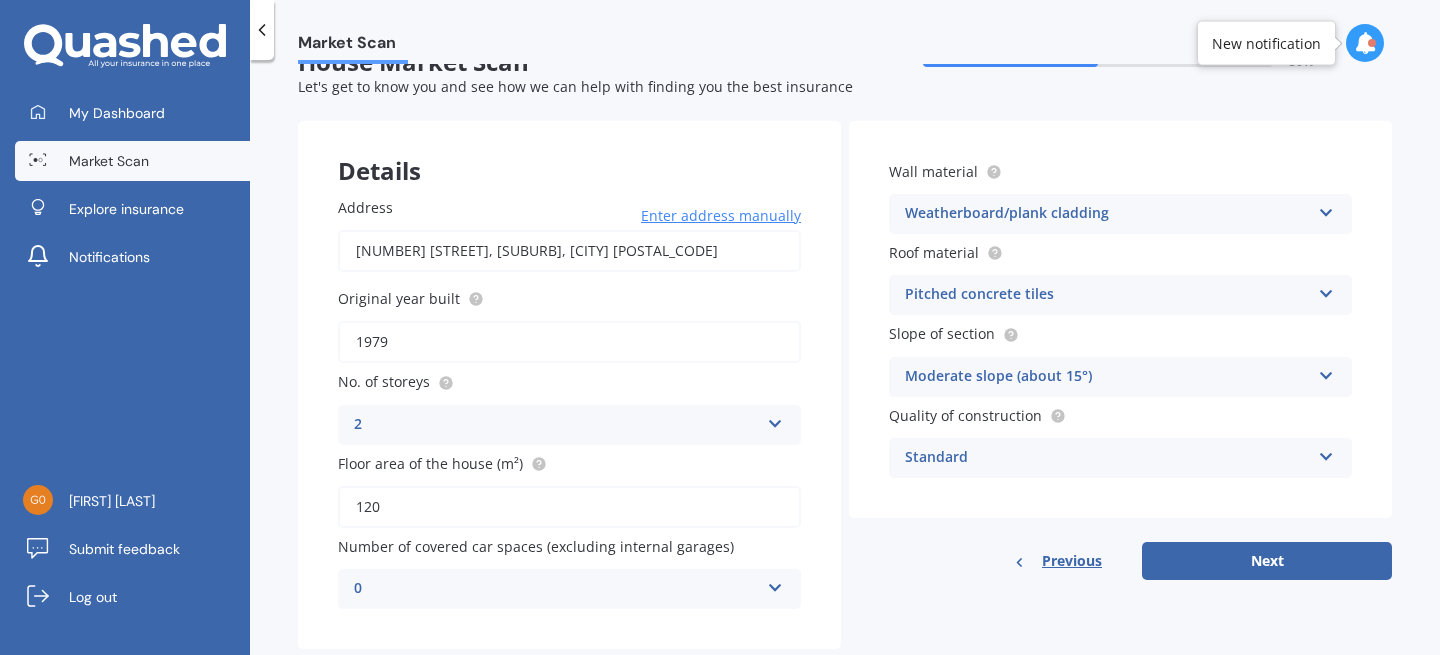 scroll, scrollTop: 0, scrollLeft: 0, axis: both 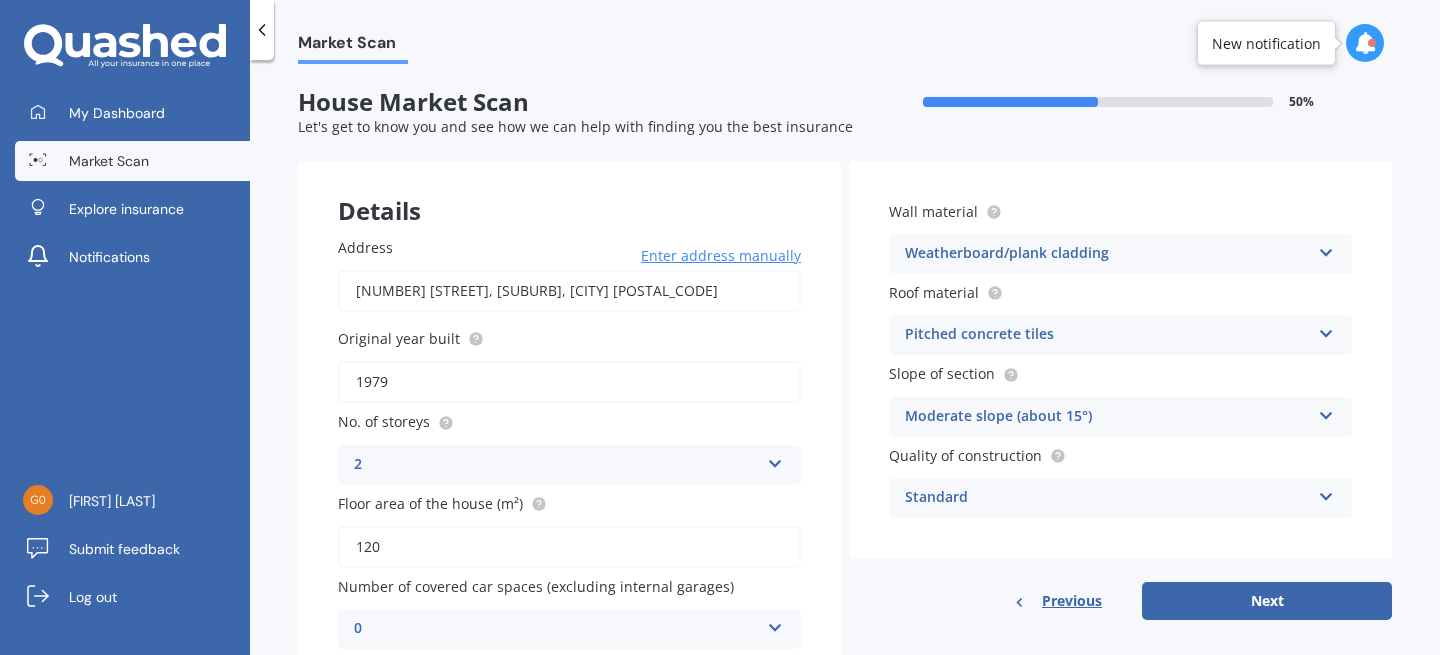 click on "Moderate slope (about 15°)" at bounding box center (1107, 417) 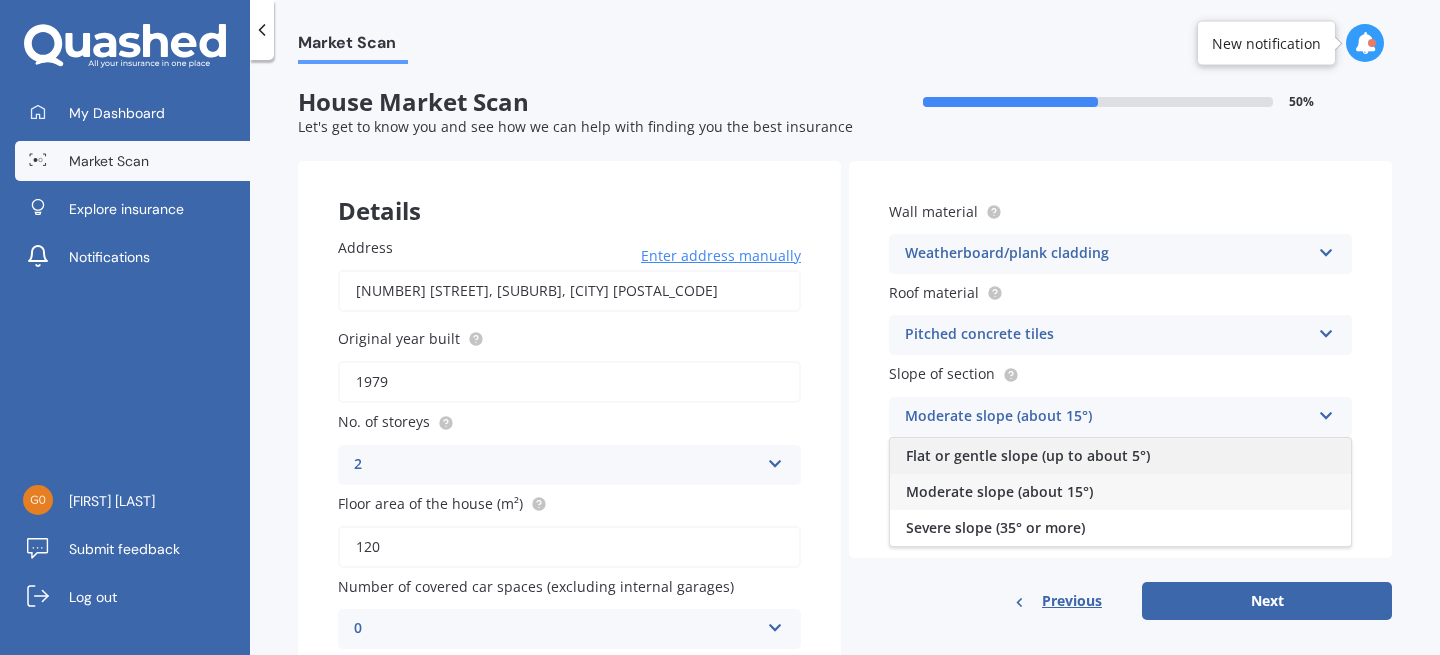 click on "Flat or gentle slope (up to about 5°)" at bounding box center (1028, 455) 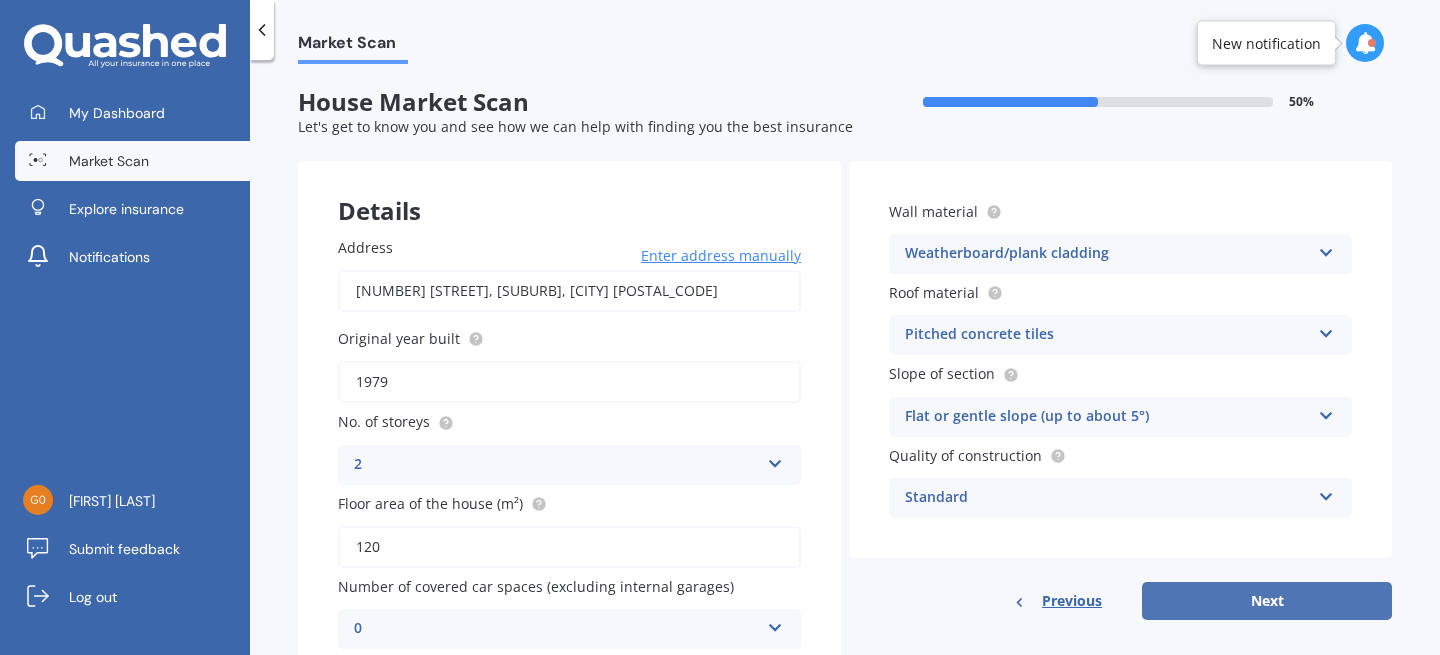 click on "Next" at bounding box center (1267, 601) 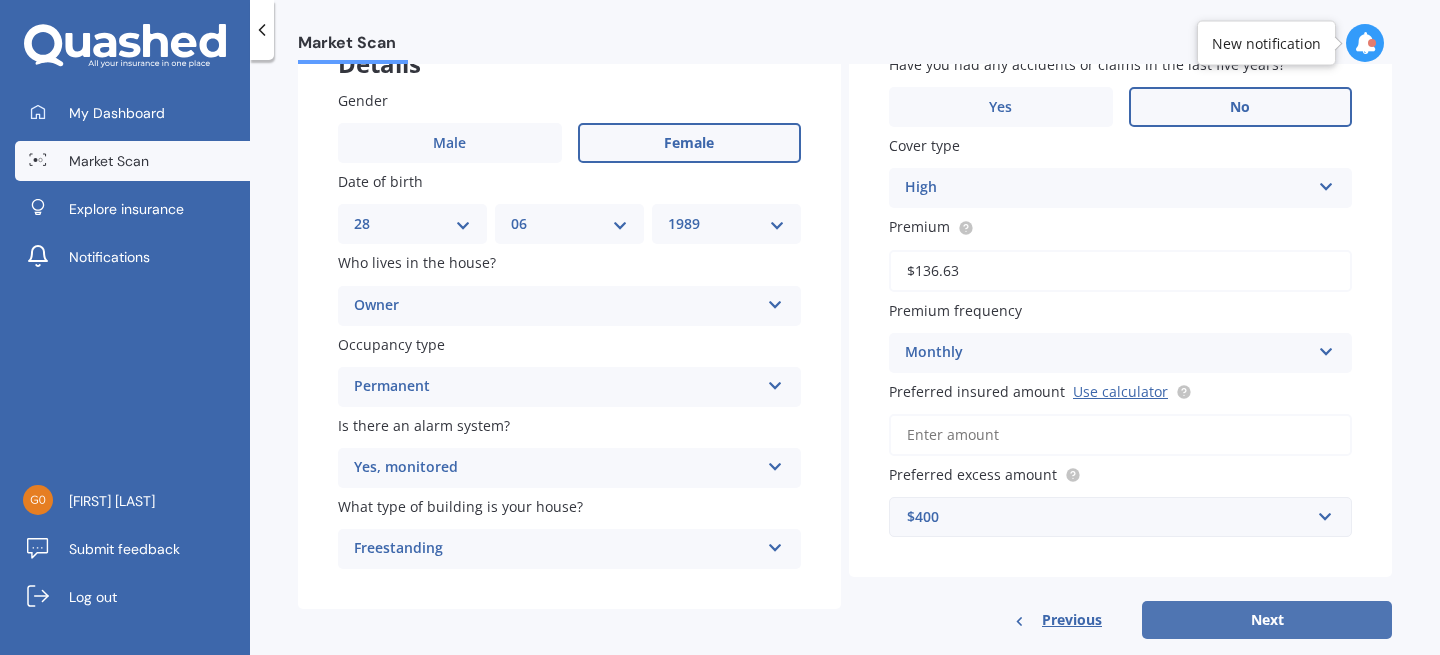 scroll, scrollTop: 186, scrollLeft: 0, axis: vertical 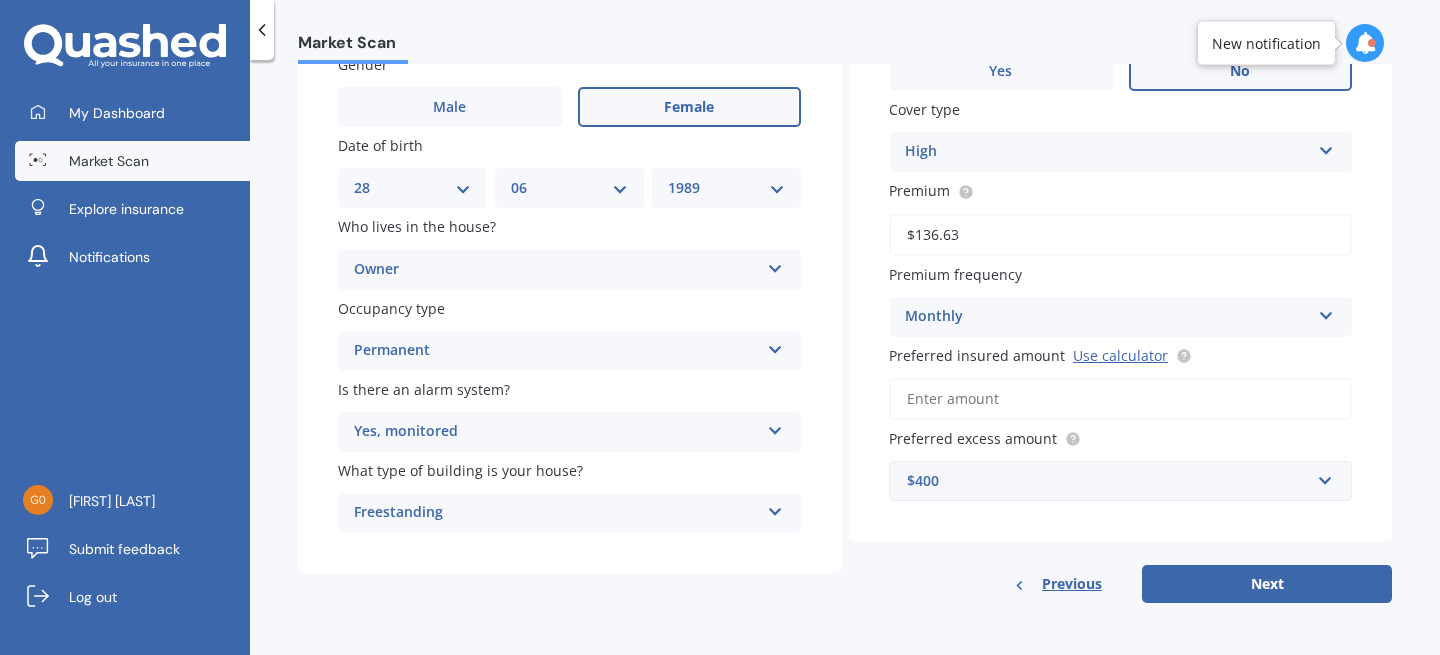 click on "Preferred insured amount Use calculator" at bounding box center (1120, 399) 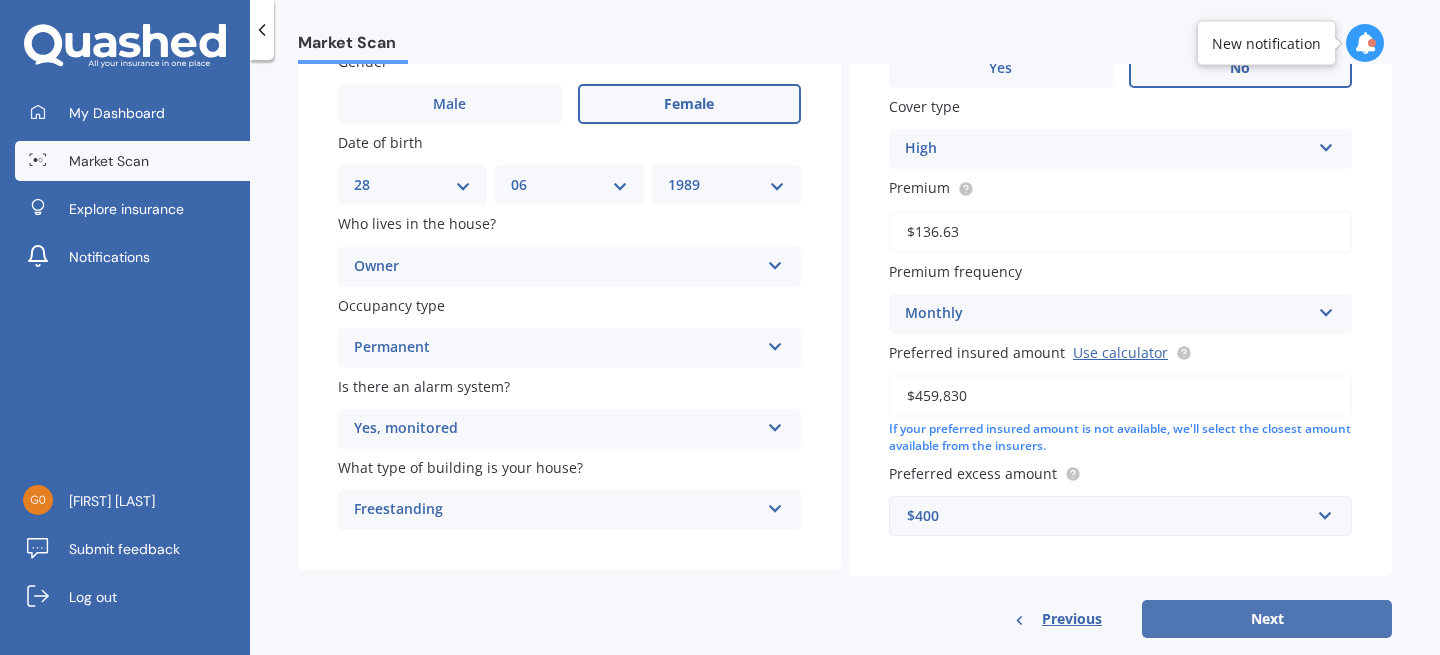 type on "$459,830" 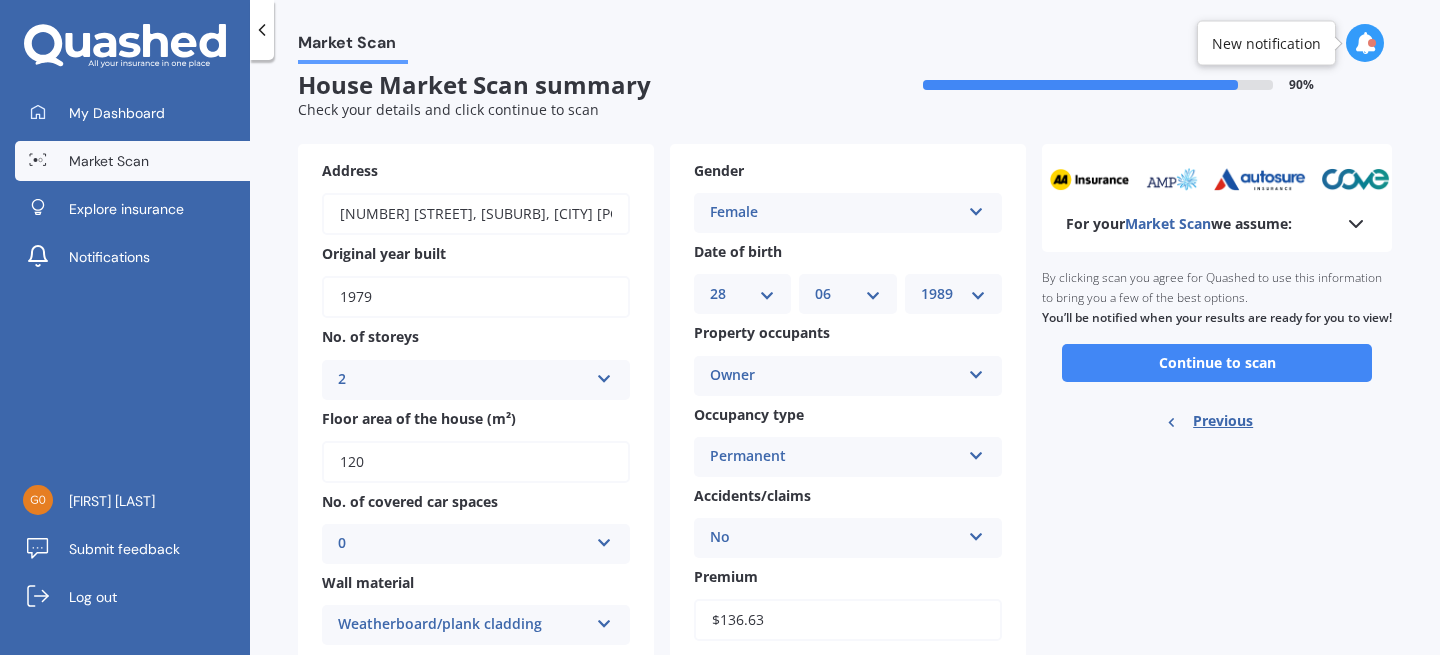 scroll, scrollTop: 0, scrollLeft: 0, axis: both 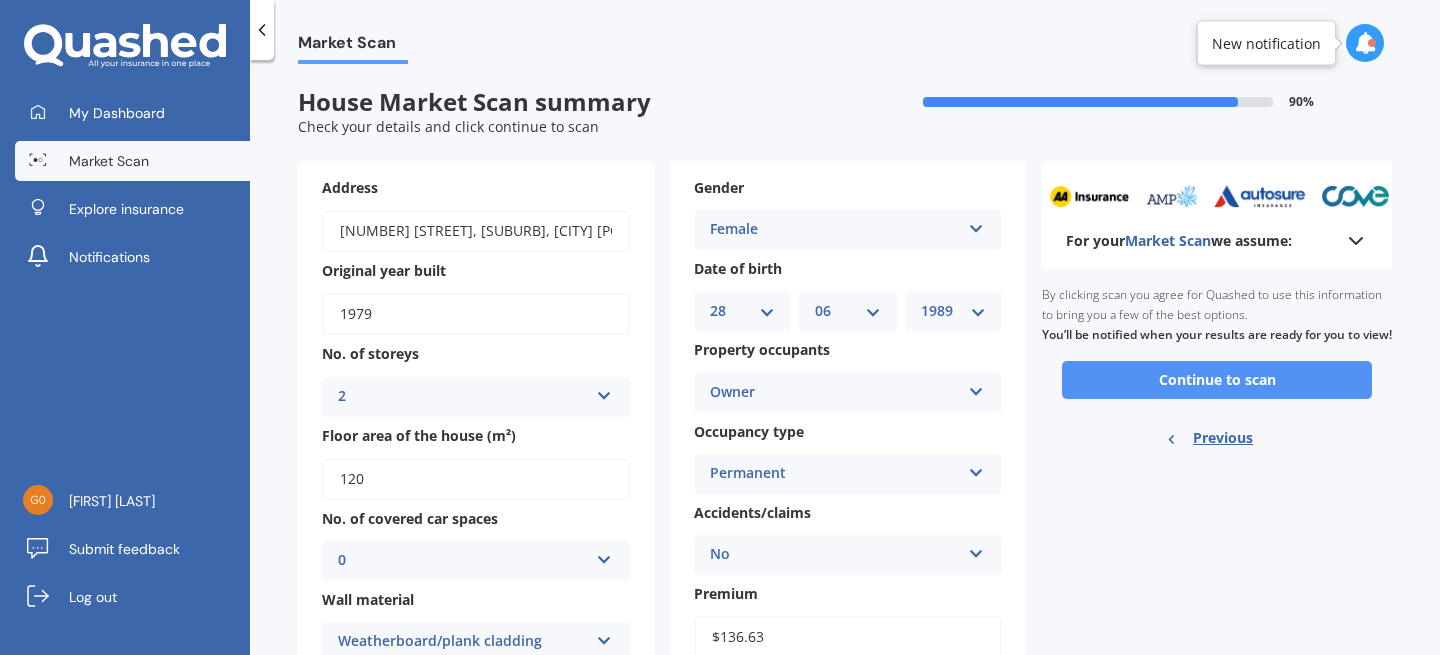 click on "Continue to scan" at bounding box center (1217, 380) 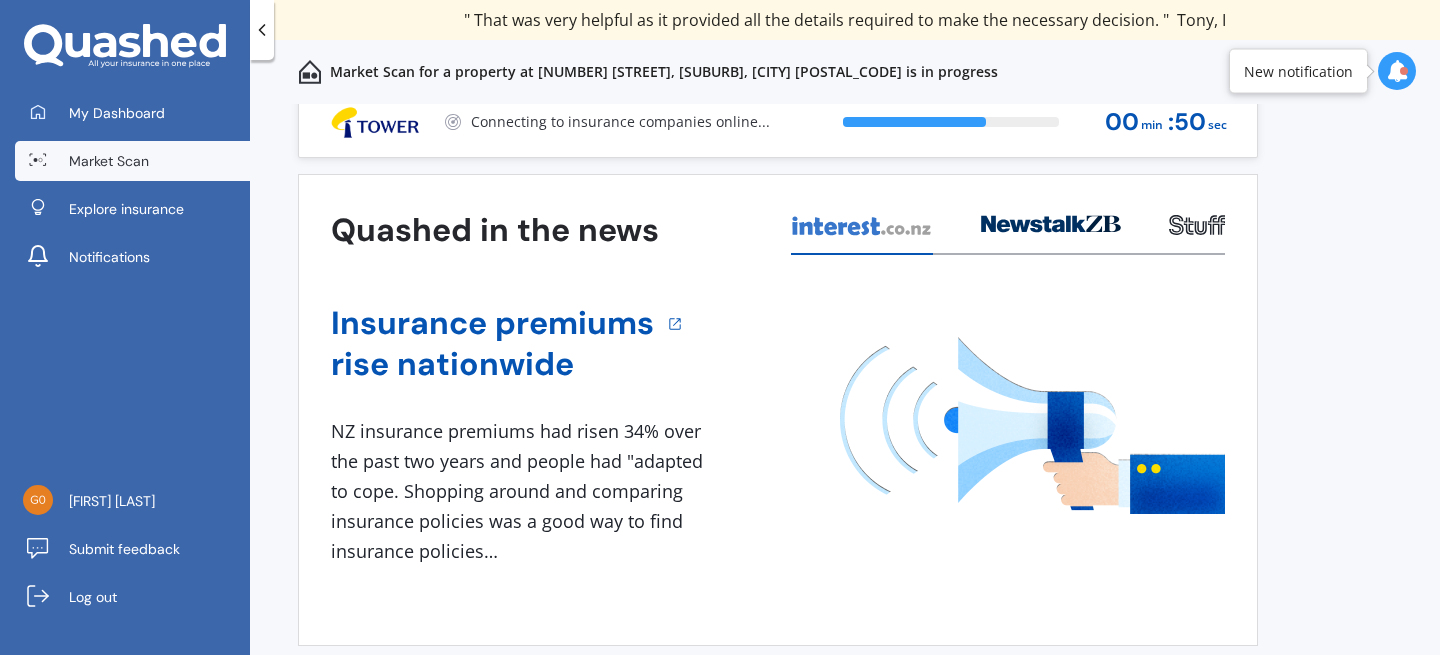 scroll, scrollTop: 0, scrollLeft: 0, axis: both 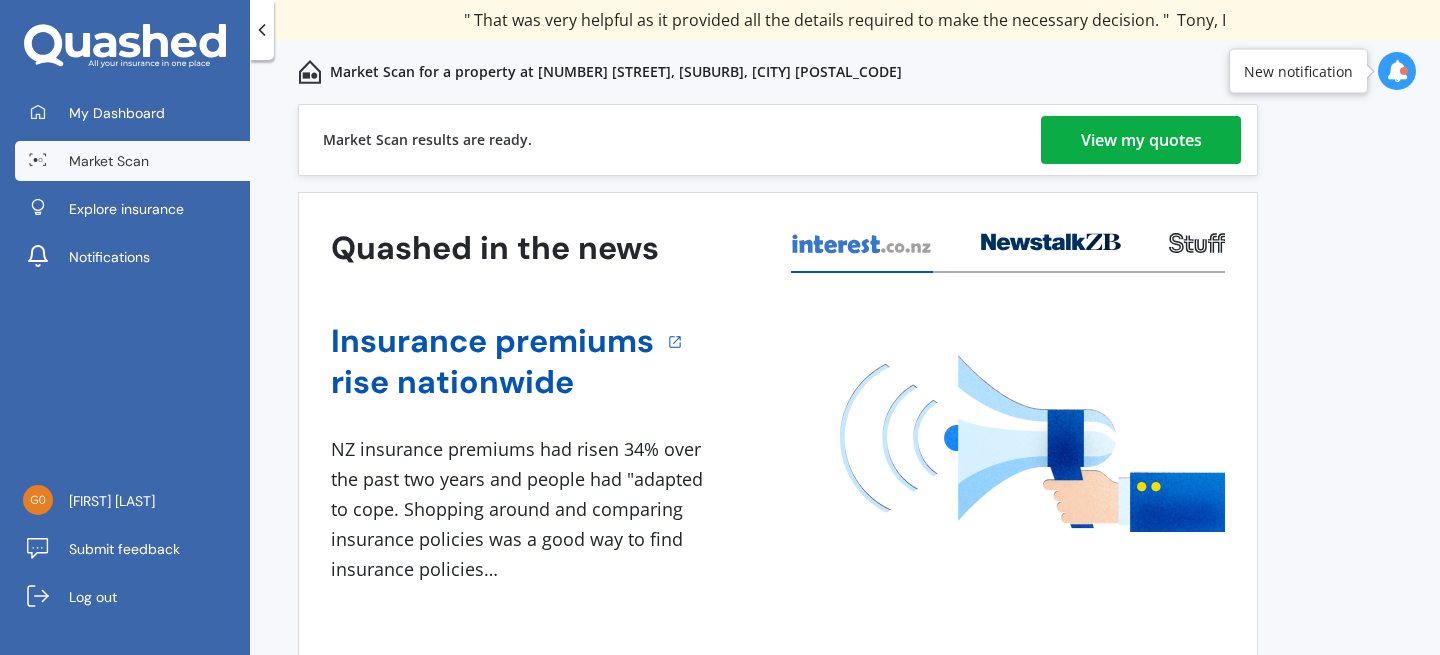 click on "View my quotes" at bounding box center [1141, 140] 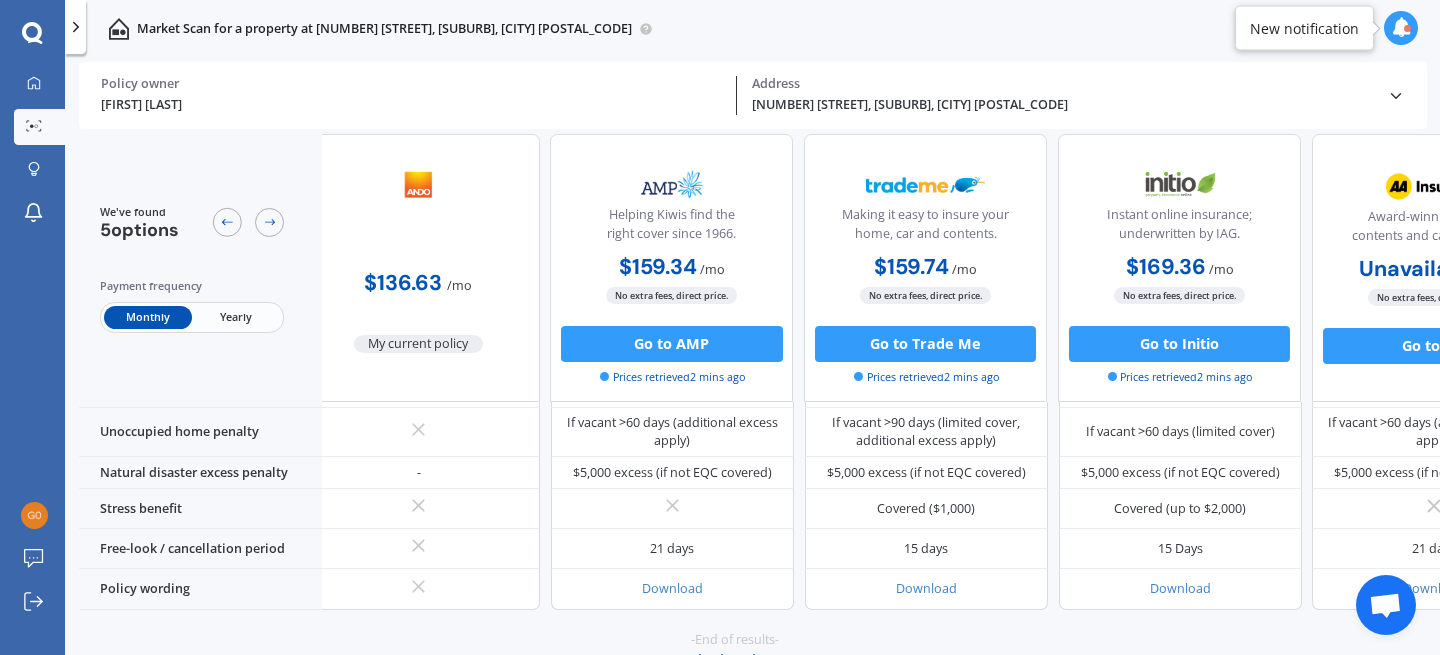 scroll, scrollTop: 1025, scrollLeft: 27, axis: both 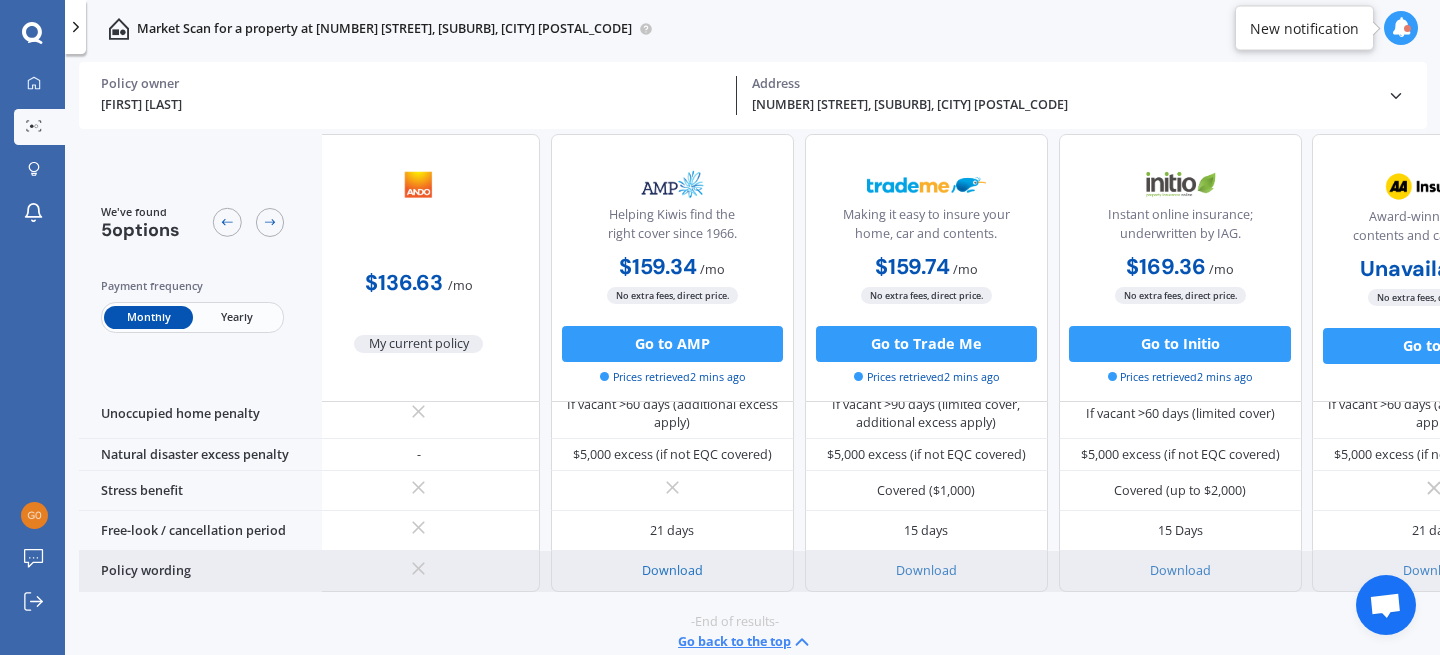 click on "Download" at bounding box center [672, 570] 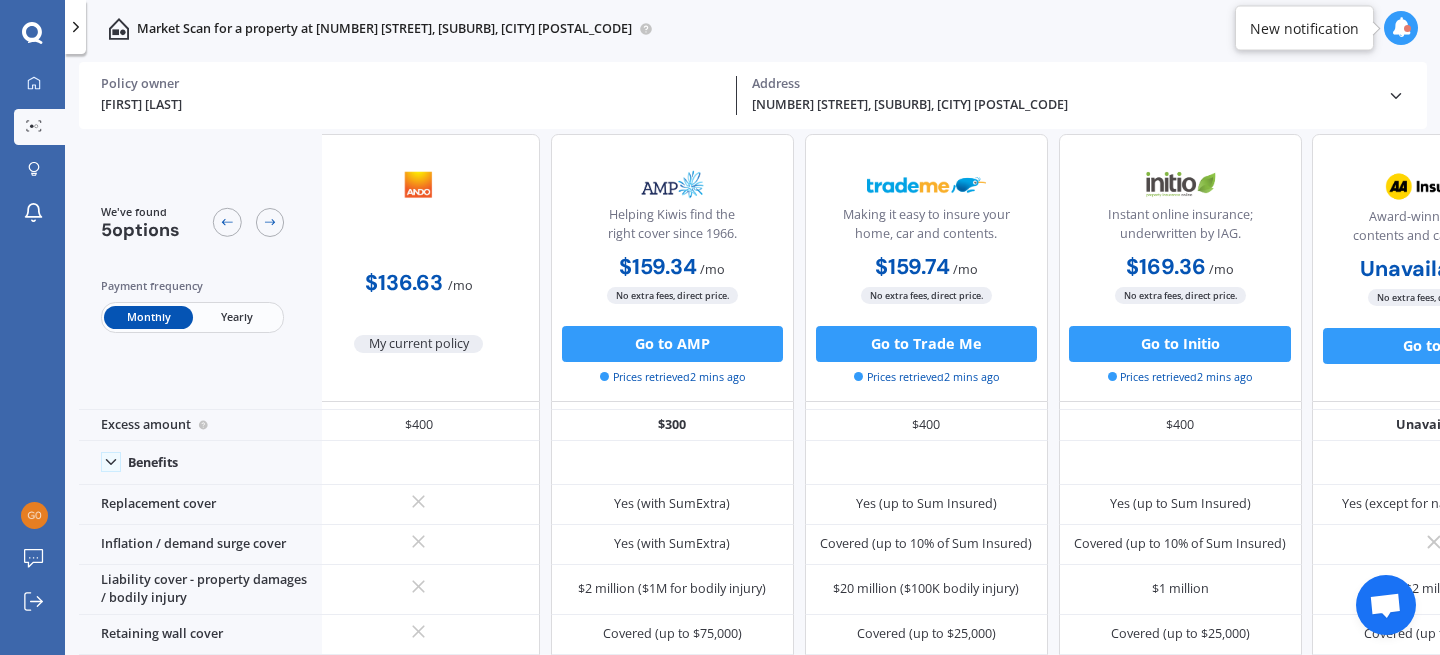 scroll, scrollTop: 0, scrollLeft: 27, axis: horizontal 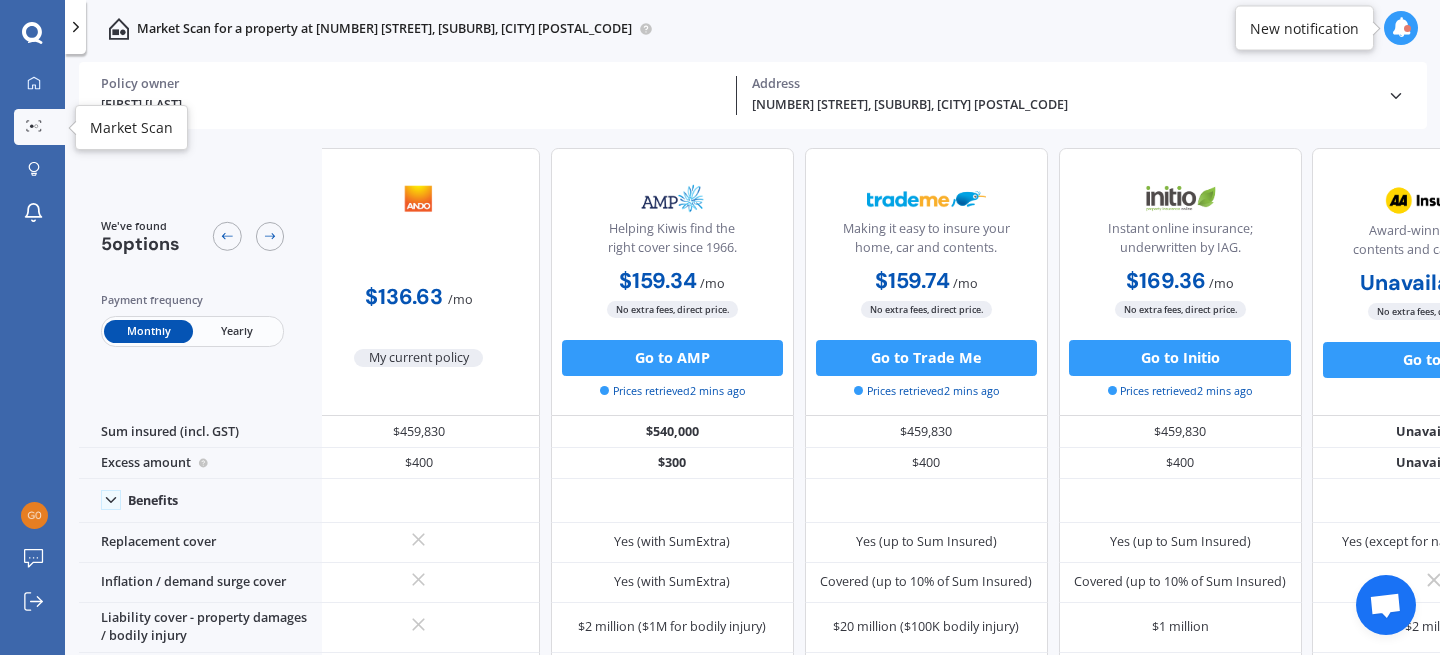 click 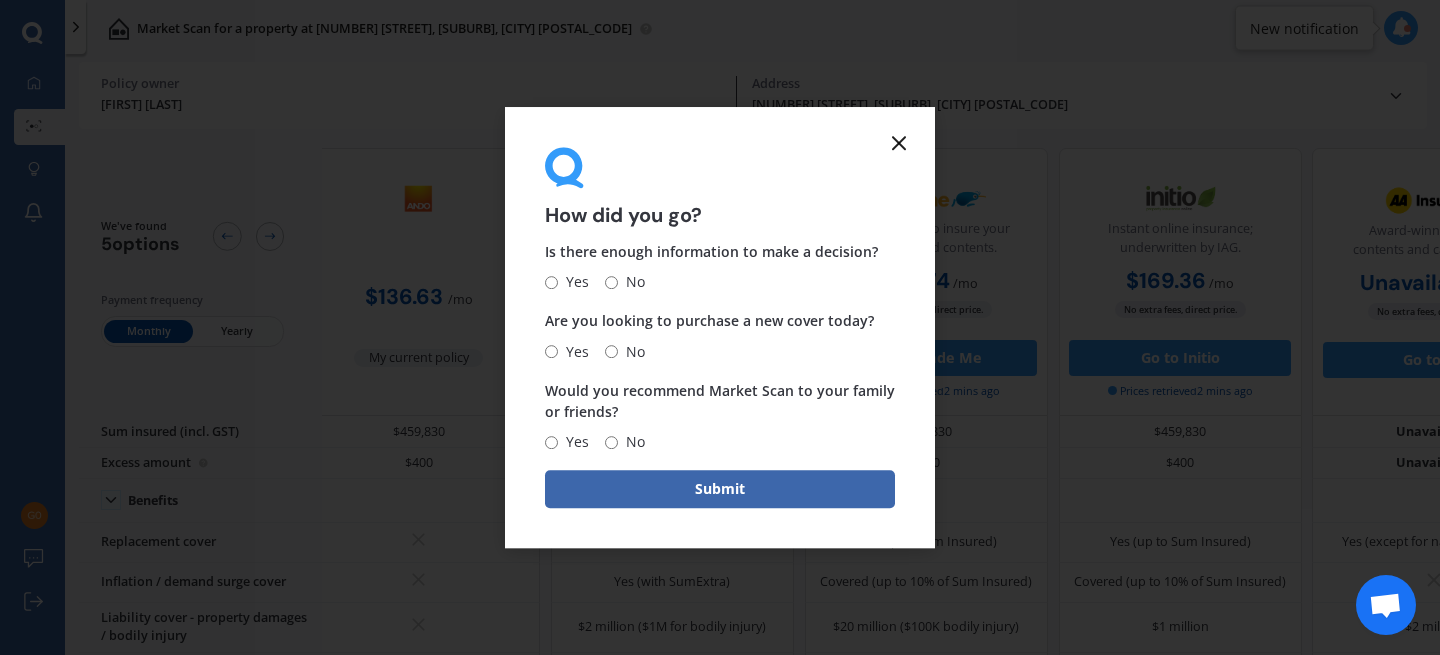click on "Is there enough information to make a decision? Yes No" at bounding box center (720, 267) 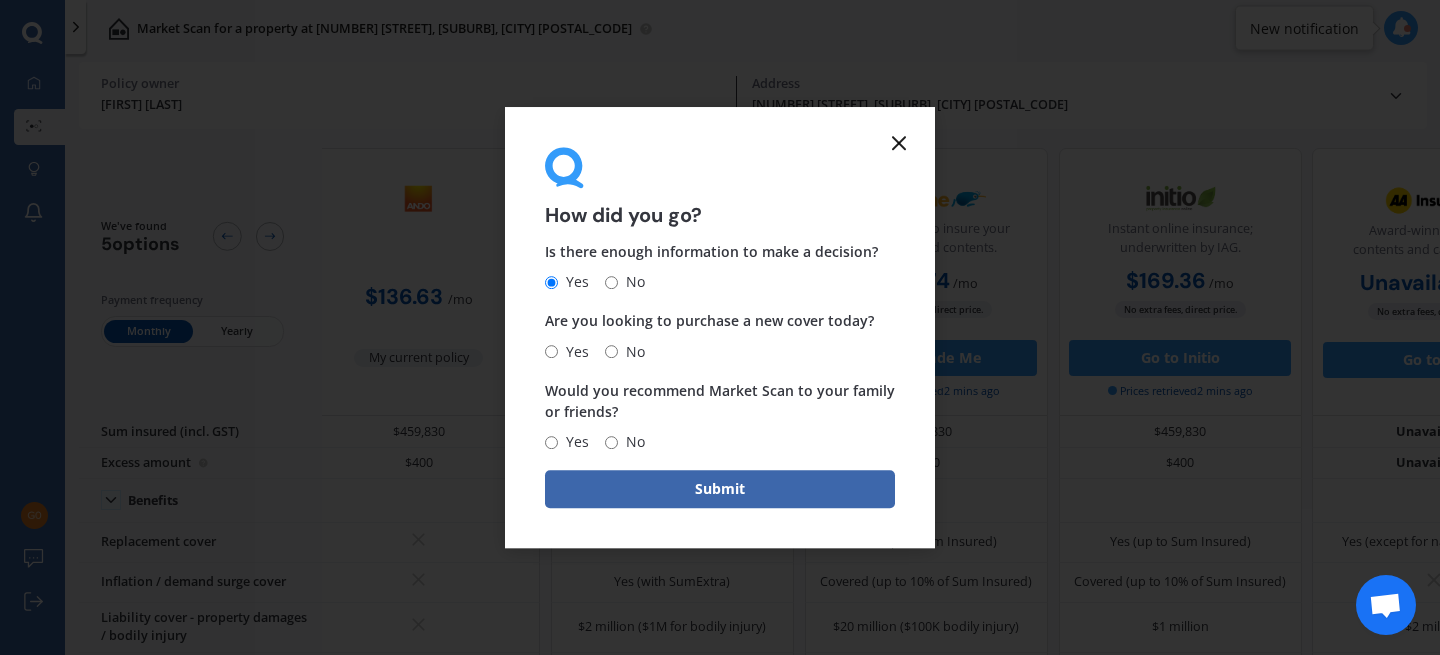 click on "Yes" at bounding box center (551, 351) 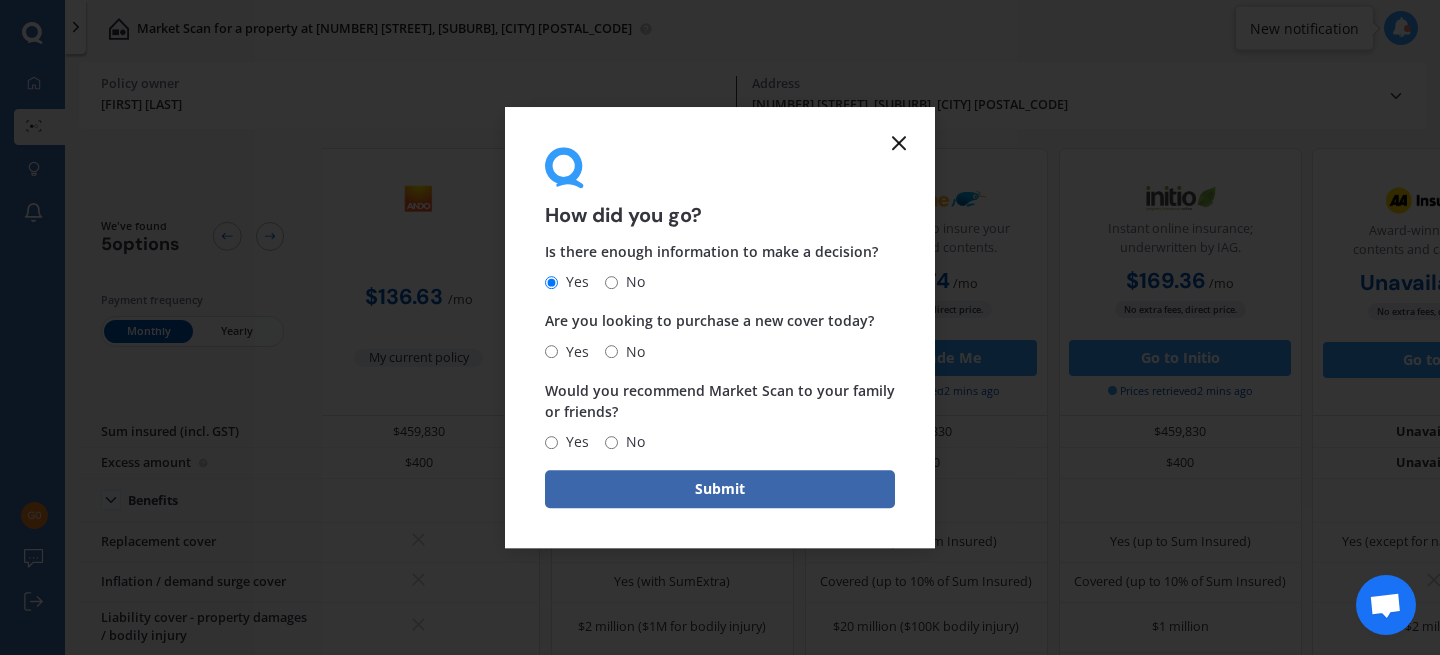 radio on "true" 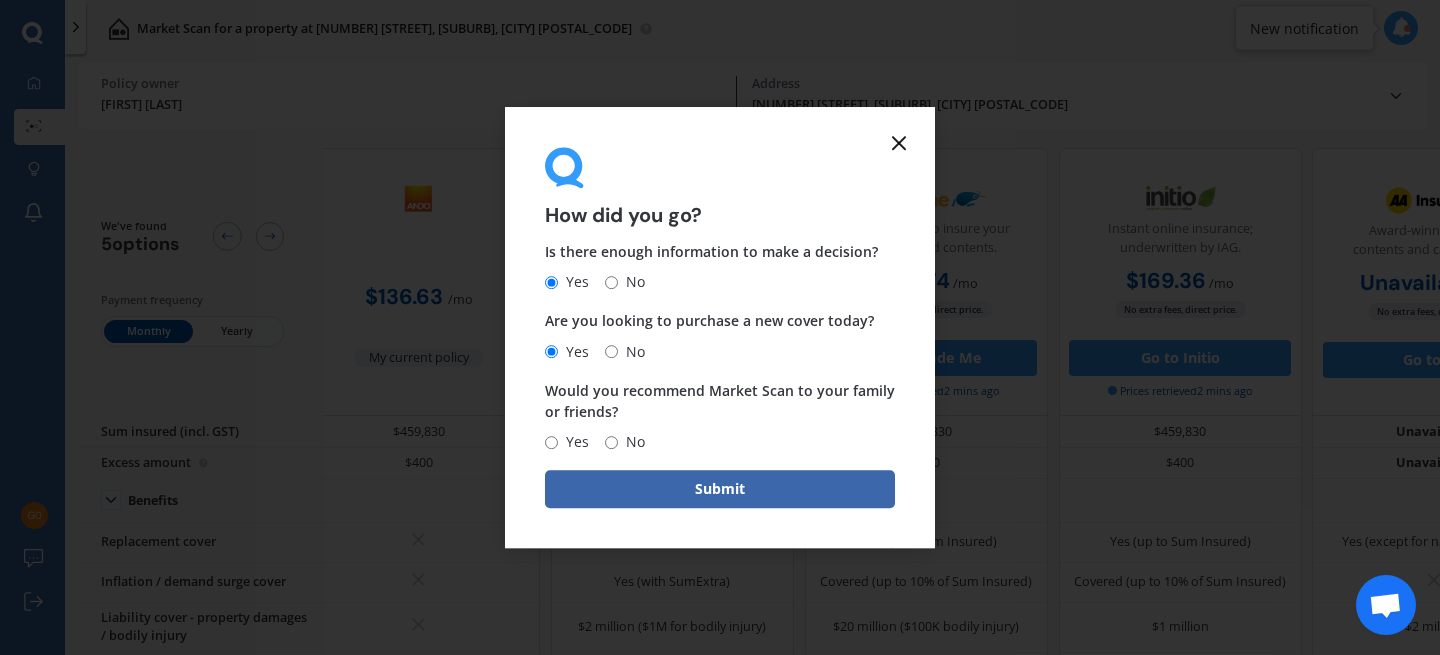 click on "Yes" at bounding box center (573, 442) 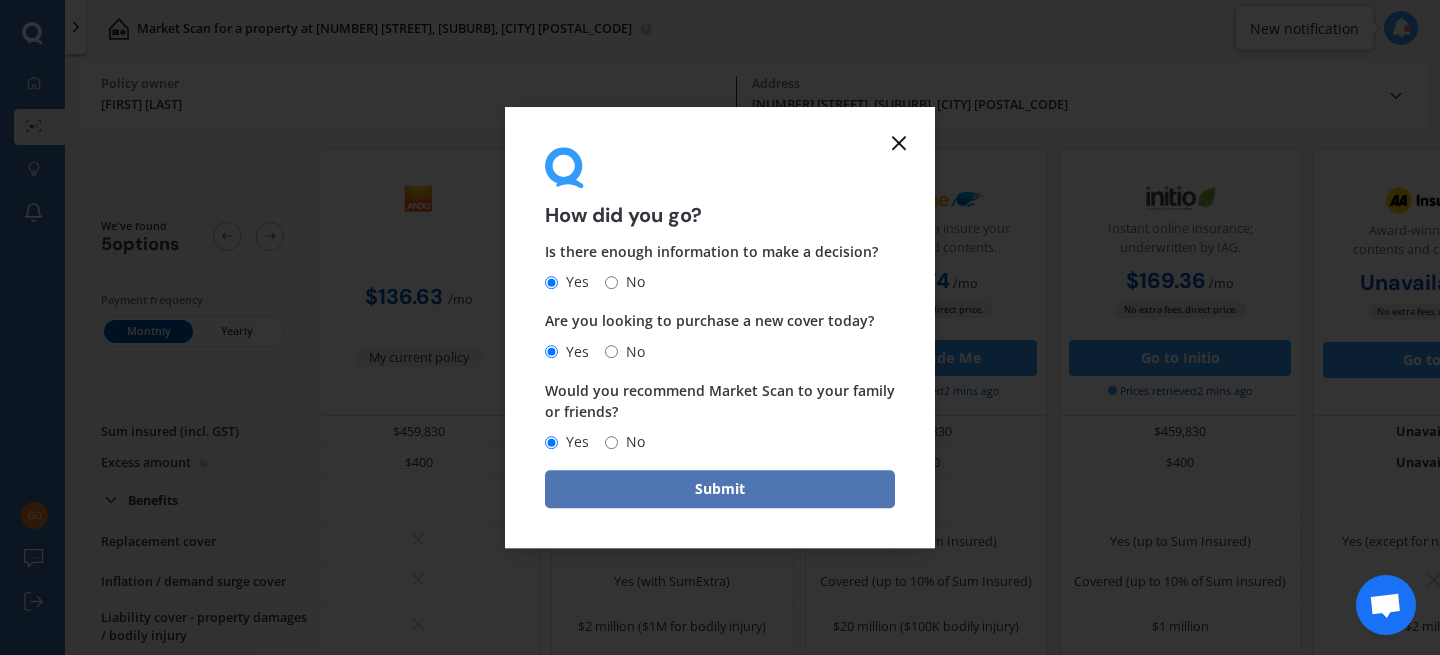 click on "Submit" at bounding box center (720, 489) 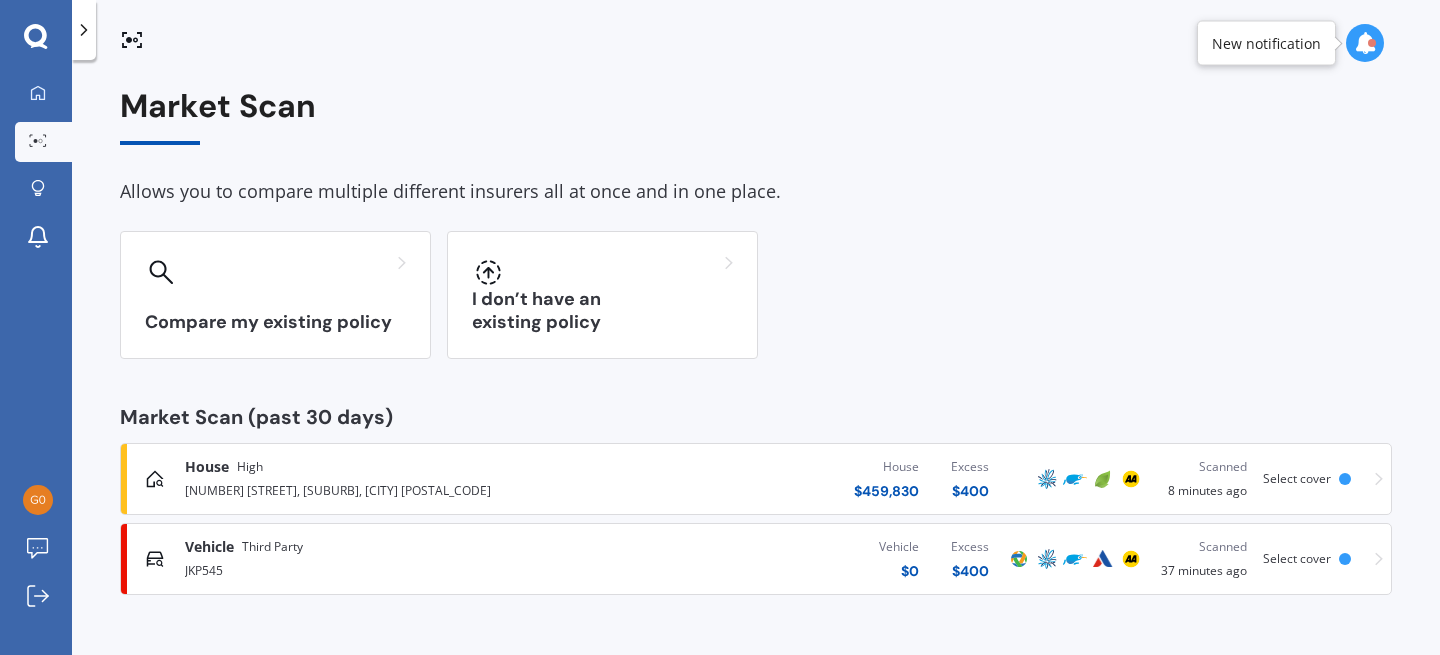 click on "JKP545" at bounding box center (380, 569) 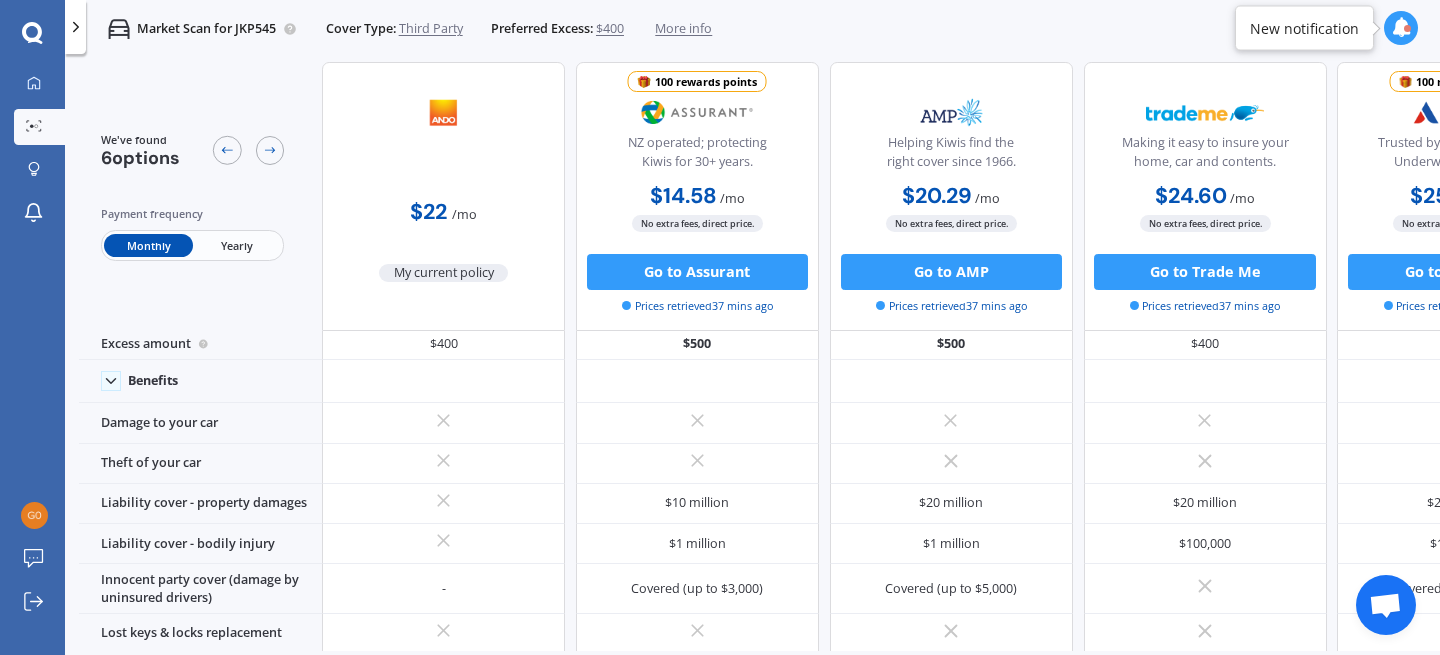 scroll, scrollTop: 20, scrollLeft: 0, axis: vertical 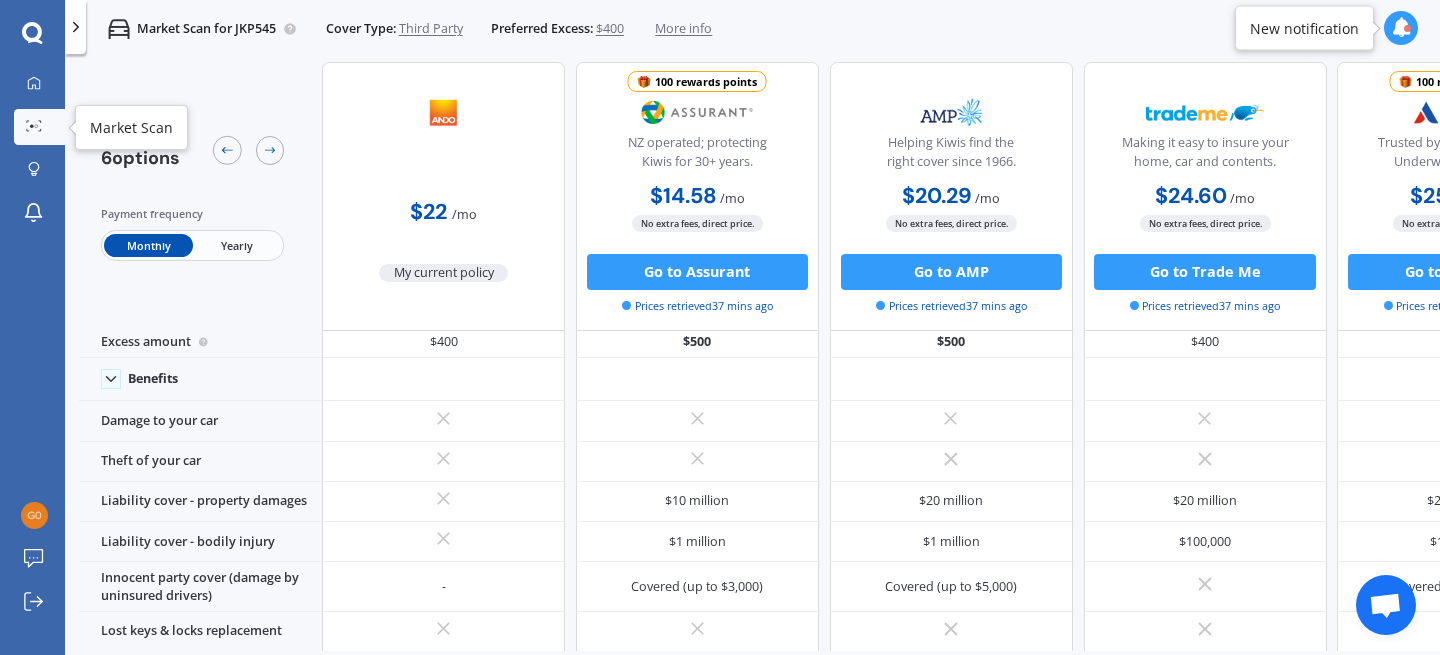 click on "Market Scan" at bounding box center [39, 127] 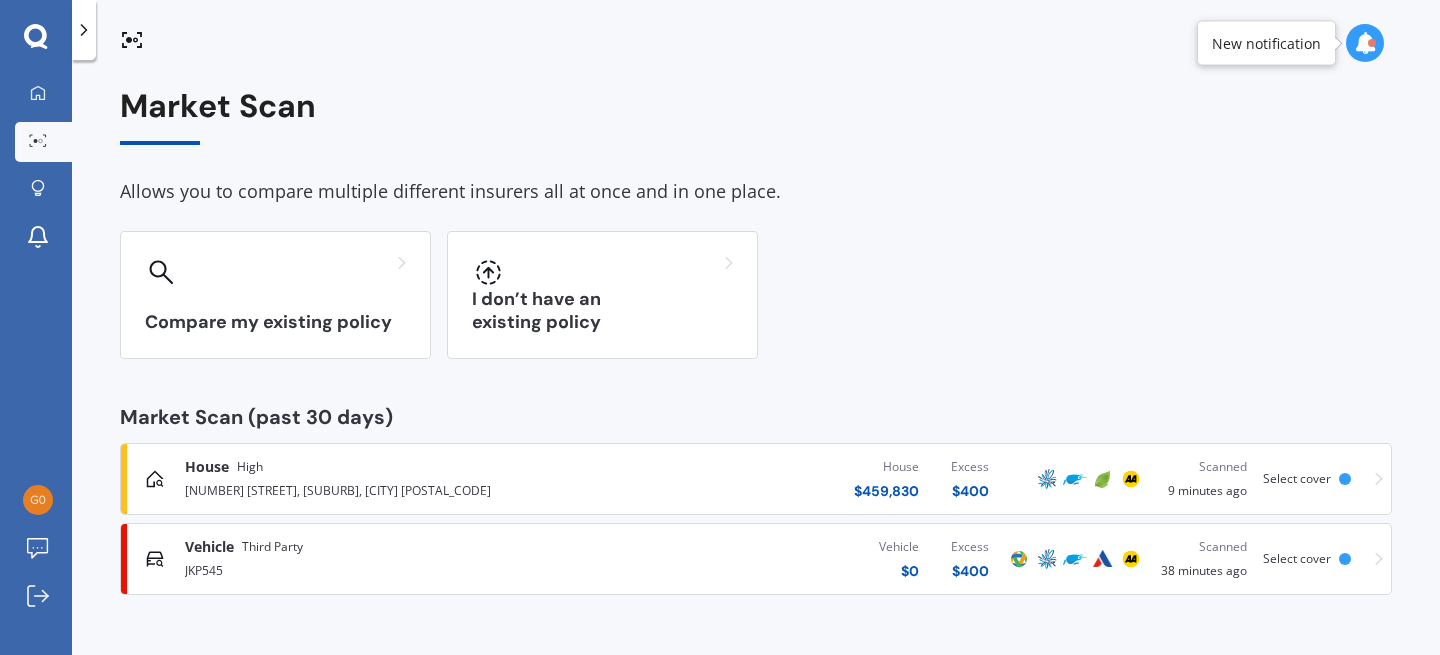 click on "House High" at bounding box center (380, 467) 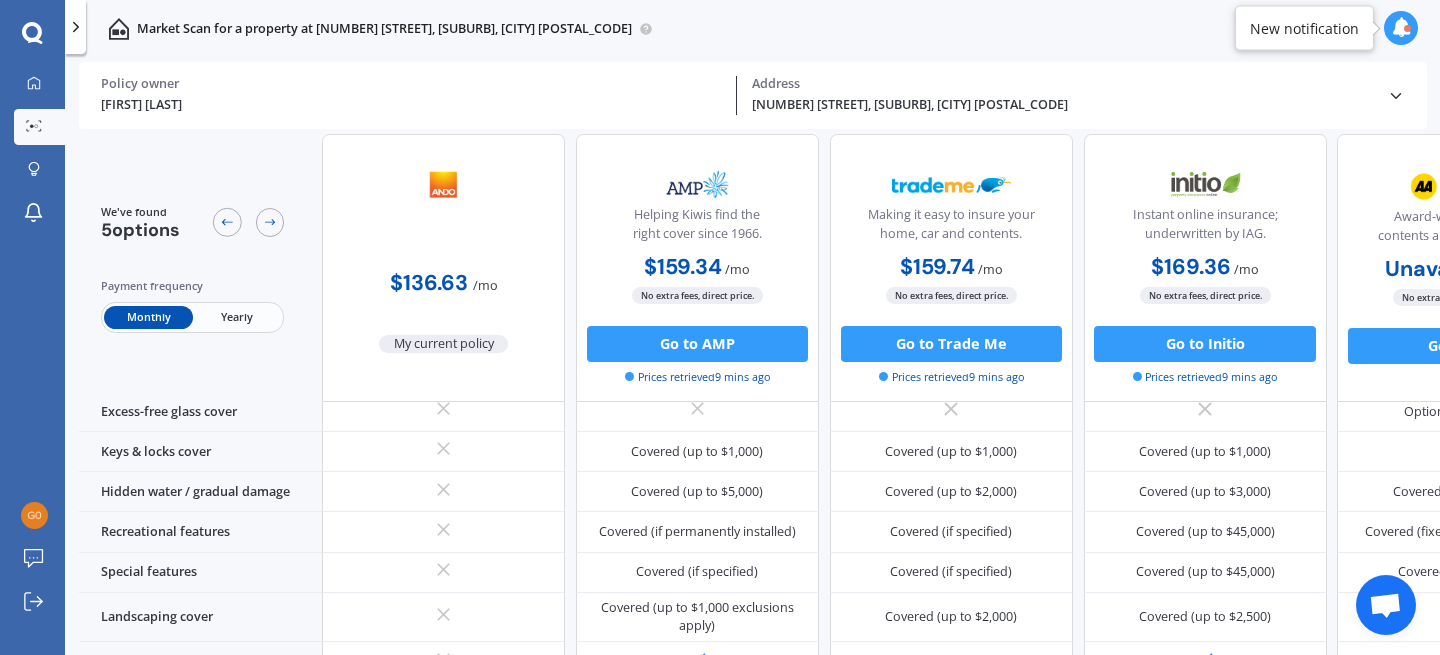 scroll, scrollTop: 0, scrollLeft: 0, axis: both 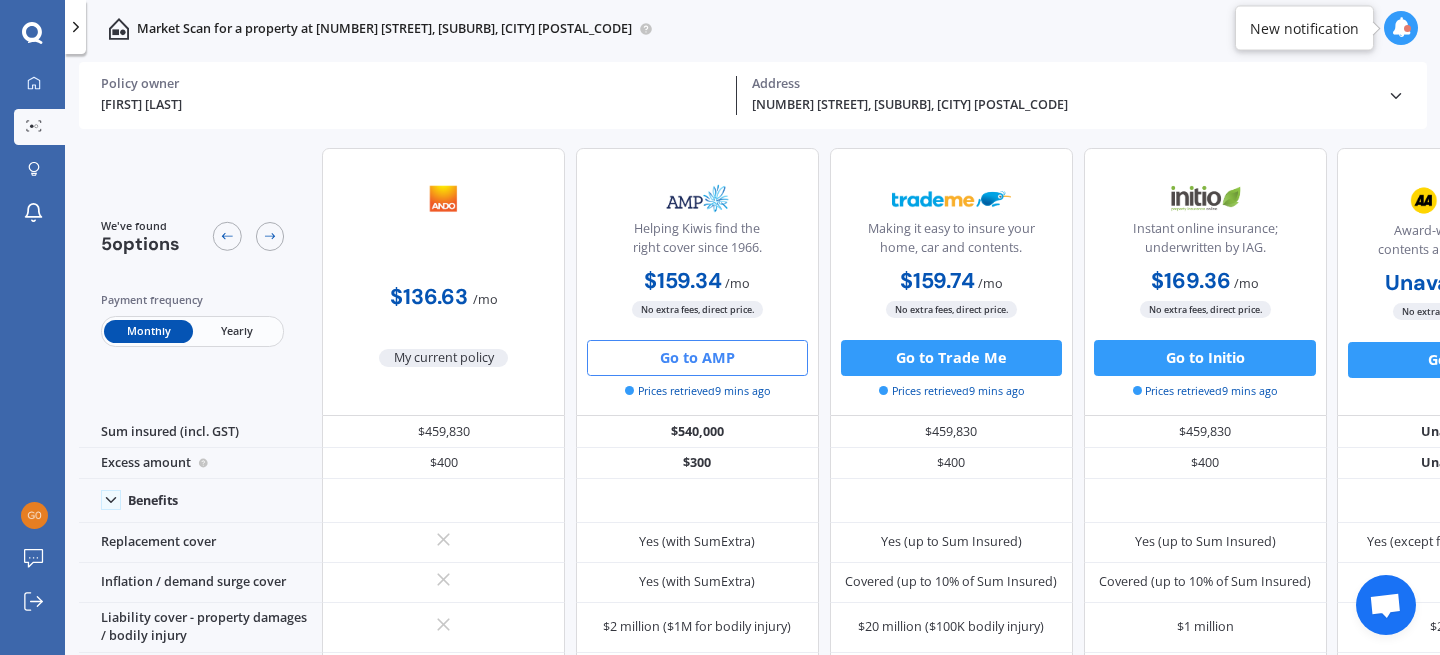 click on "Go to AMP" at bounding box center (697, 358) 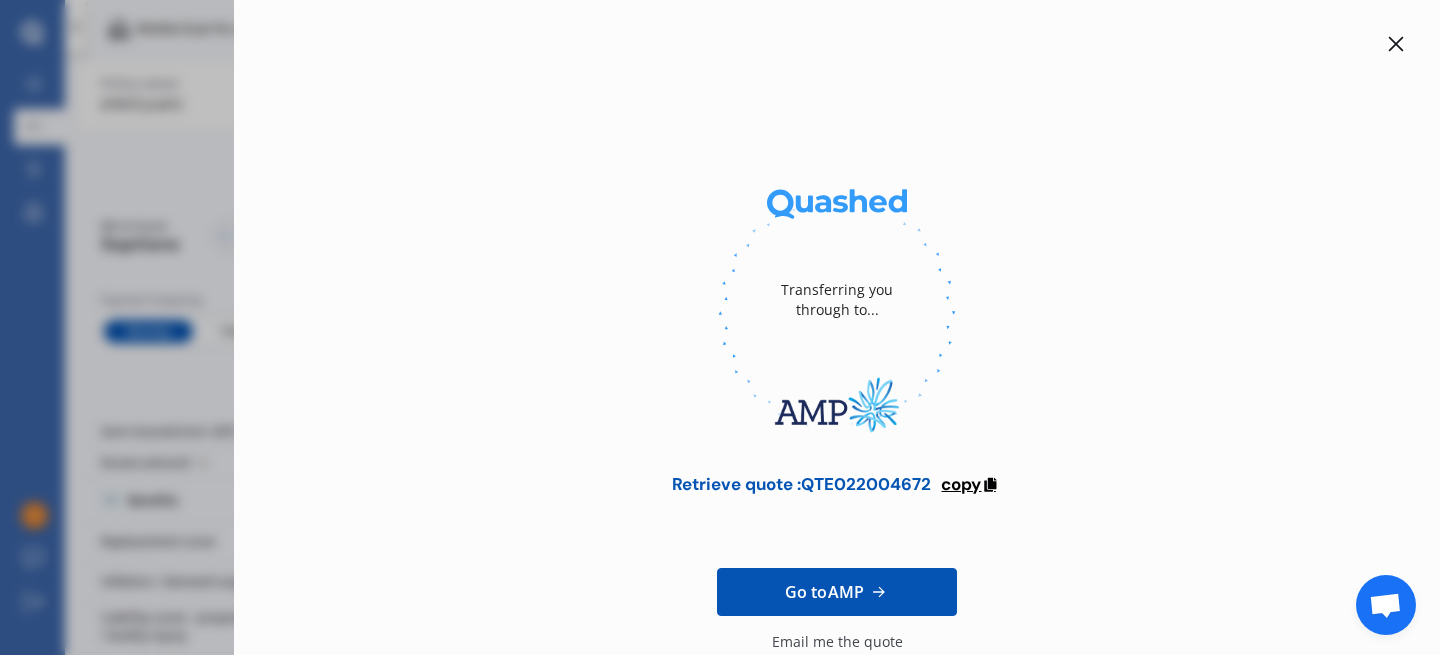 click at bounding box center (989, 482) 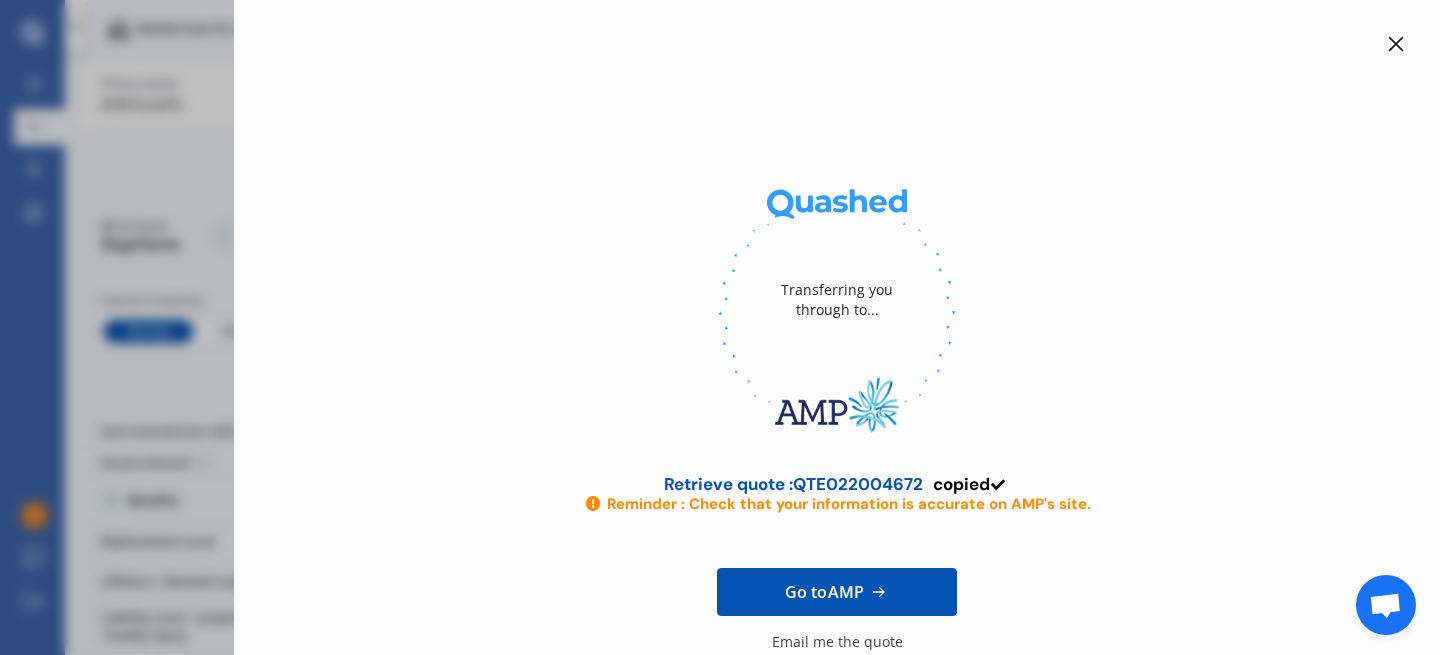 click on "Transferring you through to... Retrieve quote : QTE022004672 copied Reminder : Check that your information is accurate on AMP's site. Go to AMP Email me the quote Helping Kiwis find the right cover since 1966." at bounding box center (720, 327) 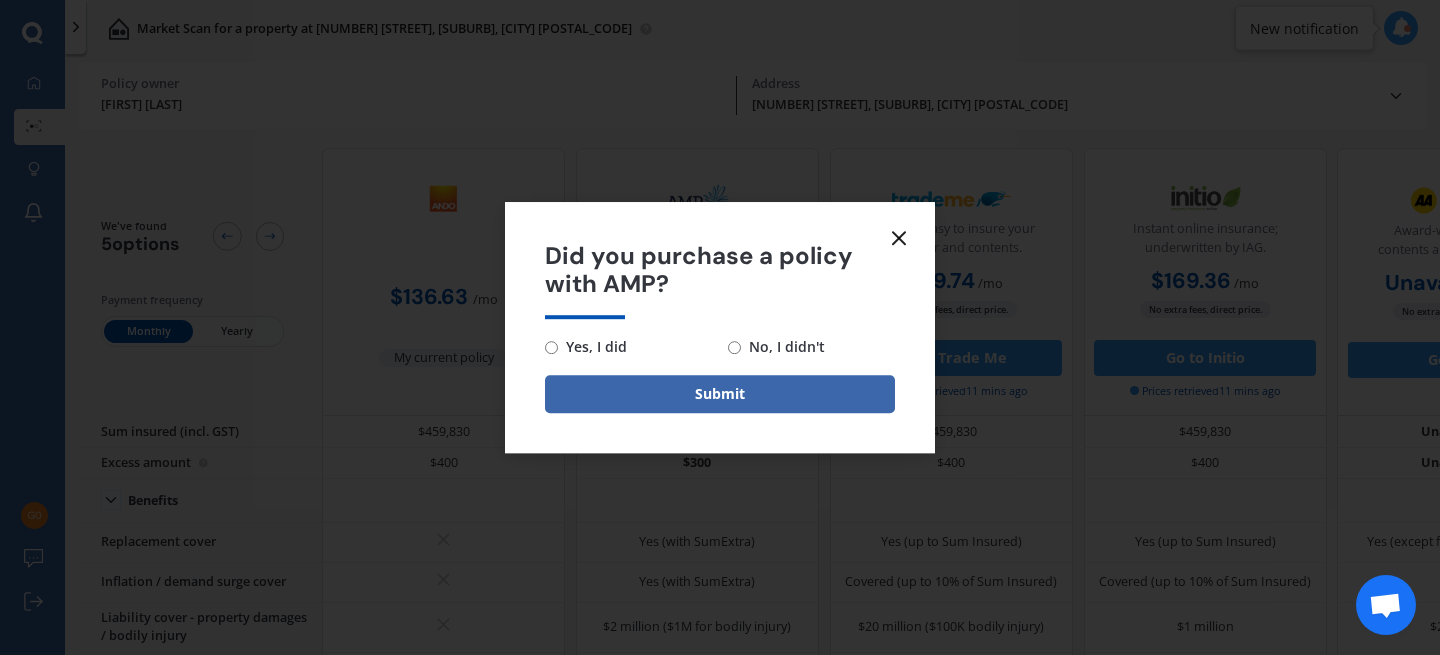 click 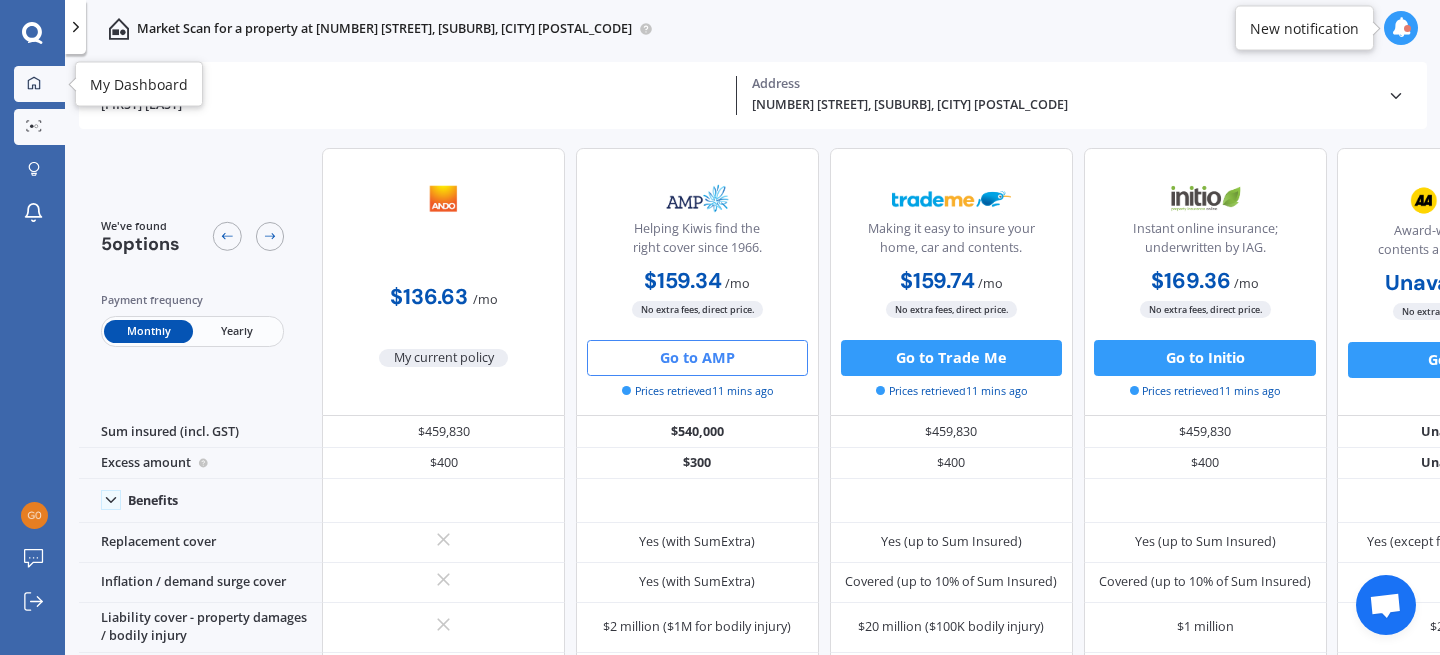 click on "My Dashboard" at bounding box center [39, 84] 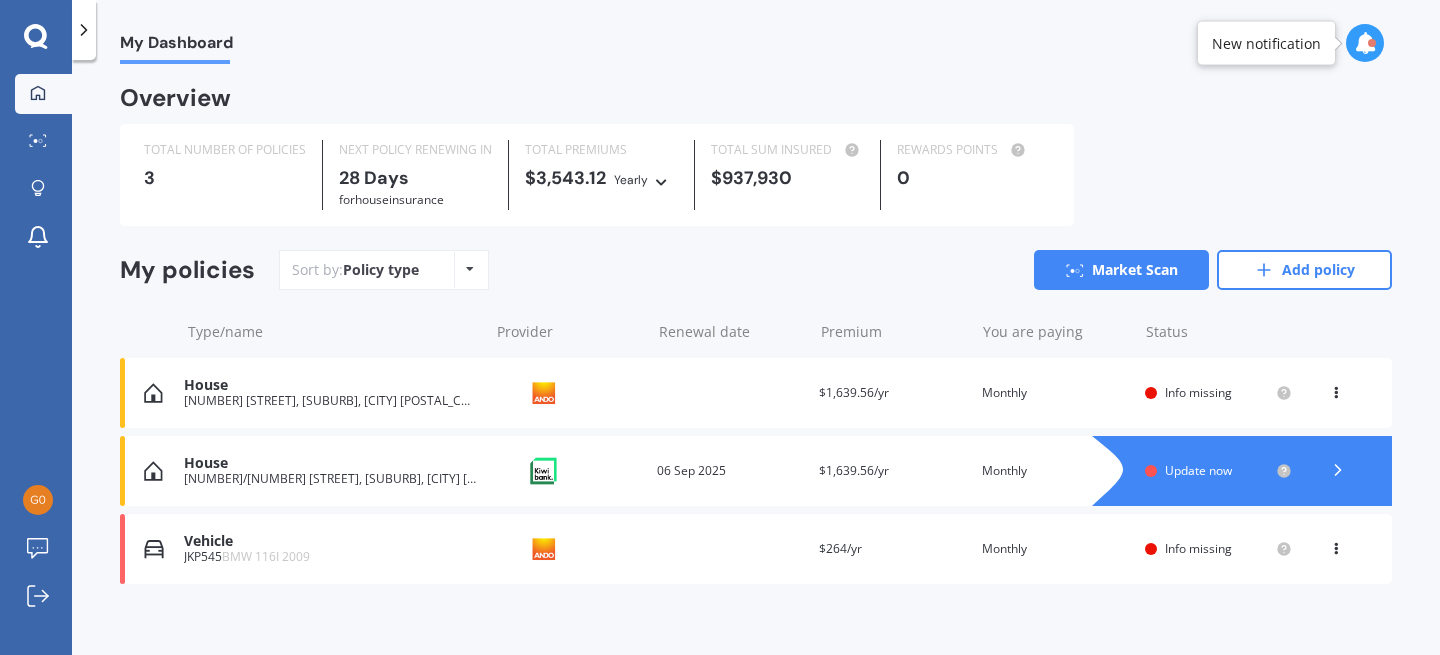 click on "Vehicle" at bounding box center (331, 541) 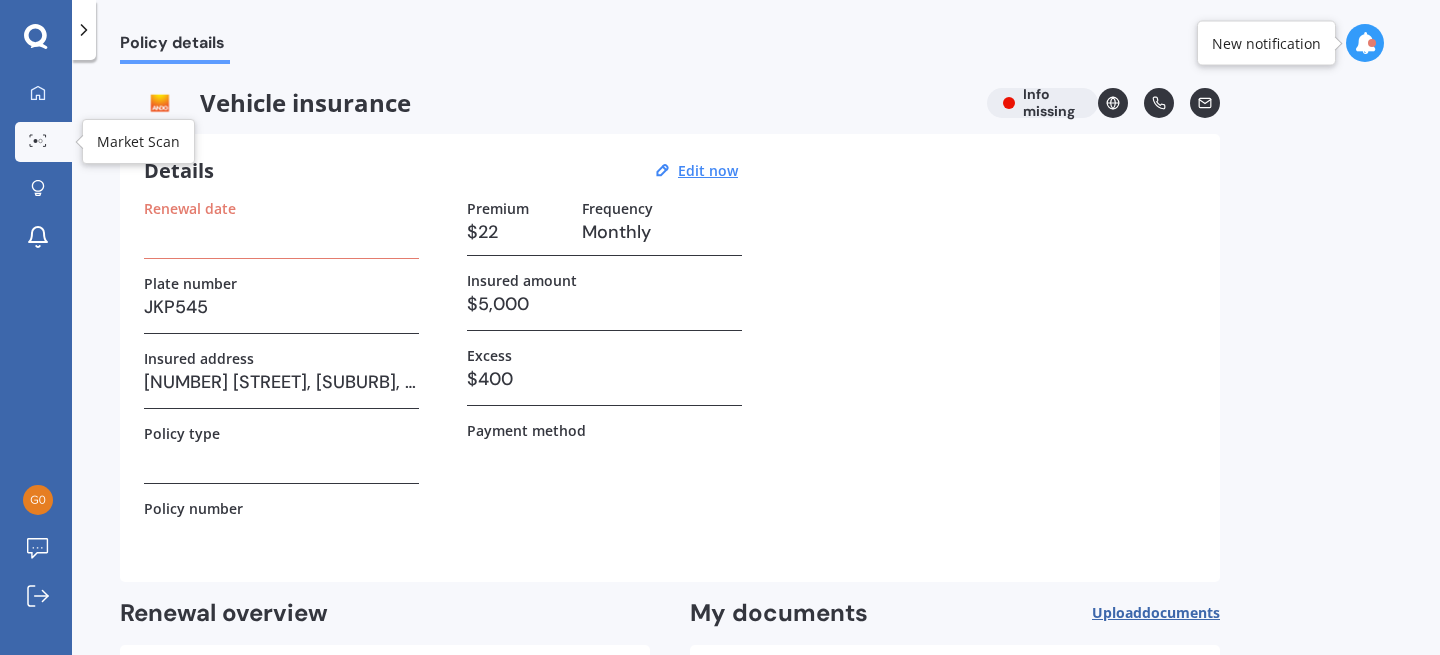 click on "Market Scan" at bounding box center (43, 142) 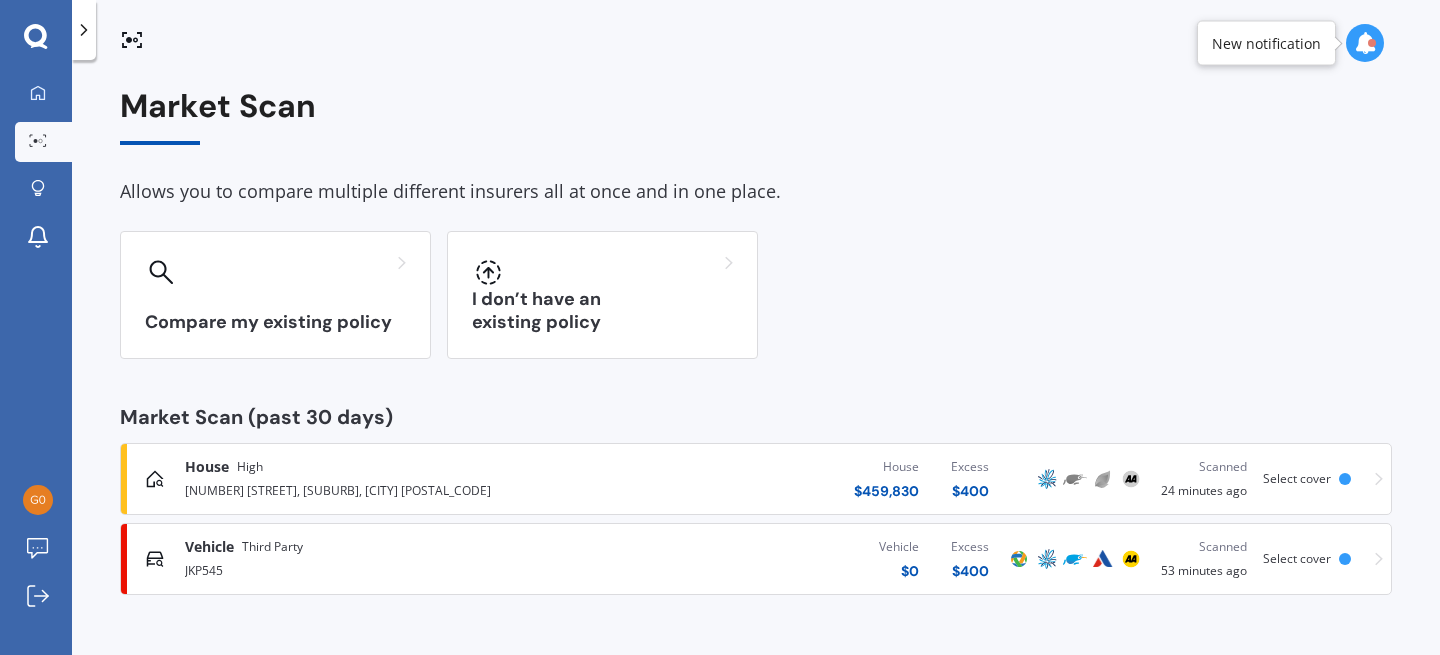 click on "JKP545" at bounding box center [380, 569] 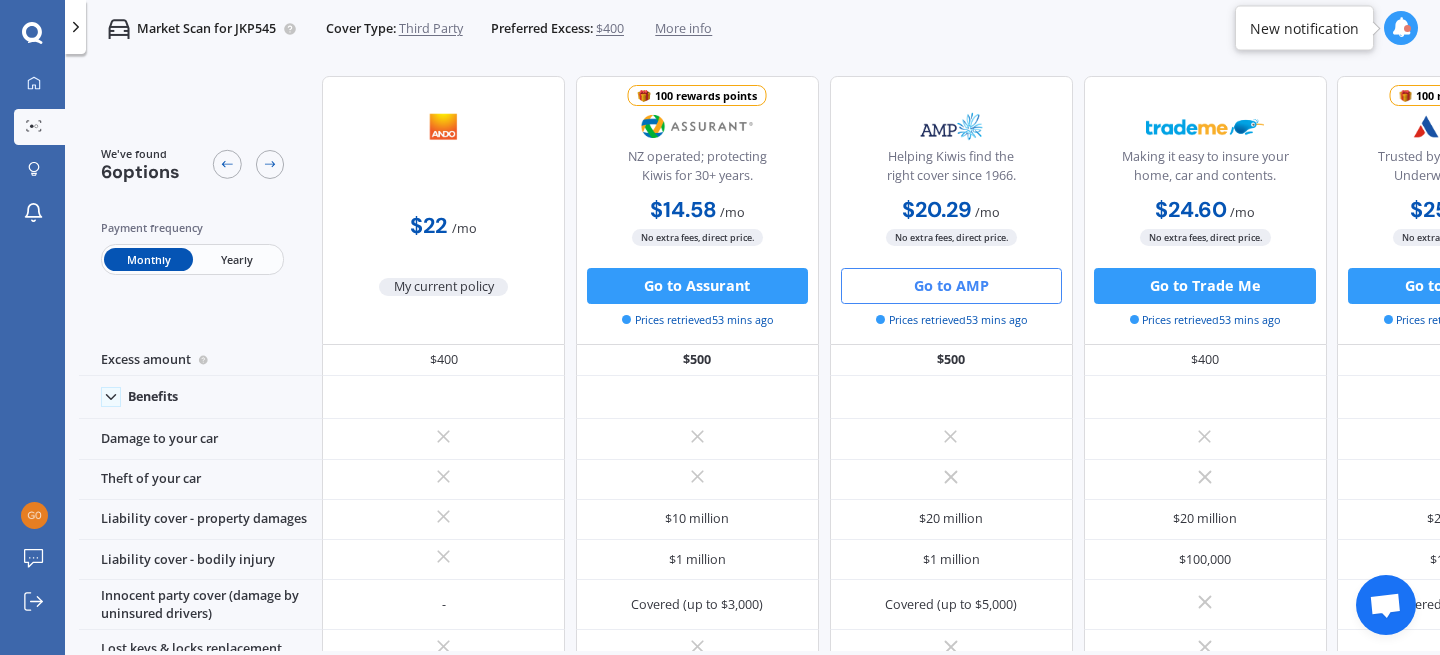 click on "Go to AMP" at bounding box center (951, 286) 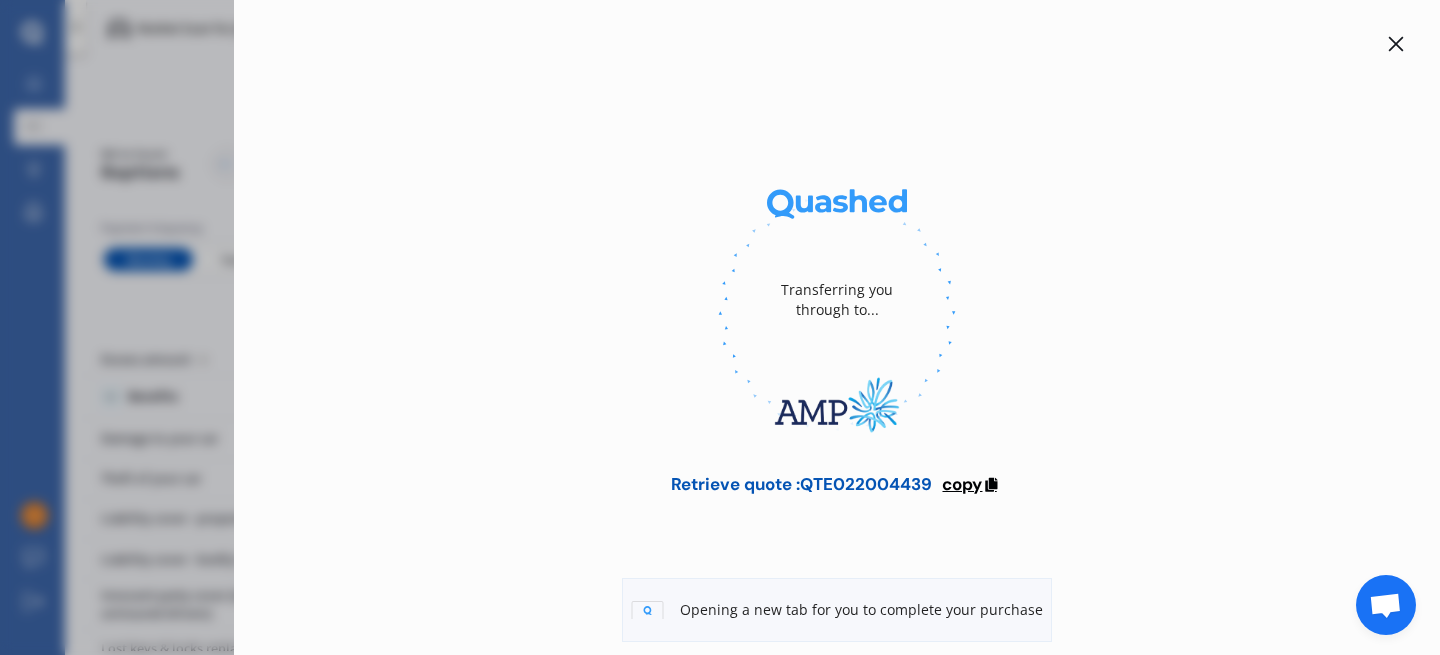 click at bounding box center [990, 482] 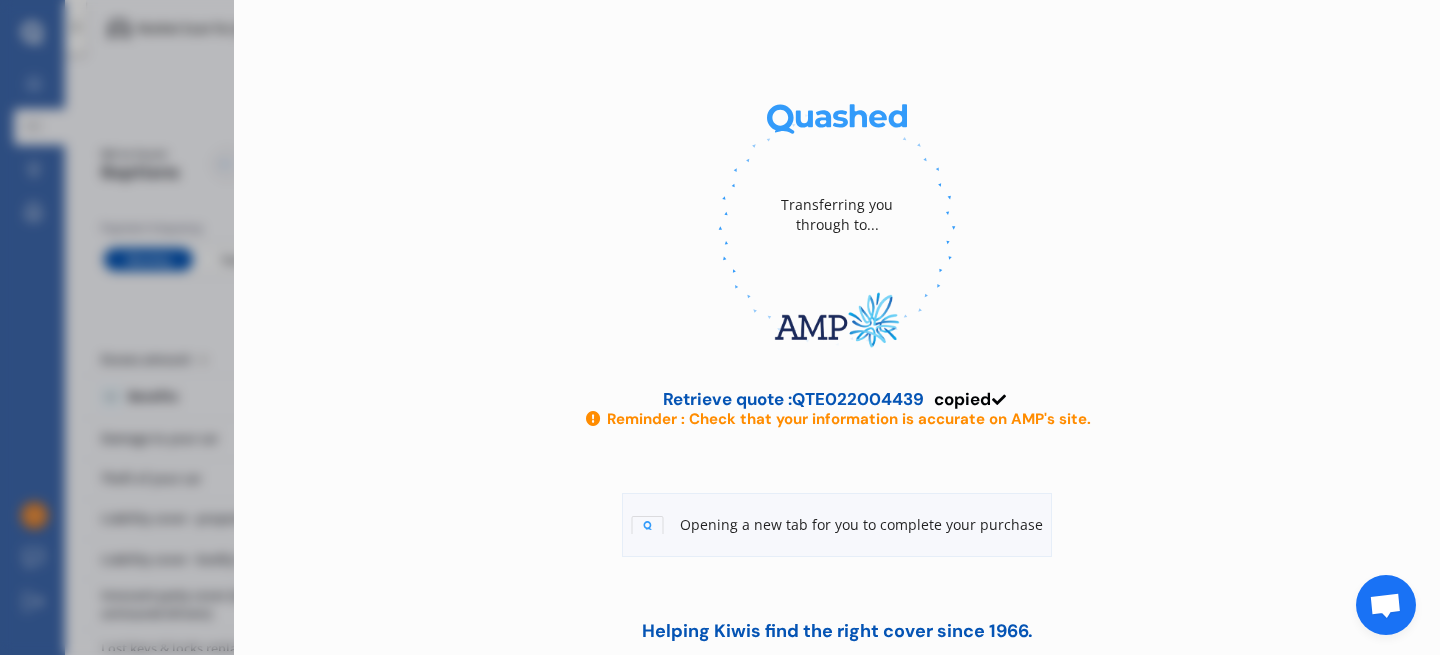 scroll, scrollTop: 86, scrollLeft: 0, axis: vertical 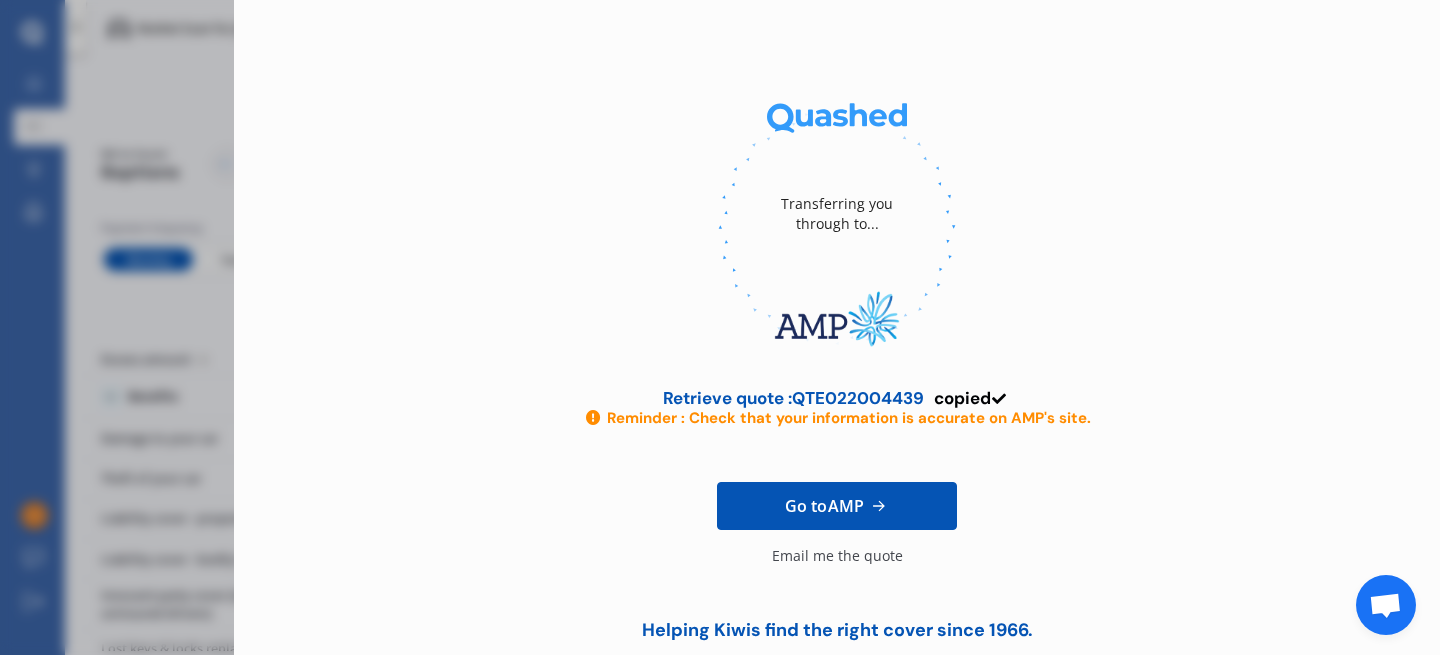 click 